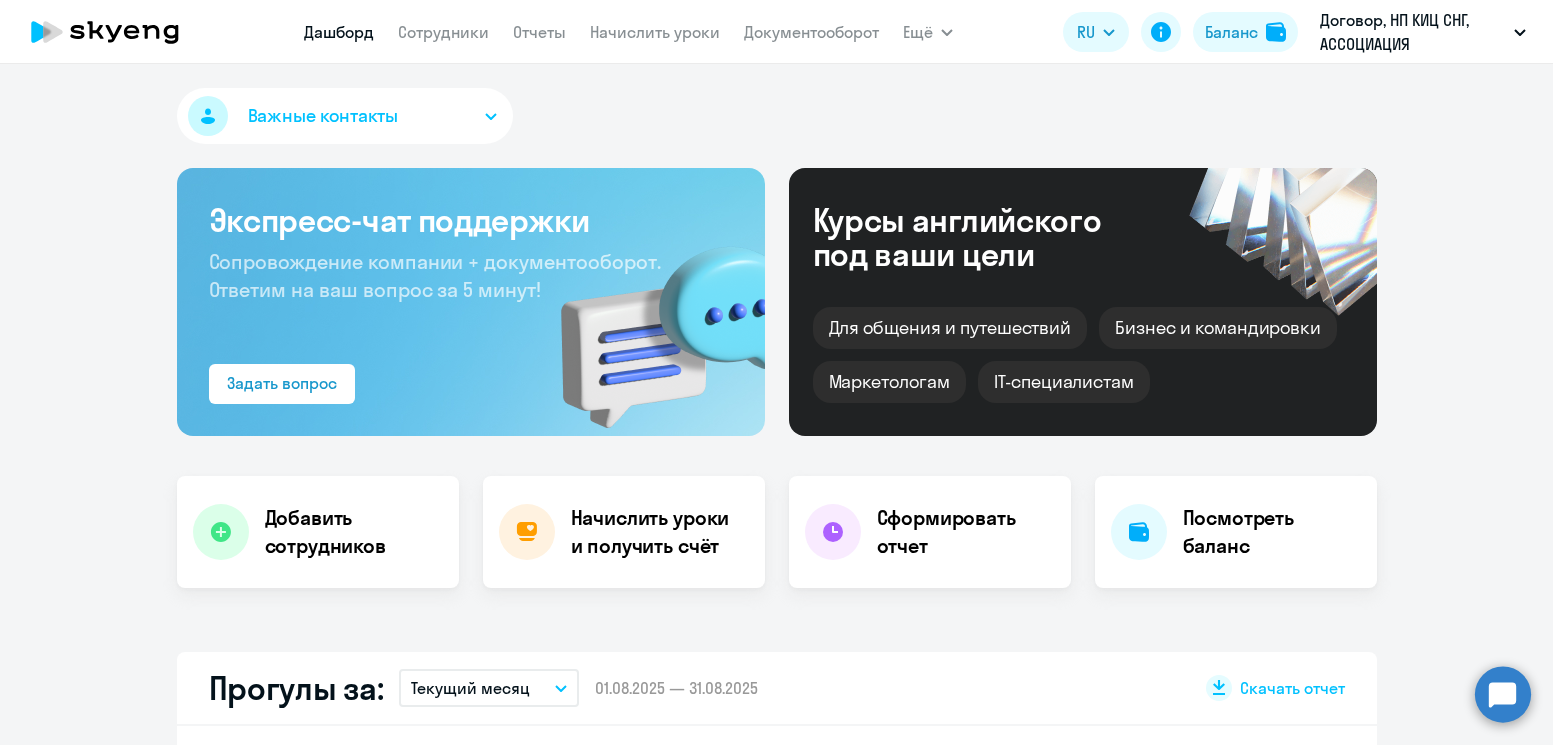 scroll, scrollTop: 0, scrollLeft: 0, axis: both 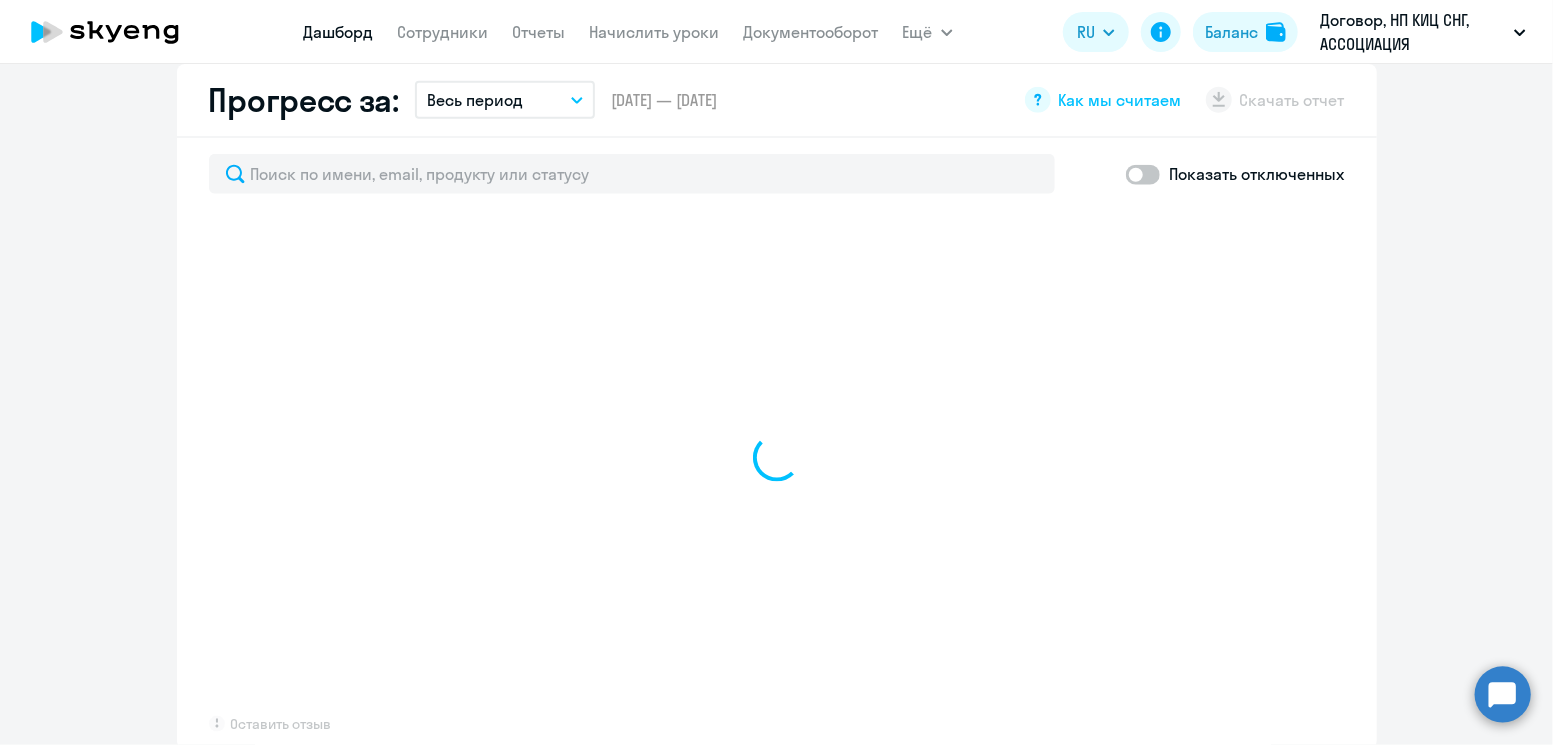 select on "30" 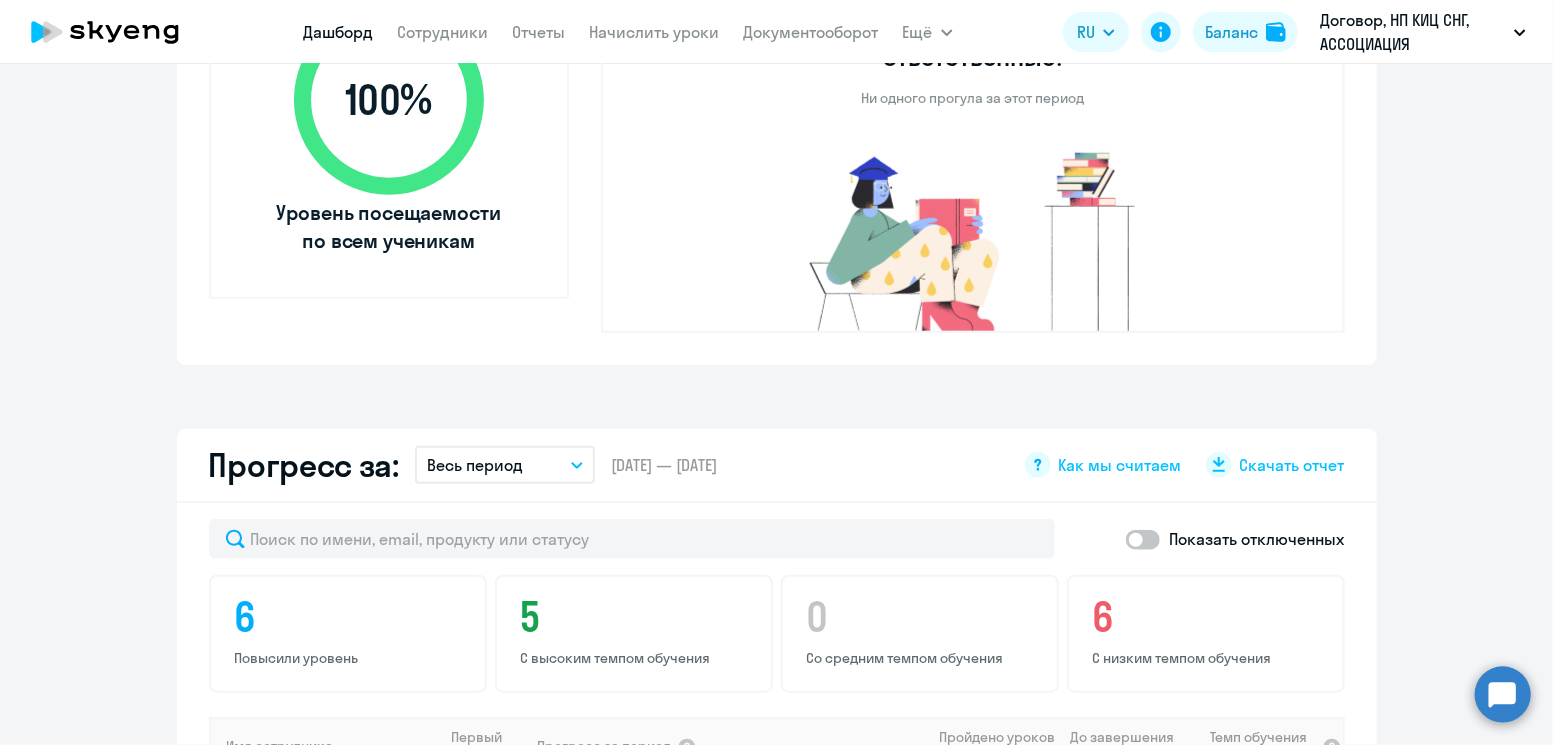 click on "Прогресс за:" 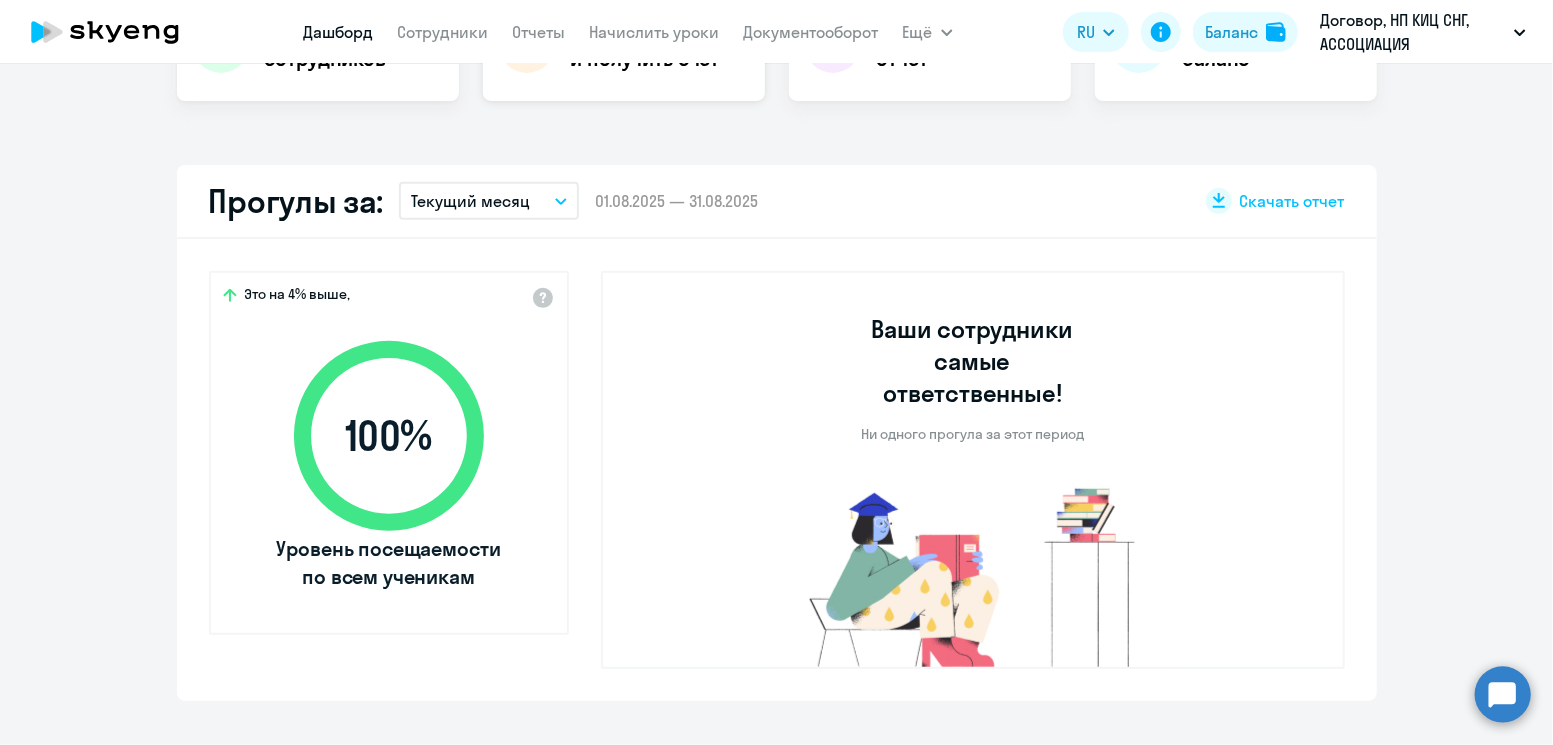 scroll, scrollTop: 490, scrollLeft: 0, axis: vertical 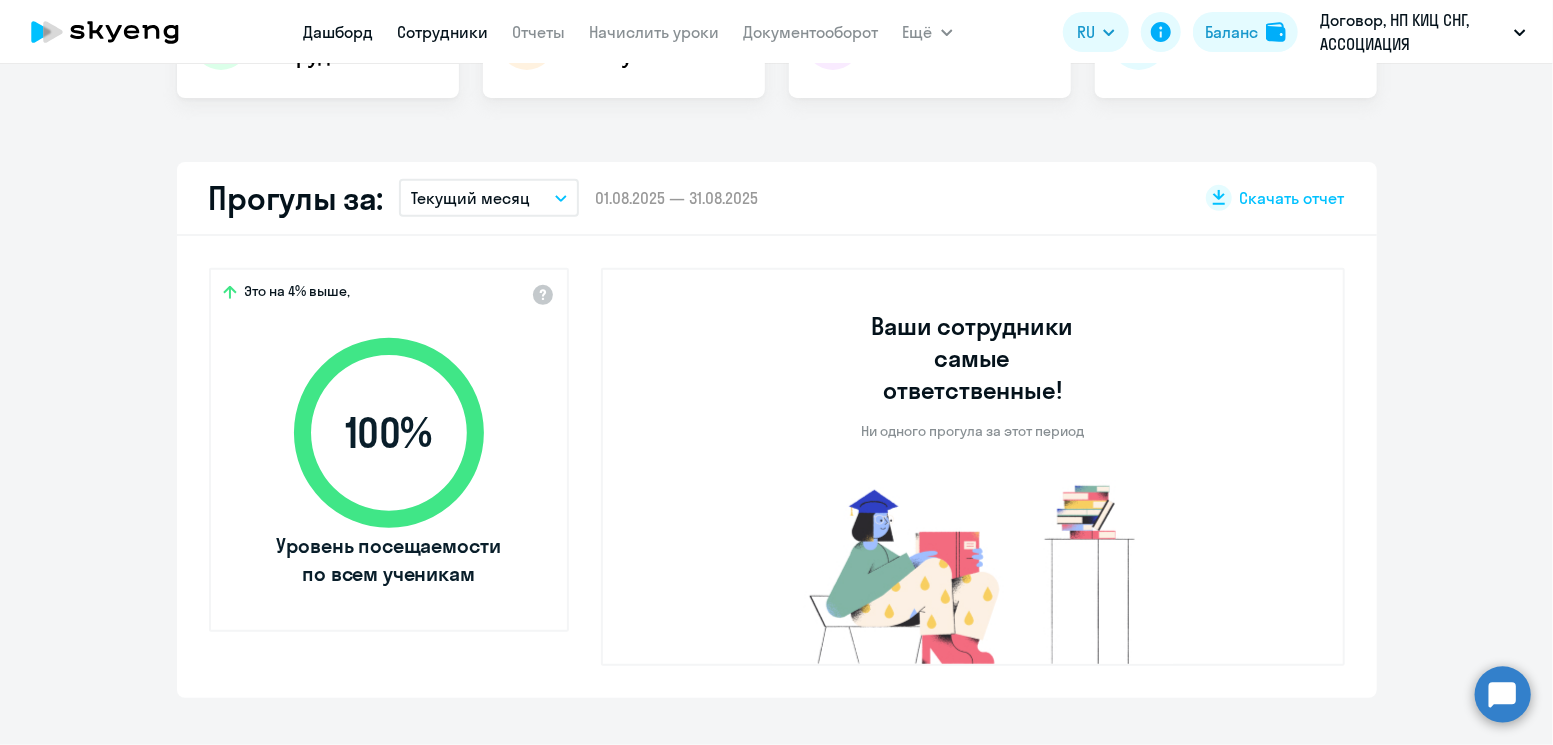 click on "Сотрудники" at bounding box center (443, 32) 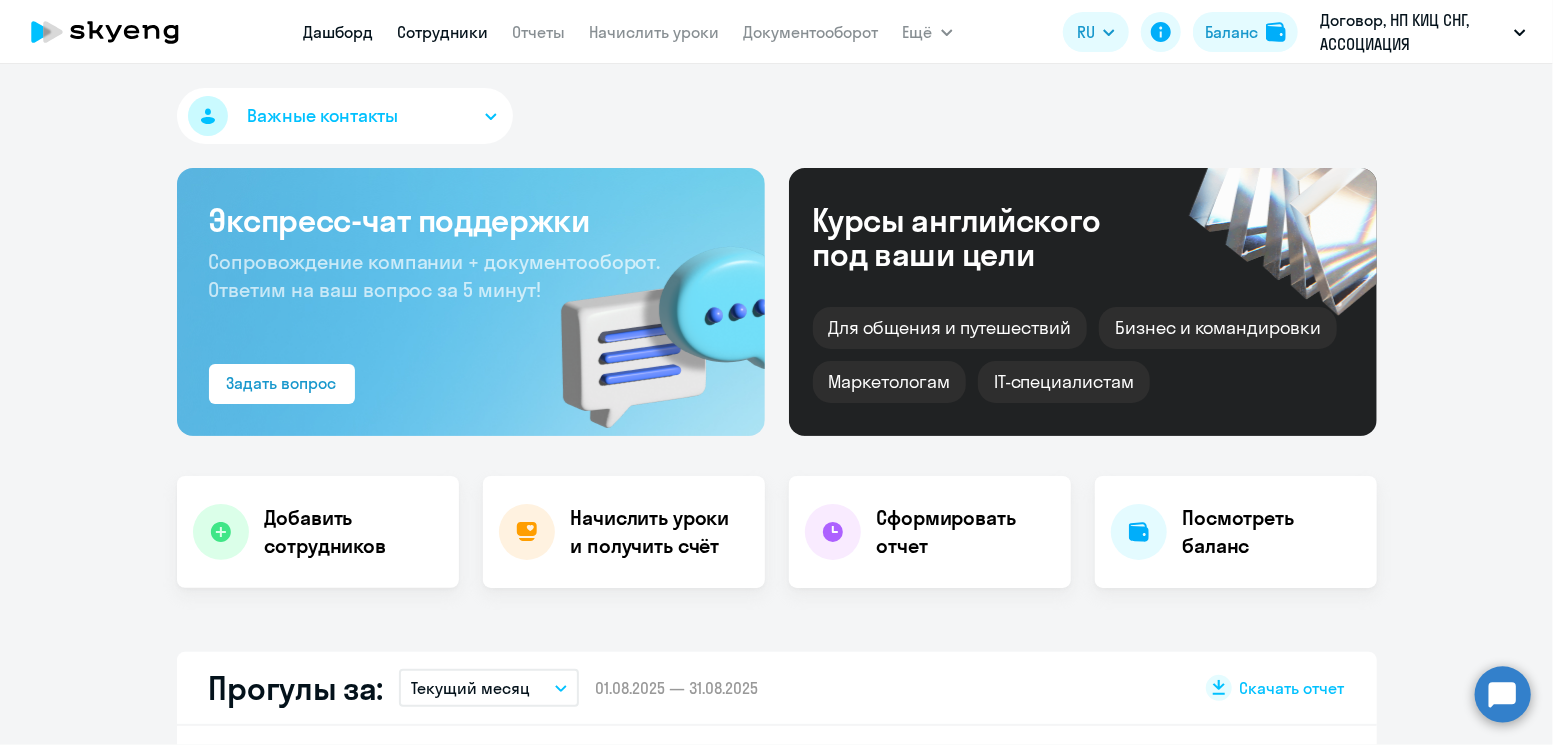 select on "30" 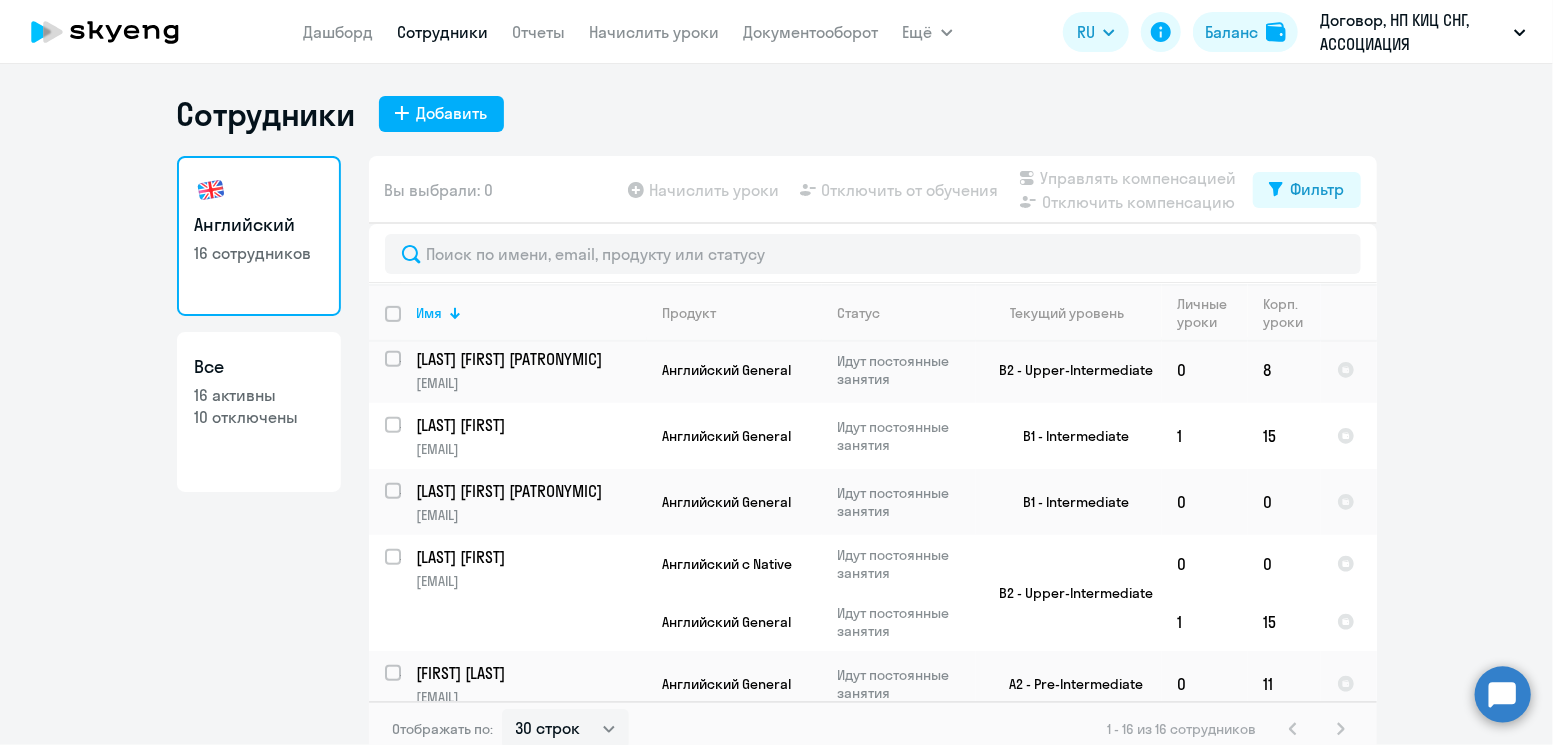 scroll, scrollTop: 791, scrollLeft: 0, axis: vertical 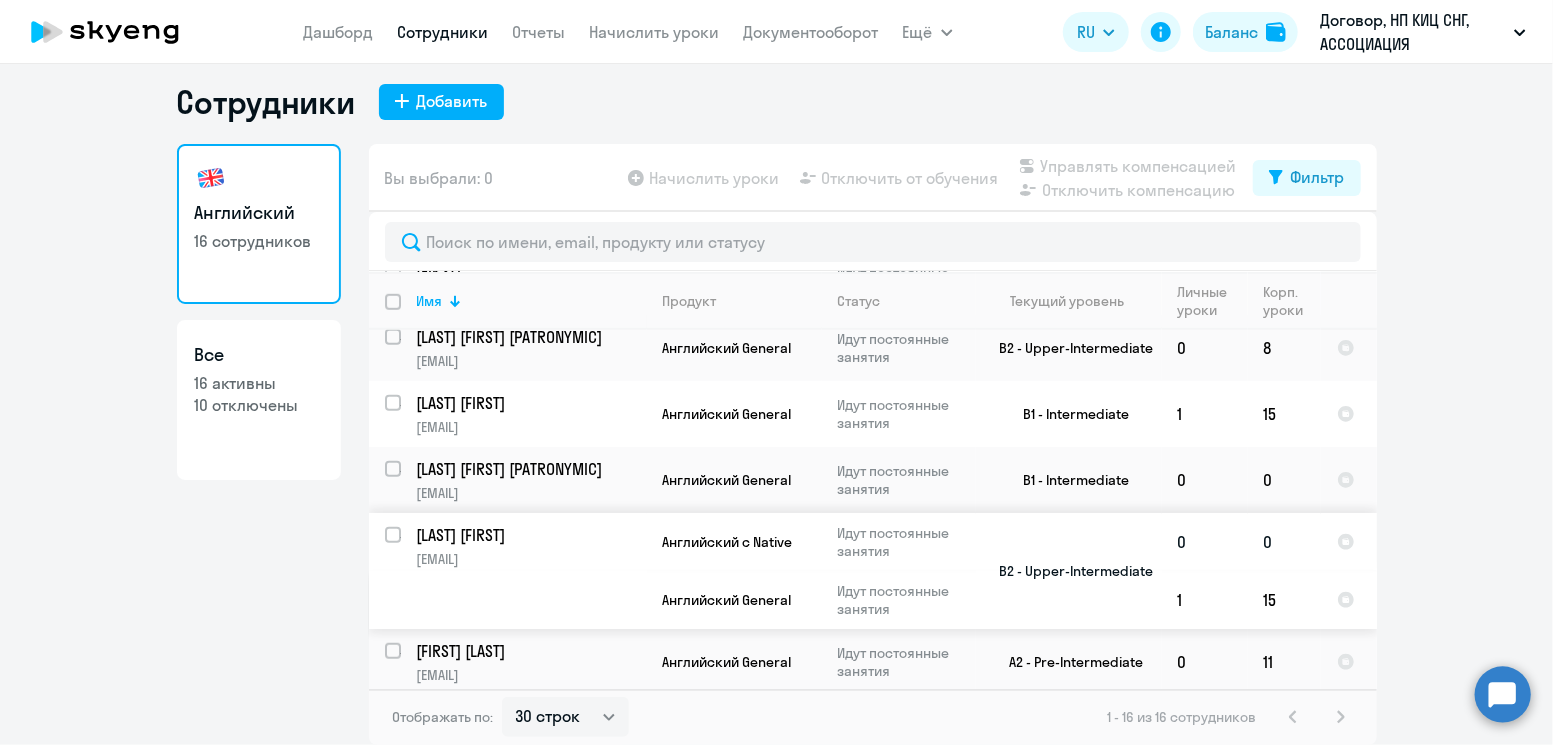 click on "B2 - Upper-Intermediate" 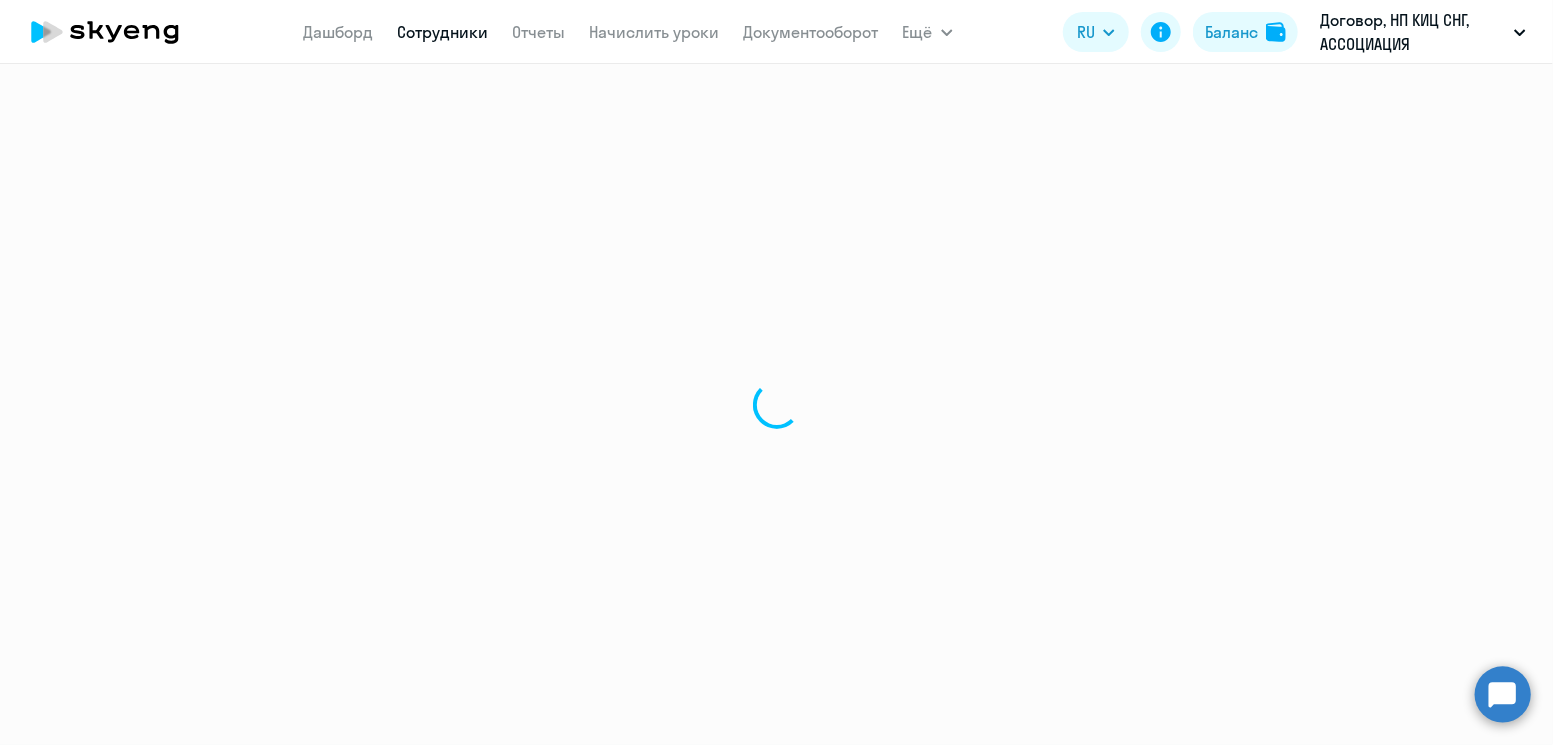 select on "english" 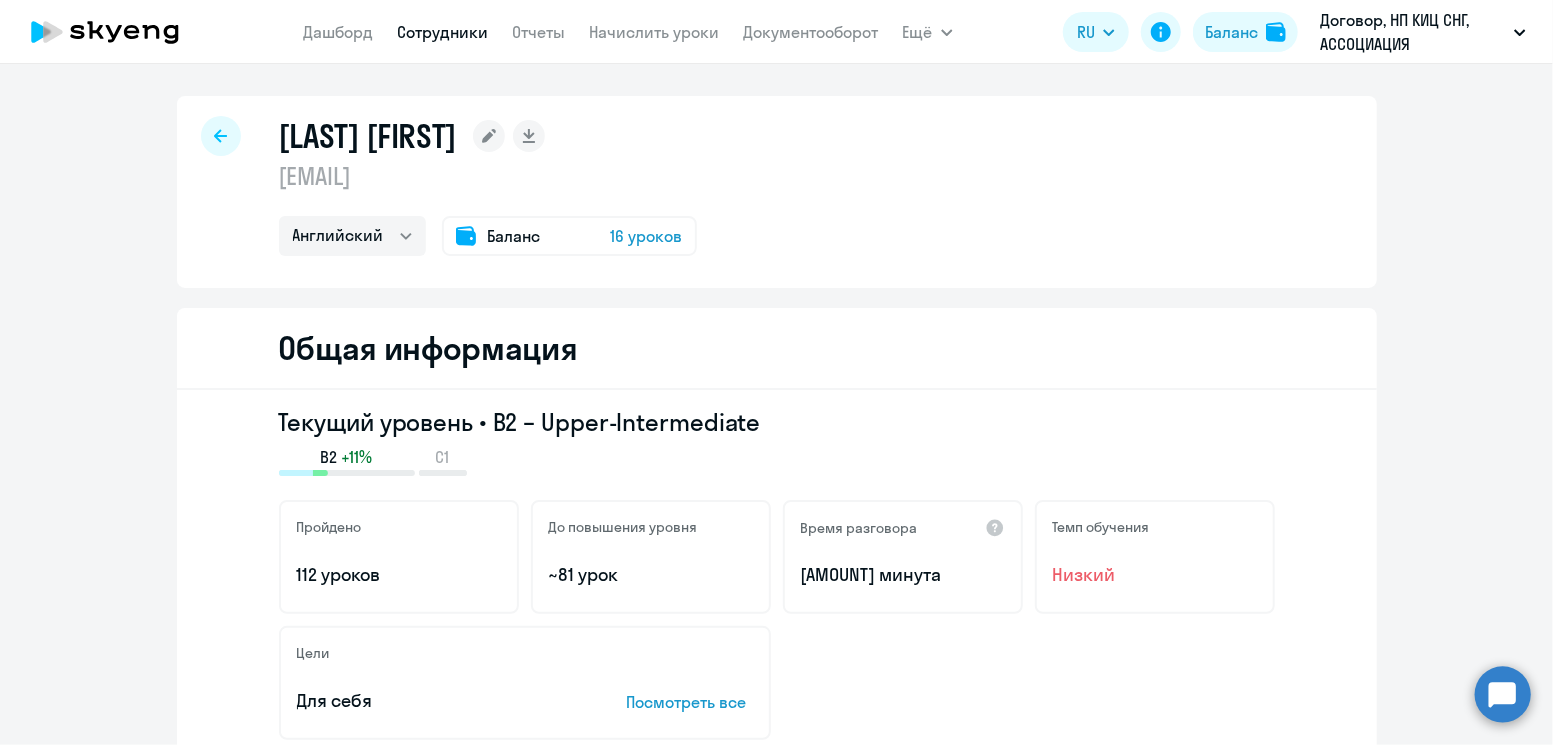 scroll, scrollTop: 0, scrollLeft: 0, axis: both 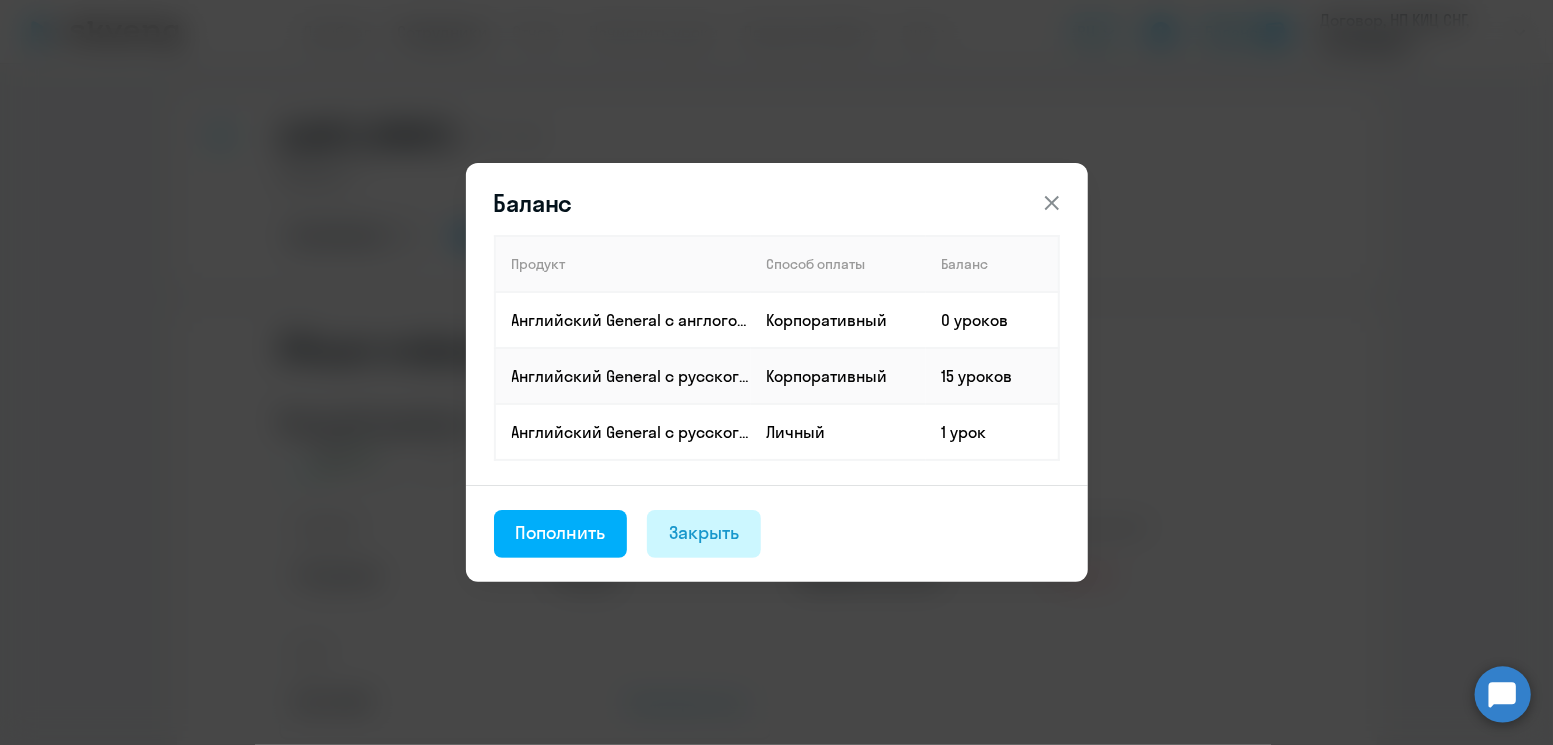 click on "Закрыть" at bounding box center [704, 533] 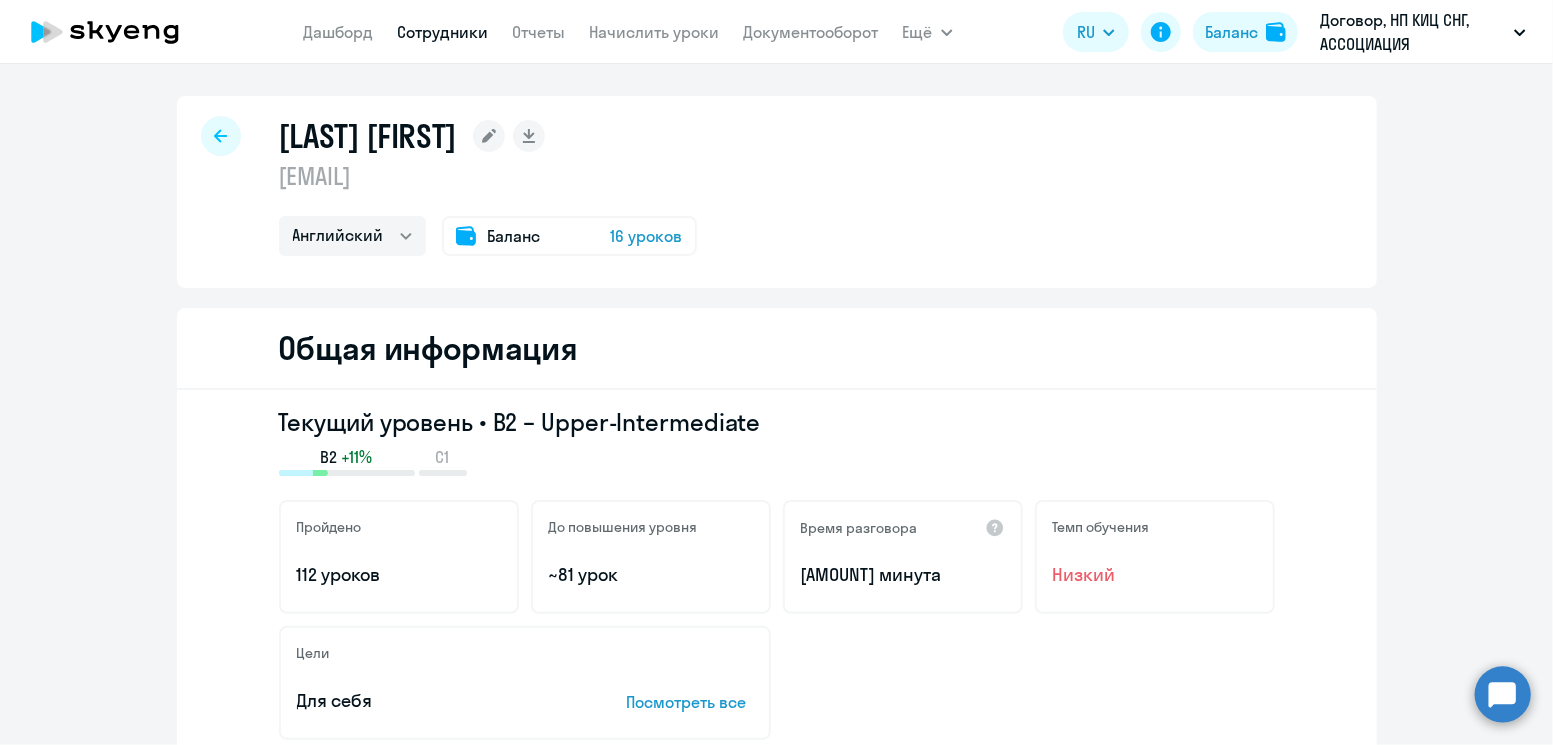 click 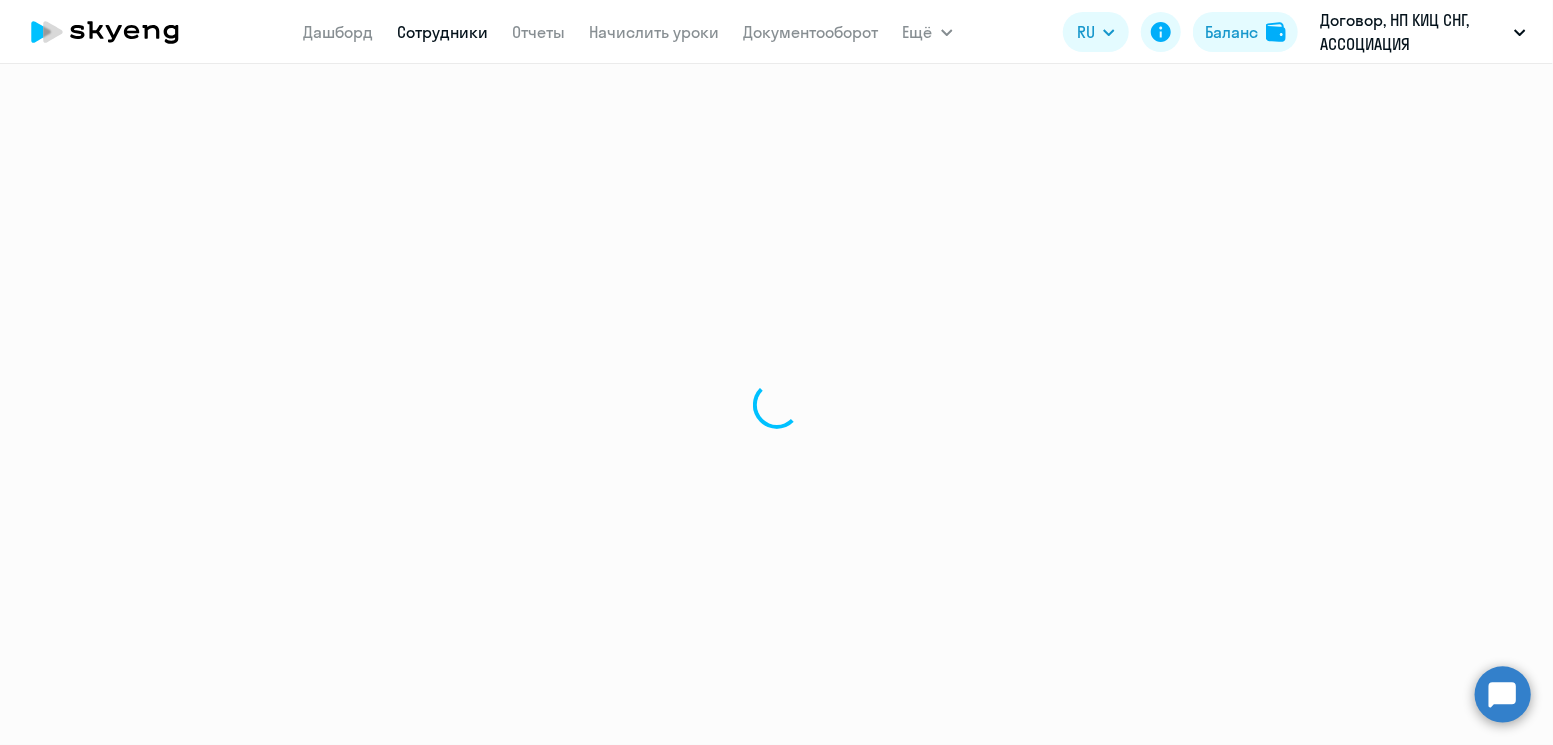 scroll, scrollTop: 0, scrollLeft: 0, axis: both 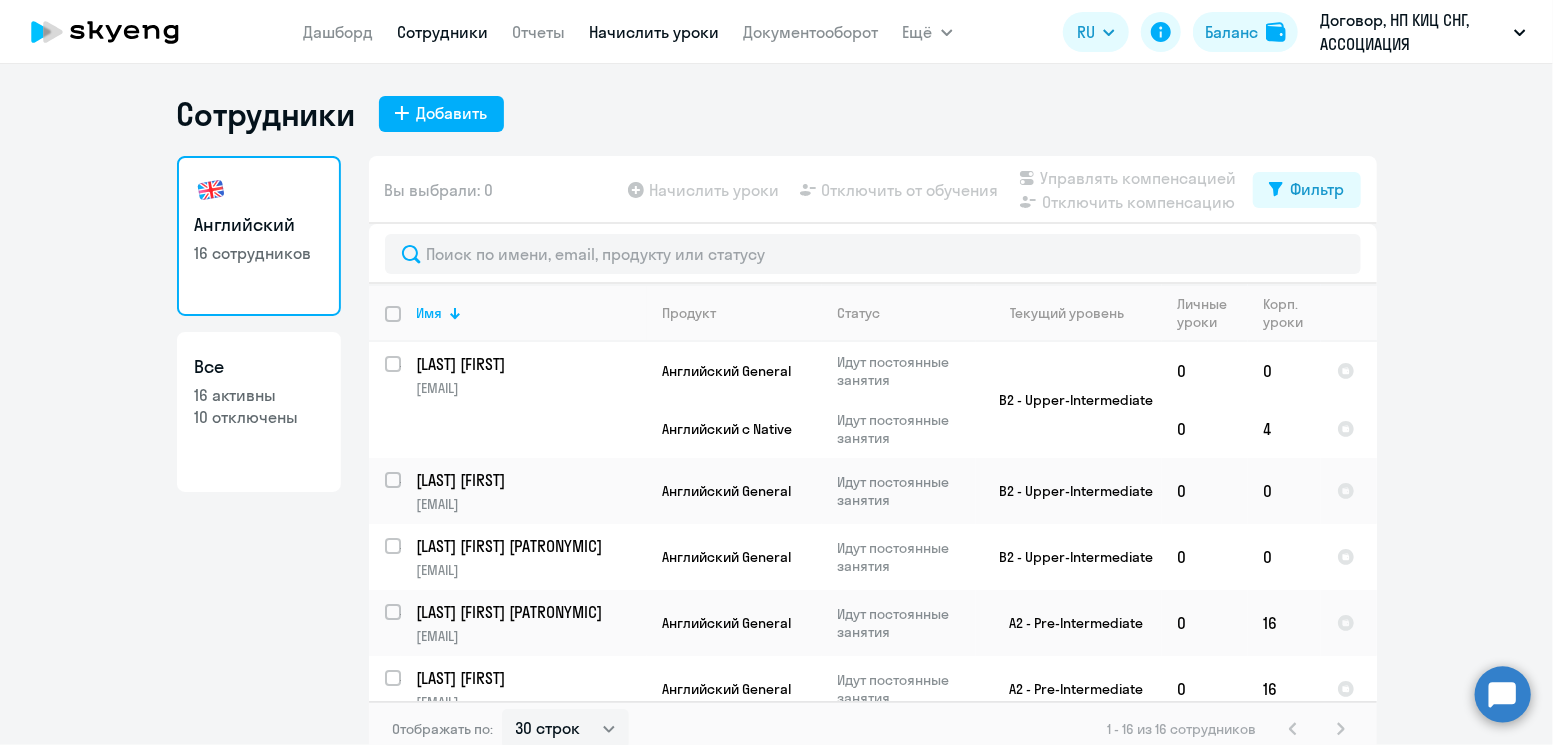 click on "Начислить уроки" at bounding box center (655, 32) 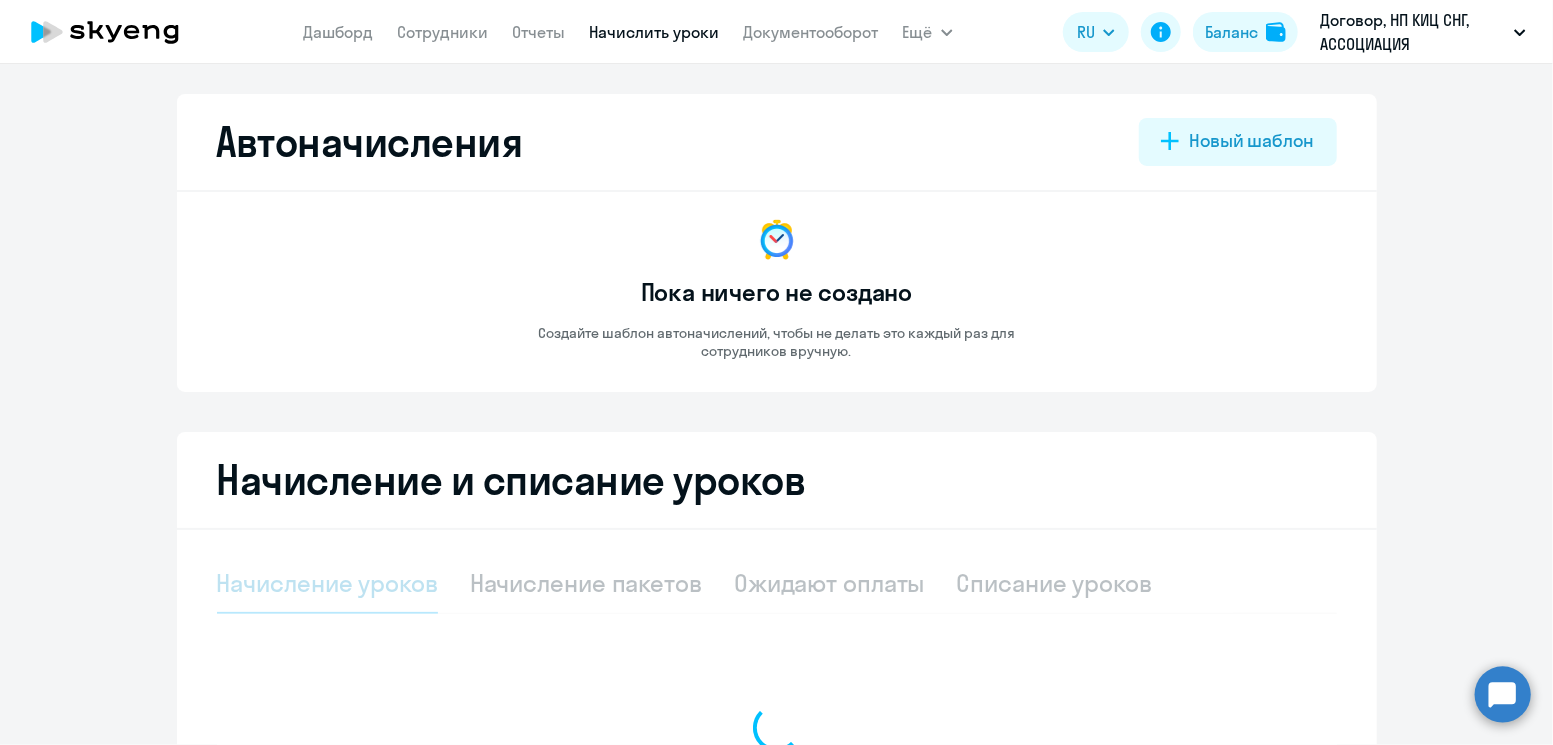 select on "10" 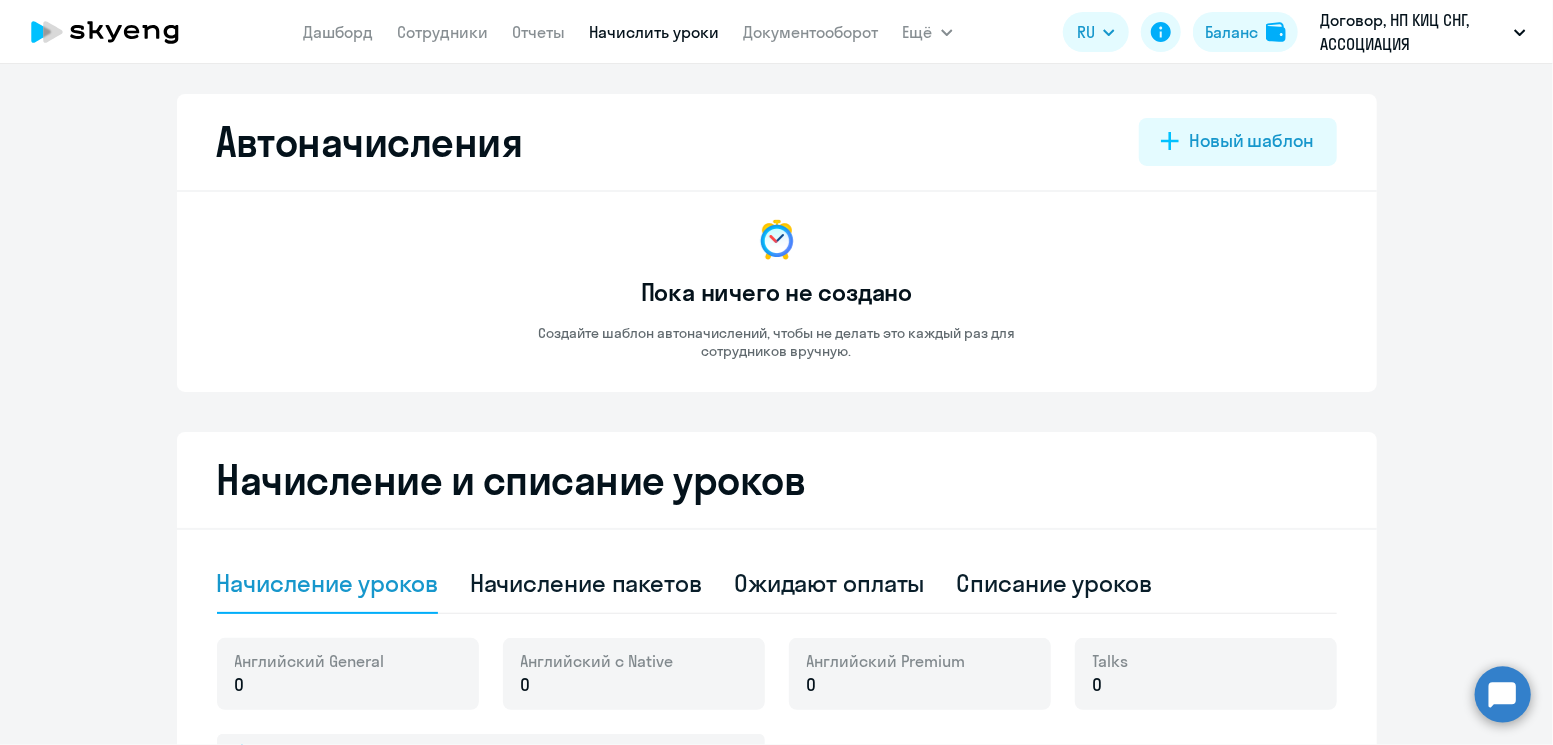 scroll, scrollTop: 339, scrollLeft: 0, axis: vertical 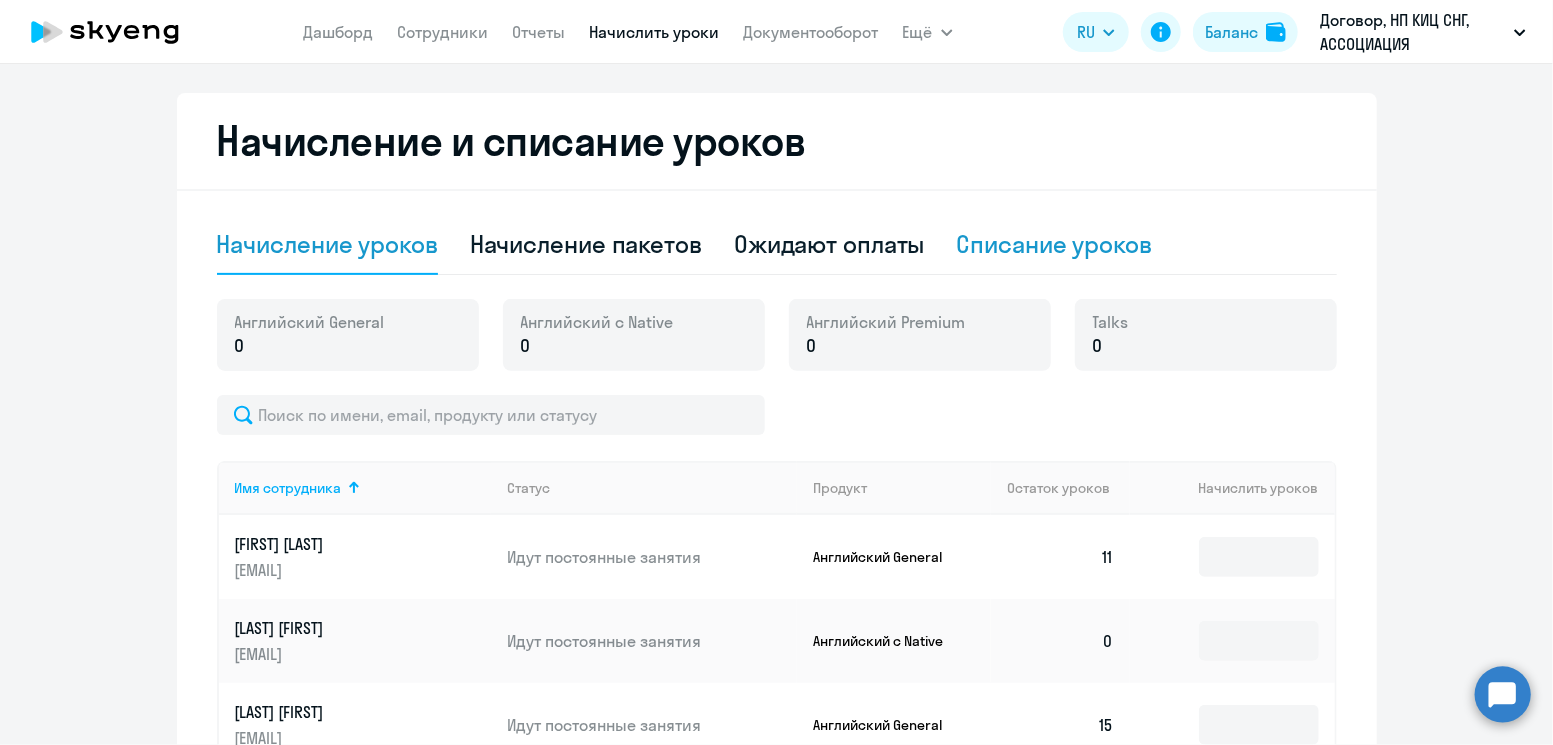 click on "Списание уроков" 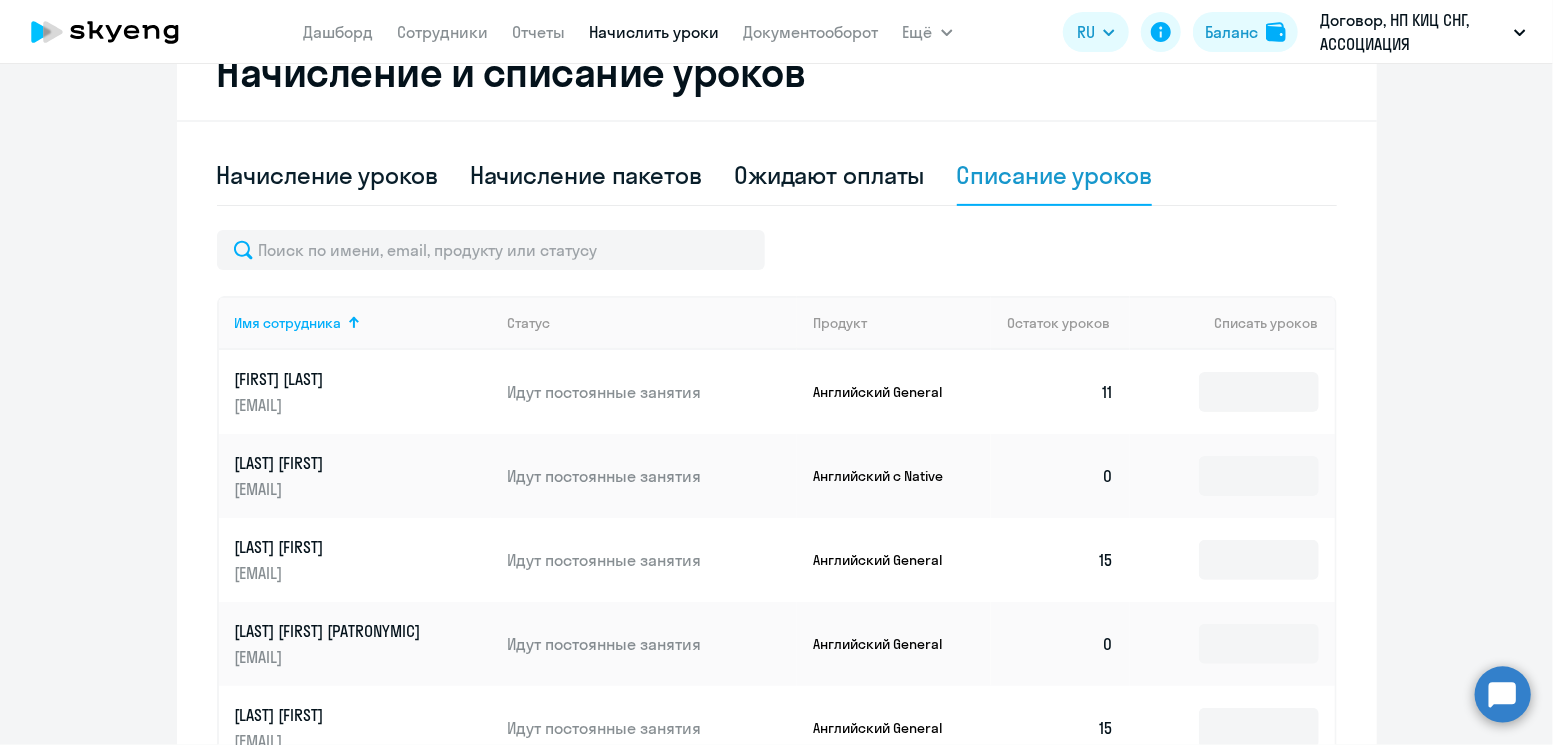 scroll, scrollTop: 469, scrollLeft: 0, axis: vertical 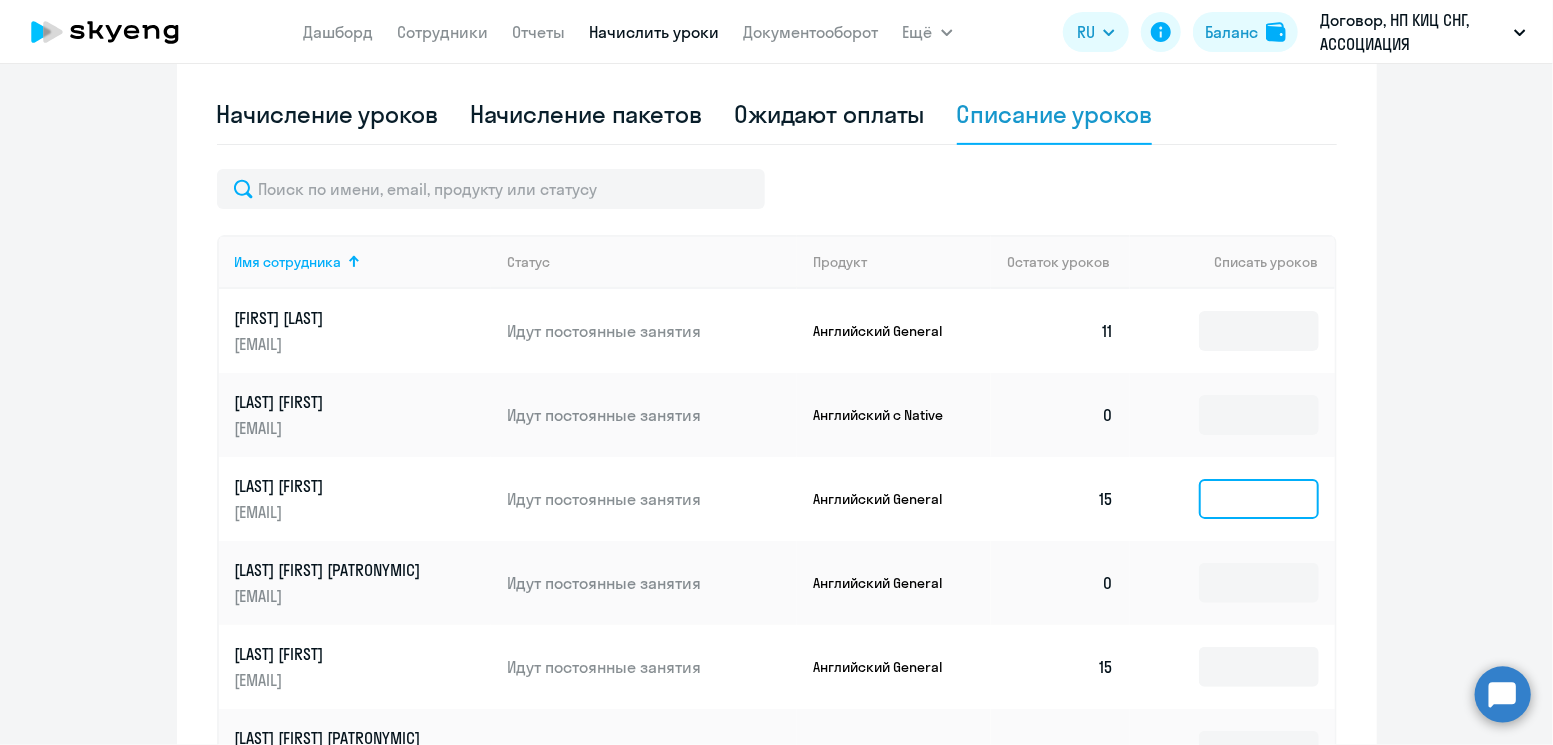 click 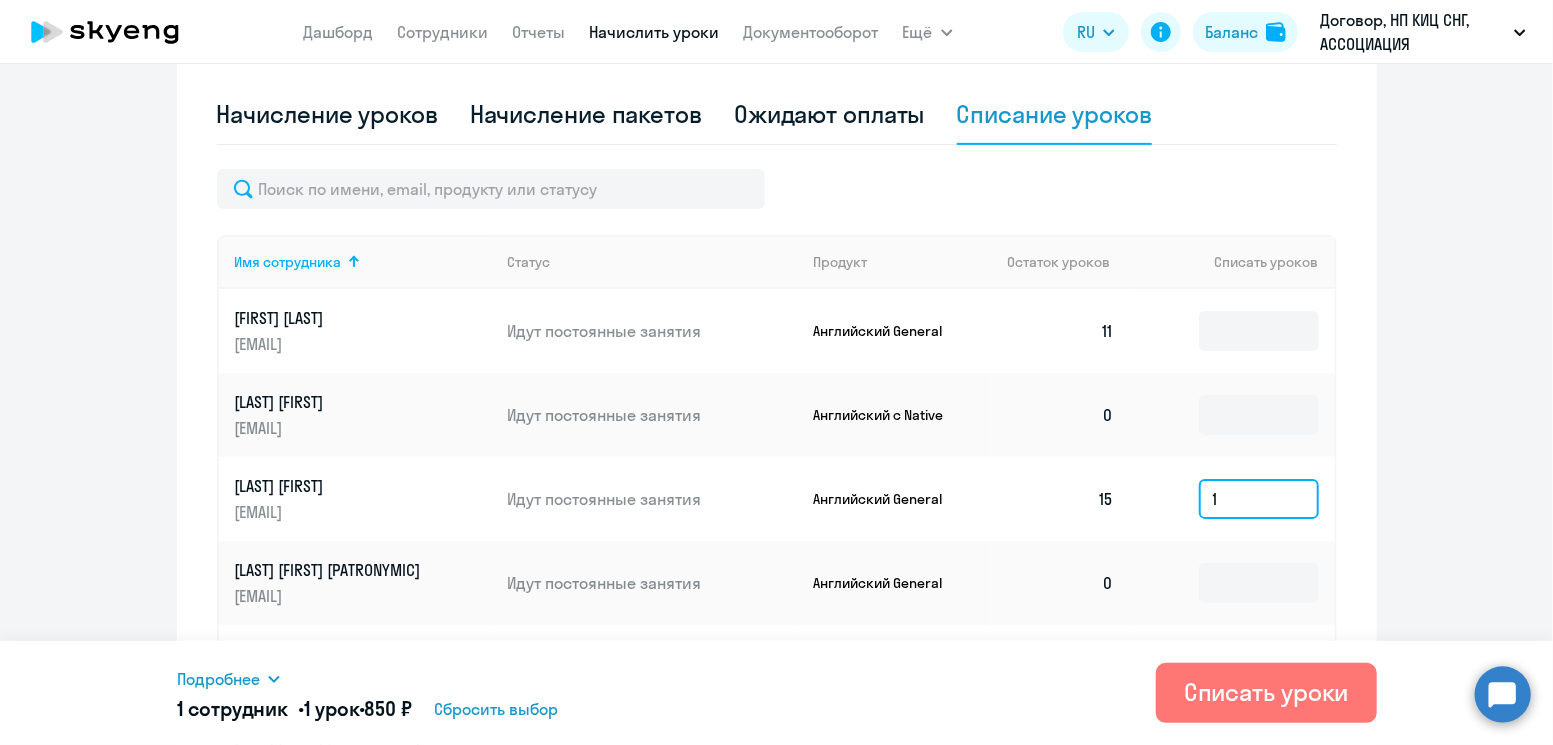 type on "15" 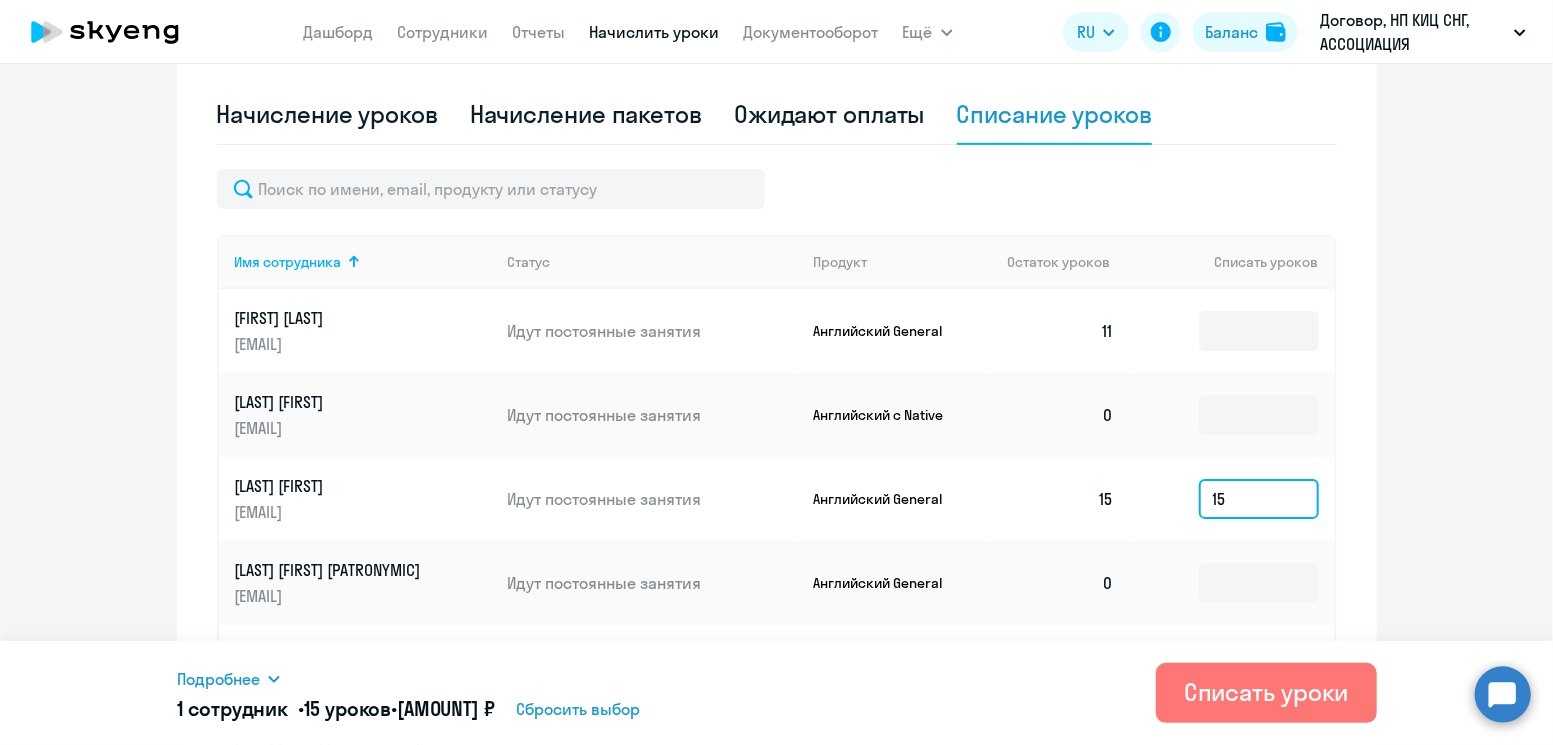 drag, startPoint x: 1243, startPoint y: 505, endPoint x: 1159, endPoint y: 500, distance: 84.14868 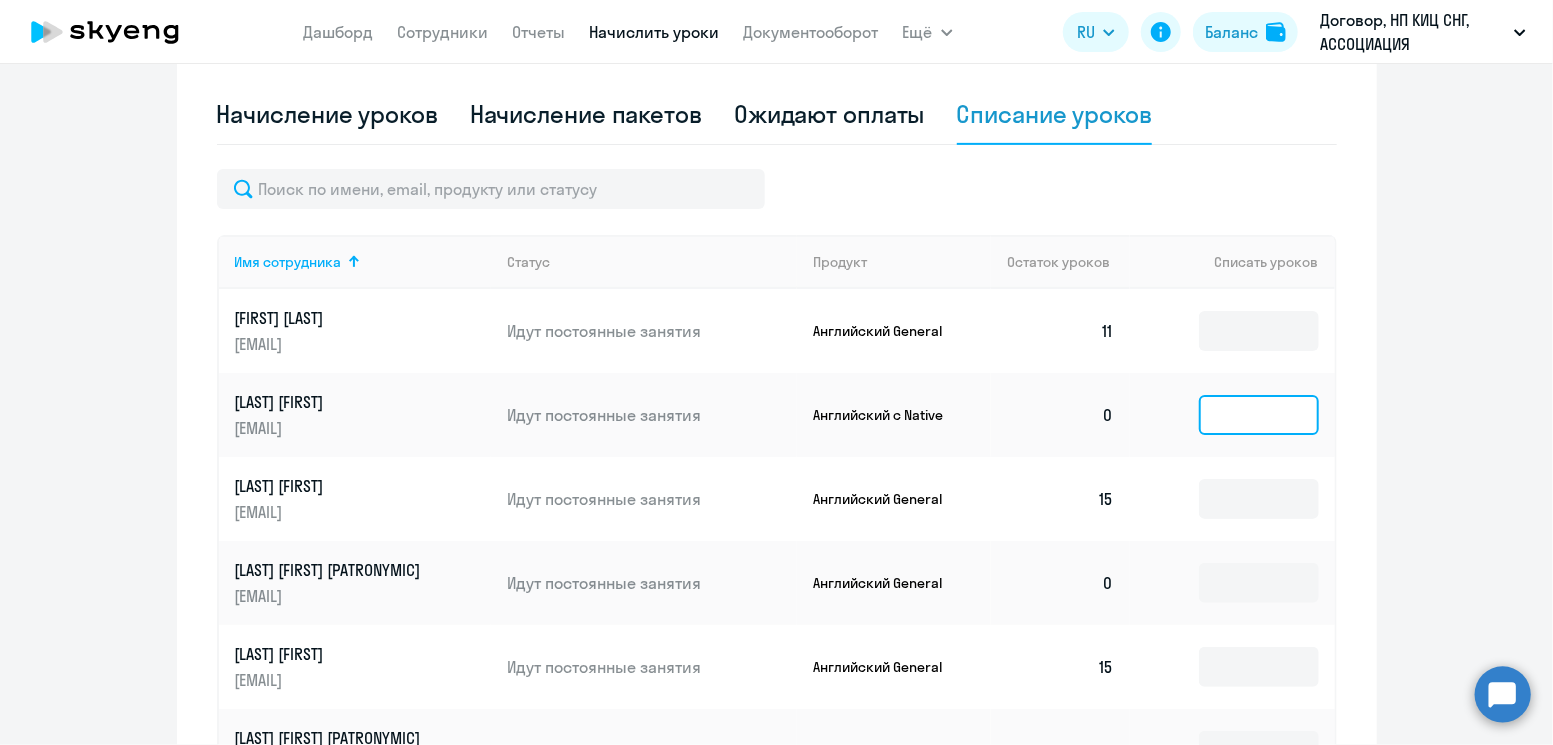 click 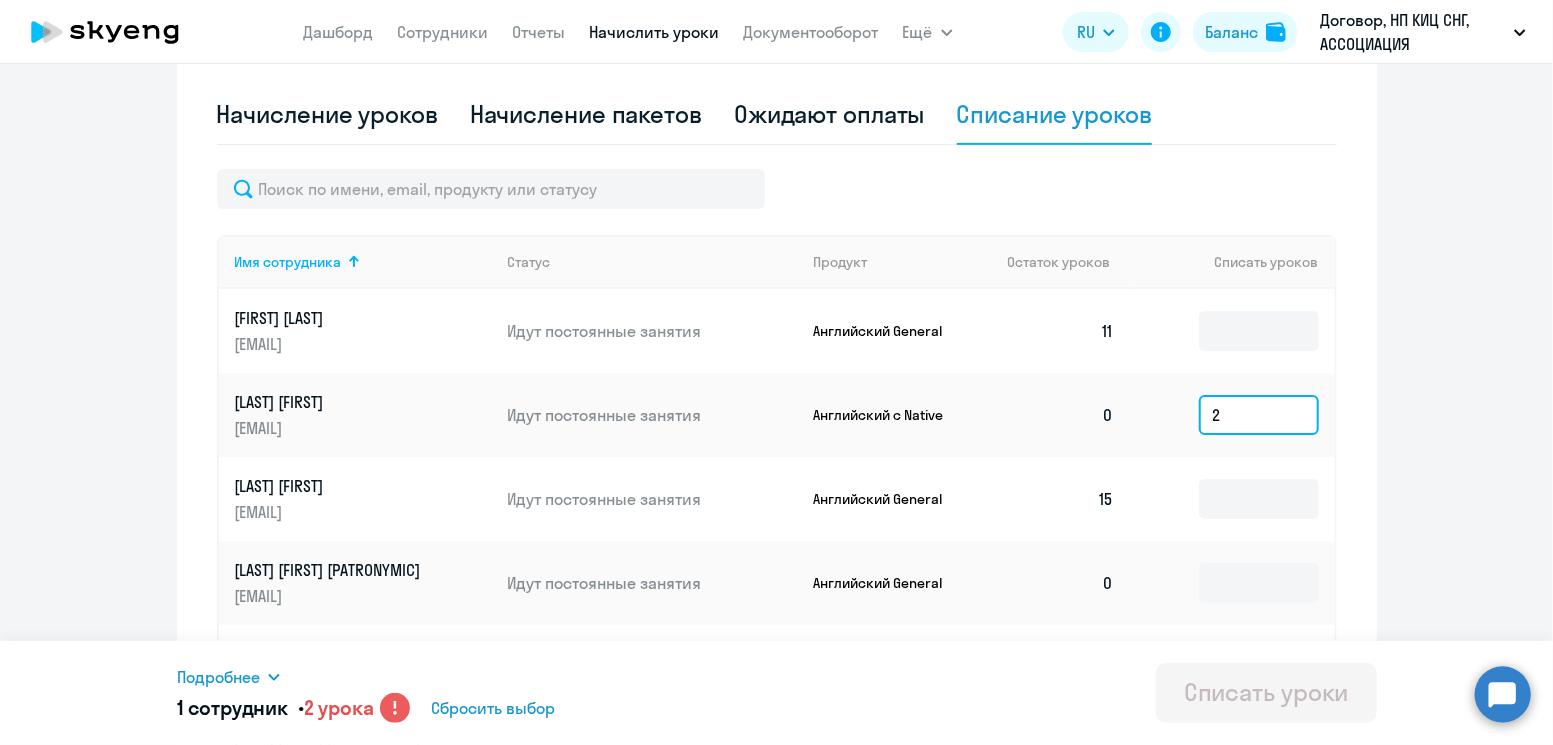 type 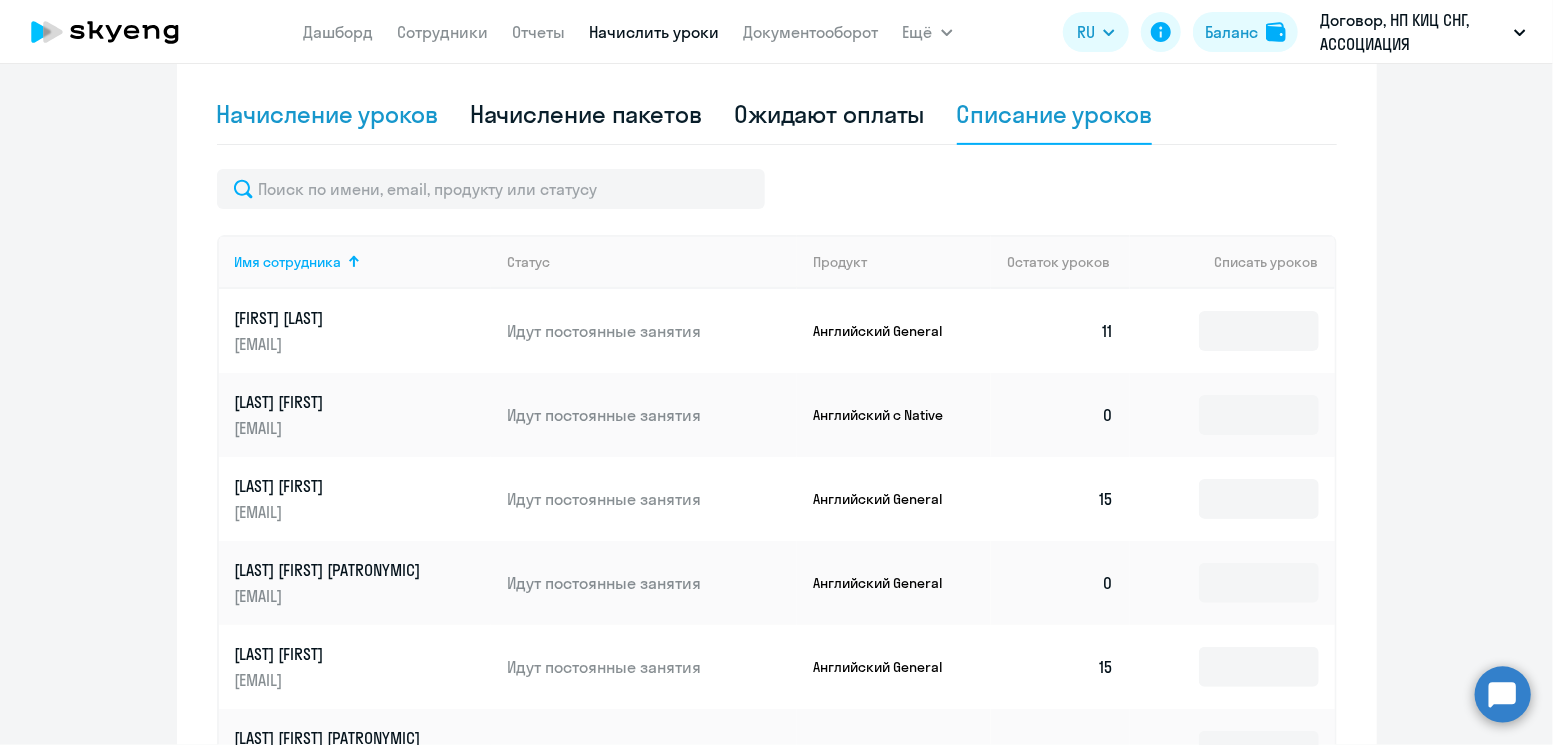 click on "Начисление уроков" 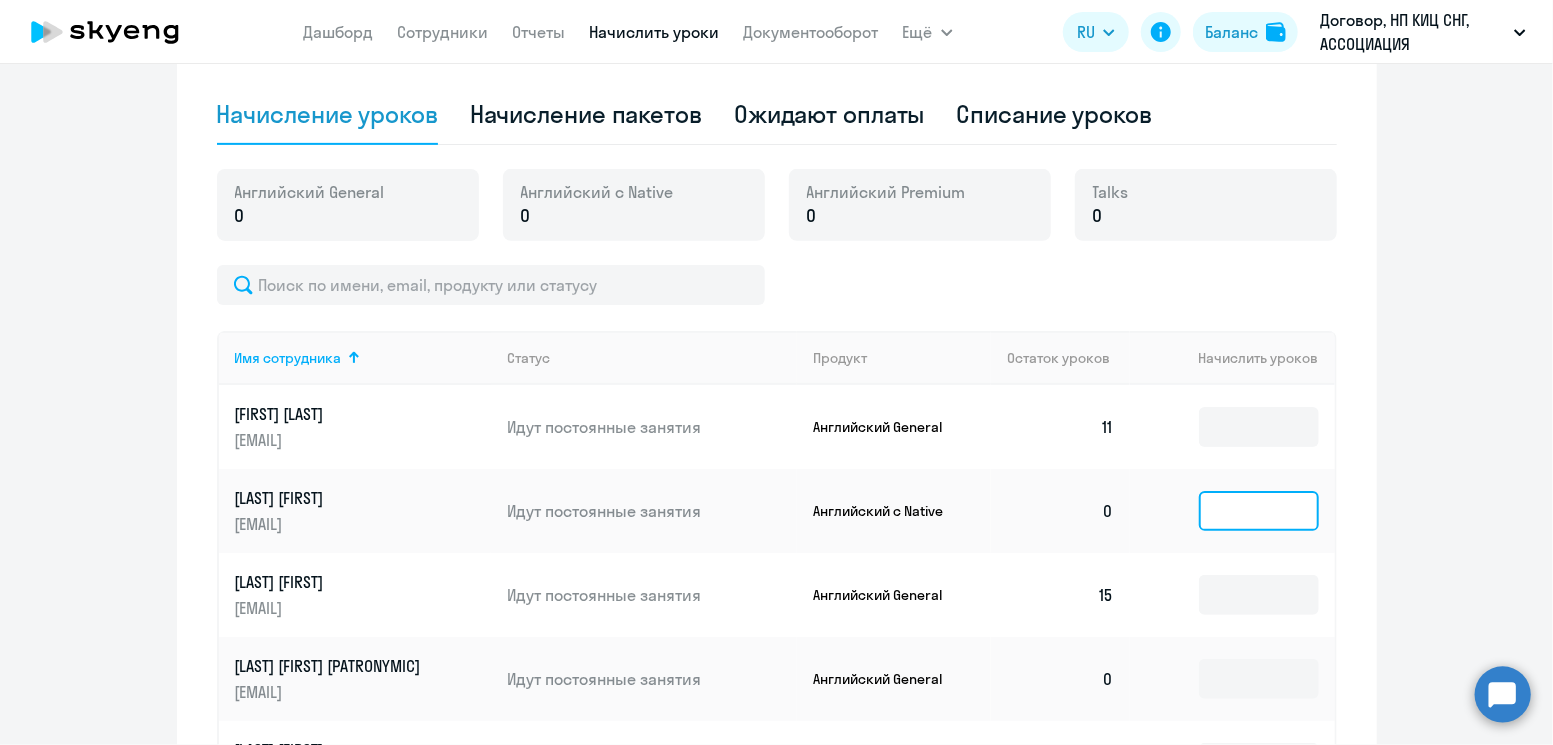 click 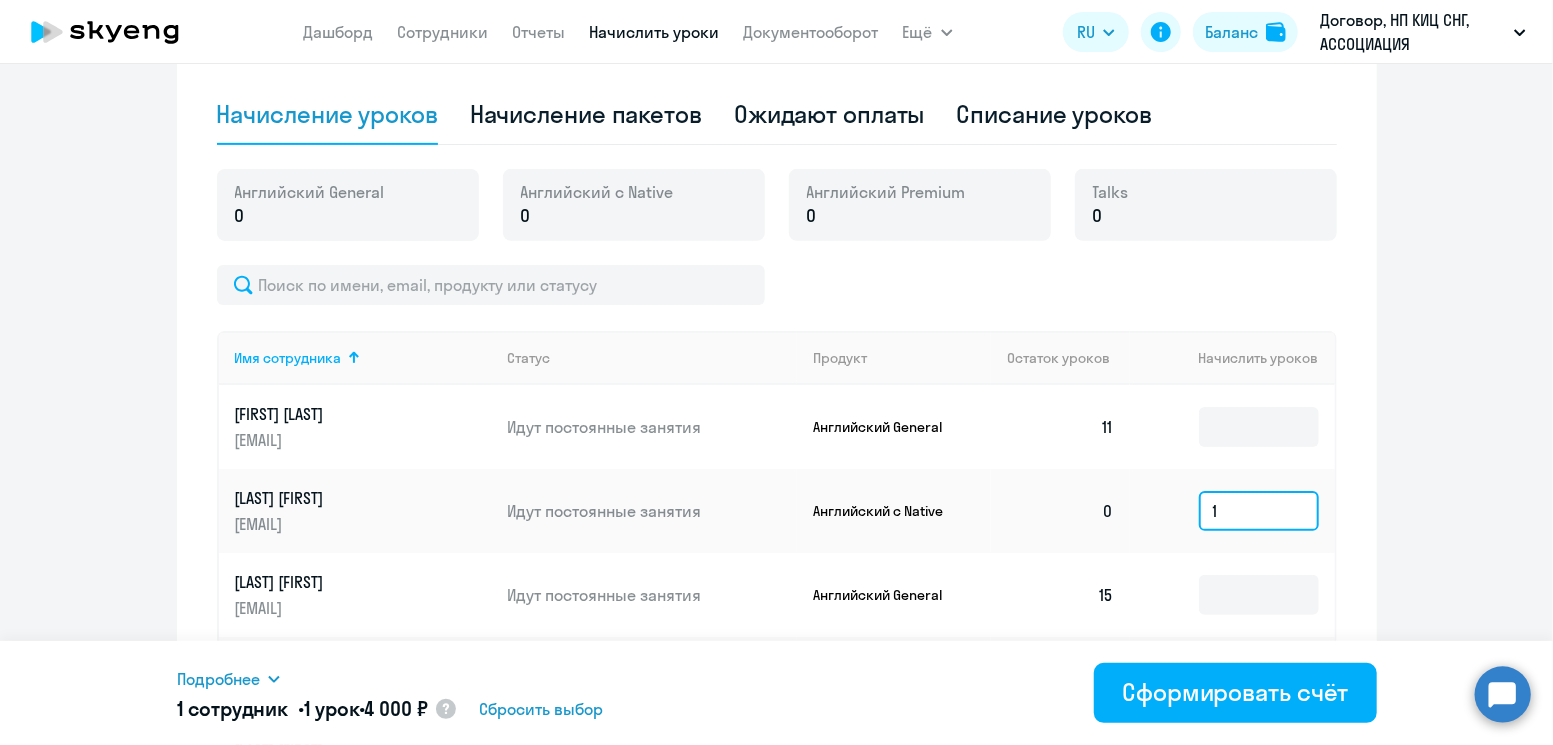 drag, startPoint x: 1229, startPoint y: 513, endPoint x: 1132, endPoint y: 510, distance: 97.04638 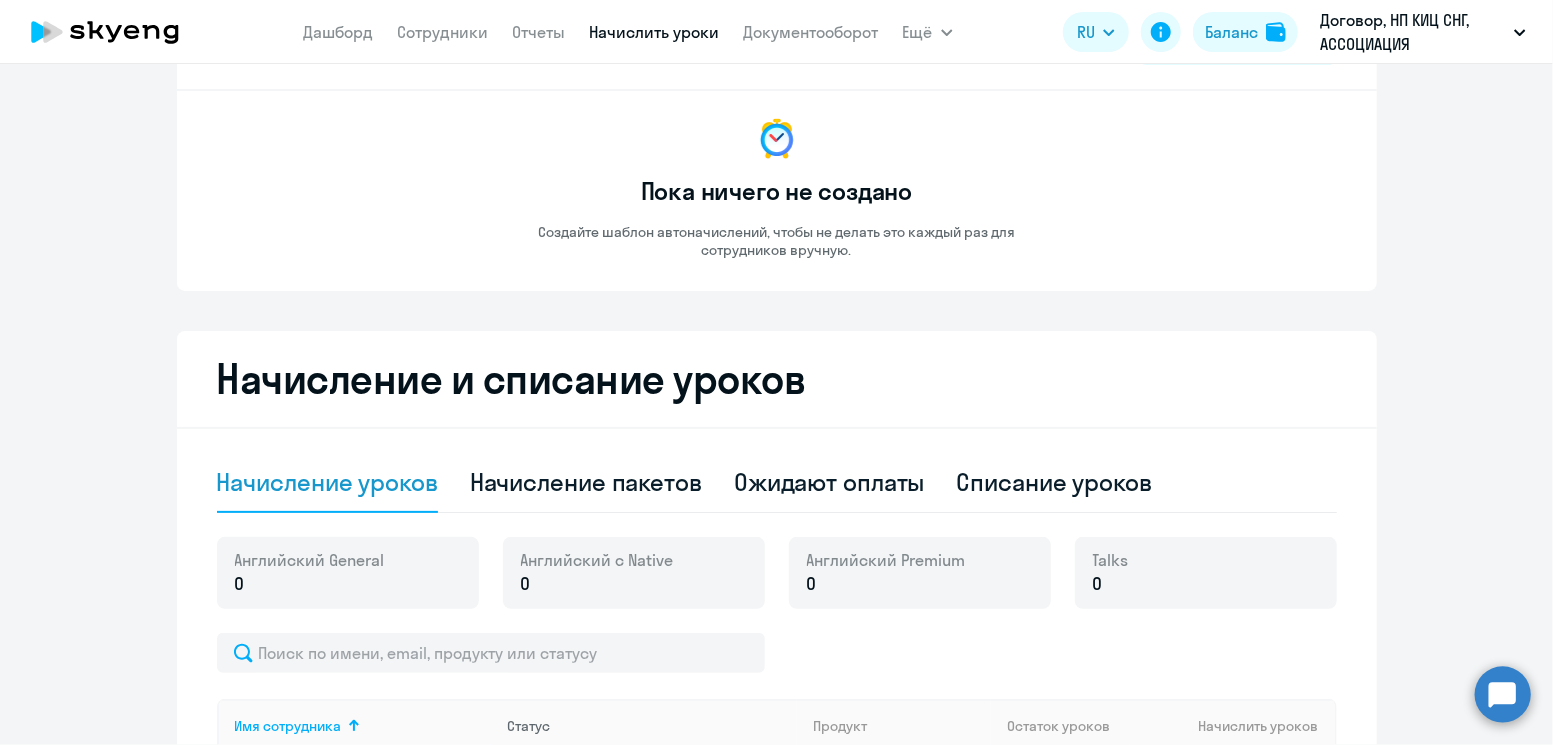 scroll, scrollTop: 0, scrollLeft: 0, axis: both 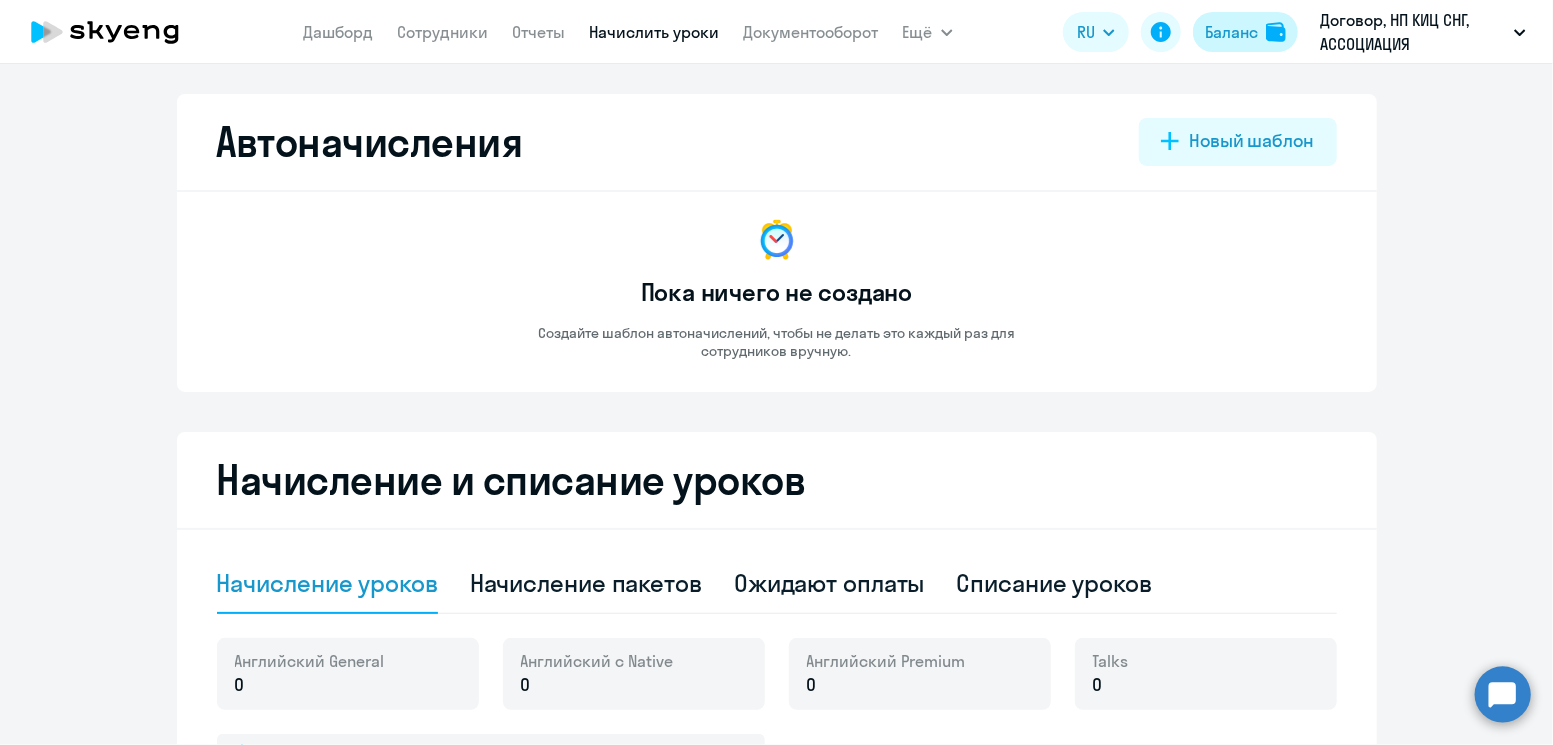 click on "Баланс" 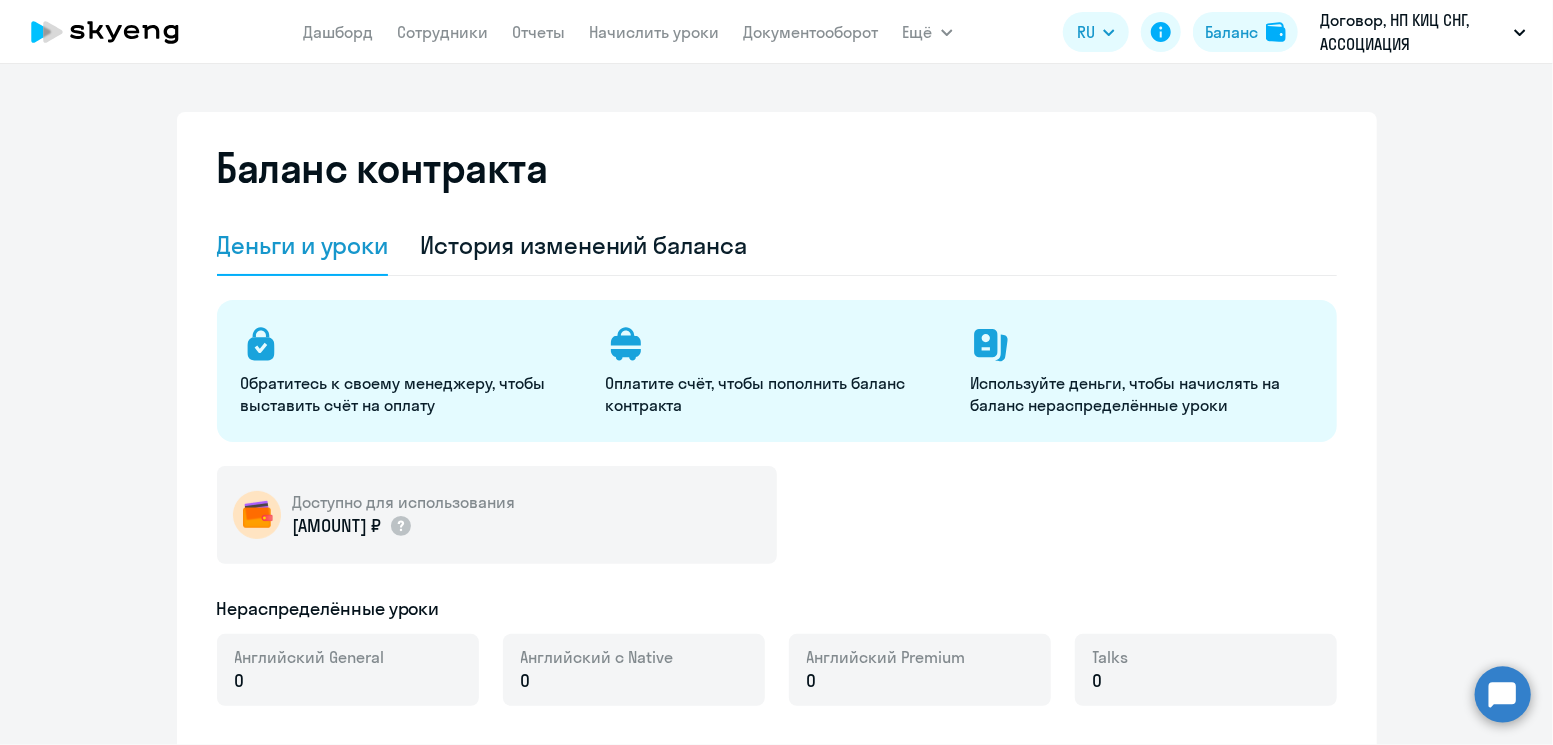 select on "english_adult_not_native_speaker" 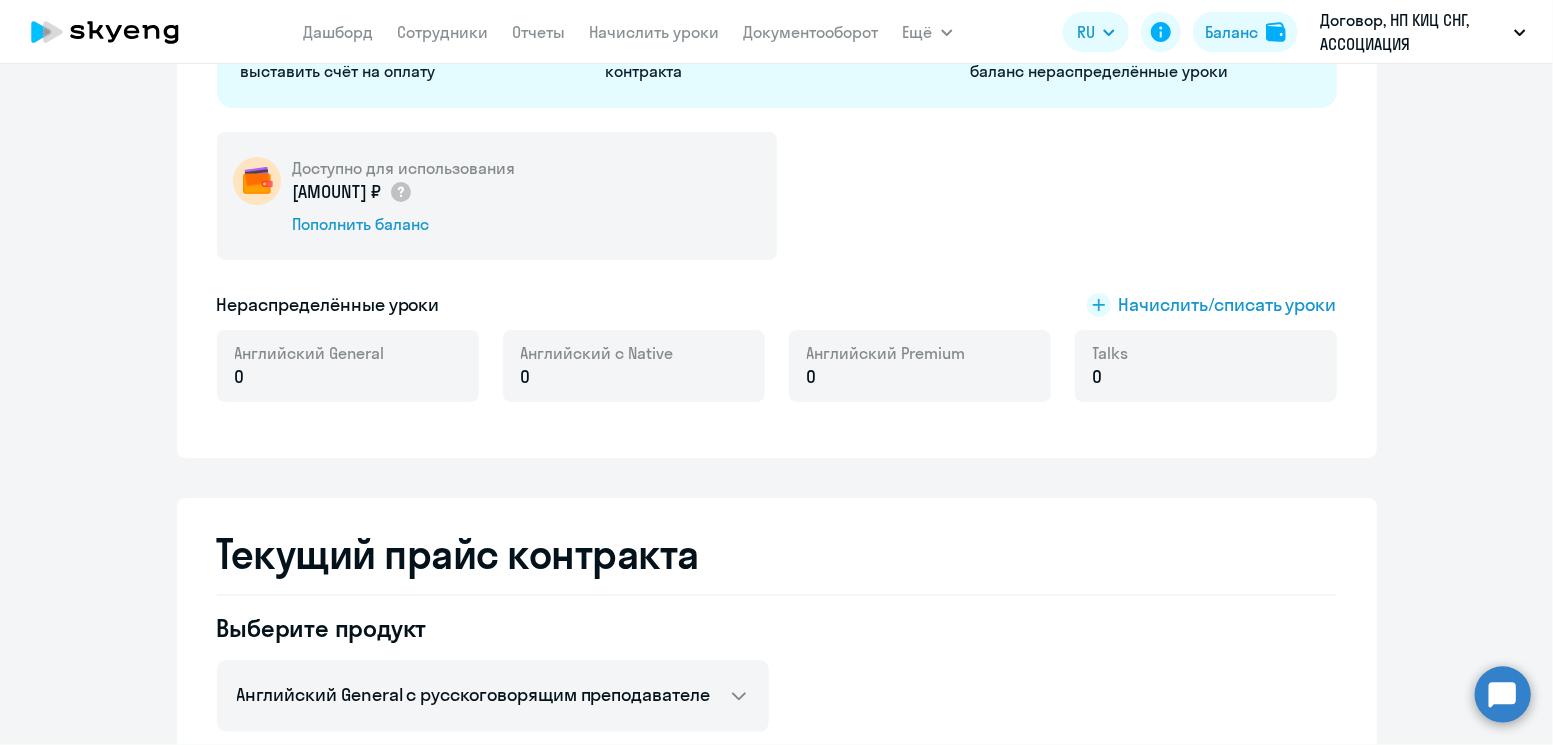 scroll, scrollTop: 336, scrollLeft: 0, axis: vertical 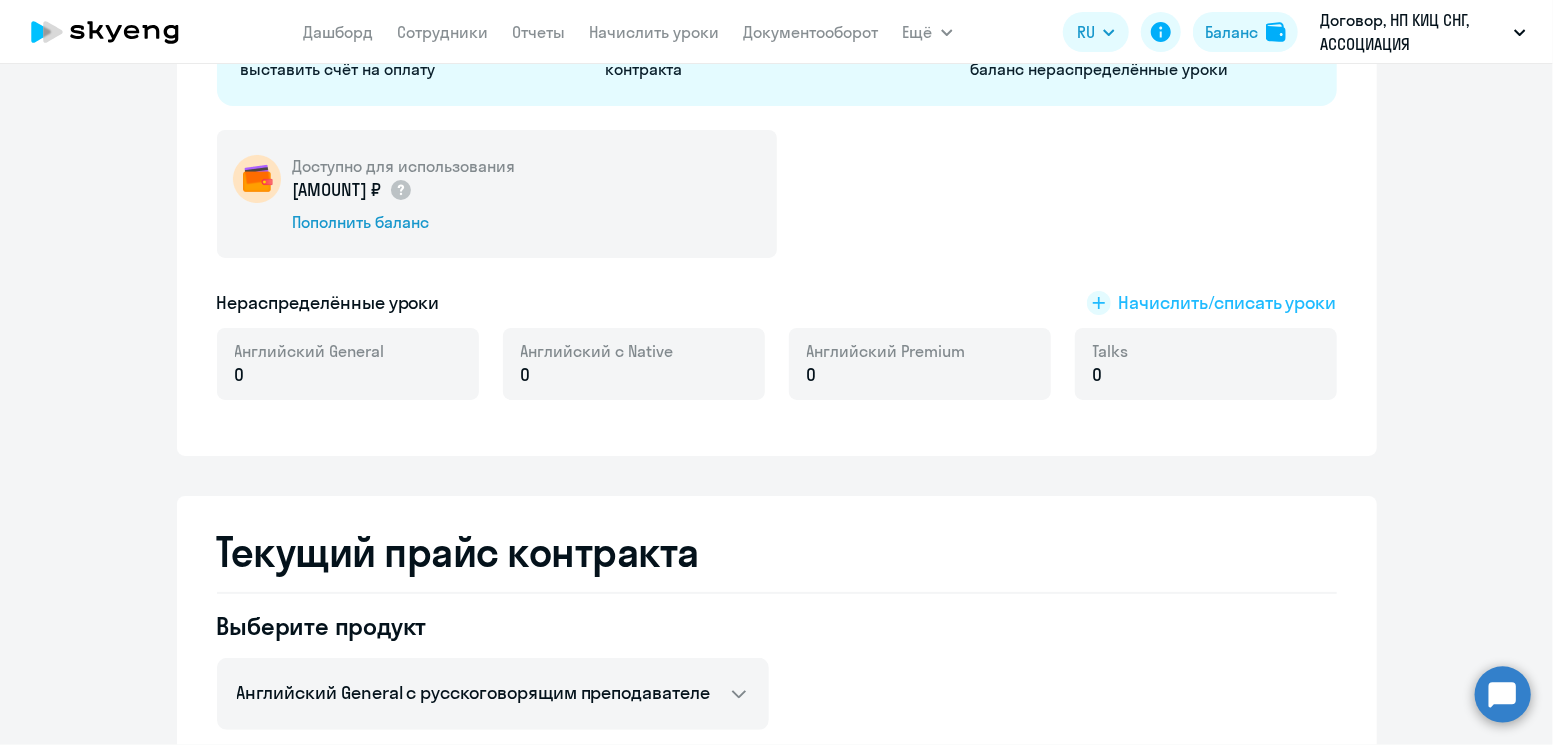 click 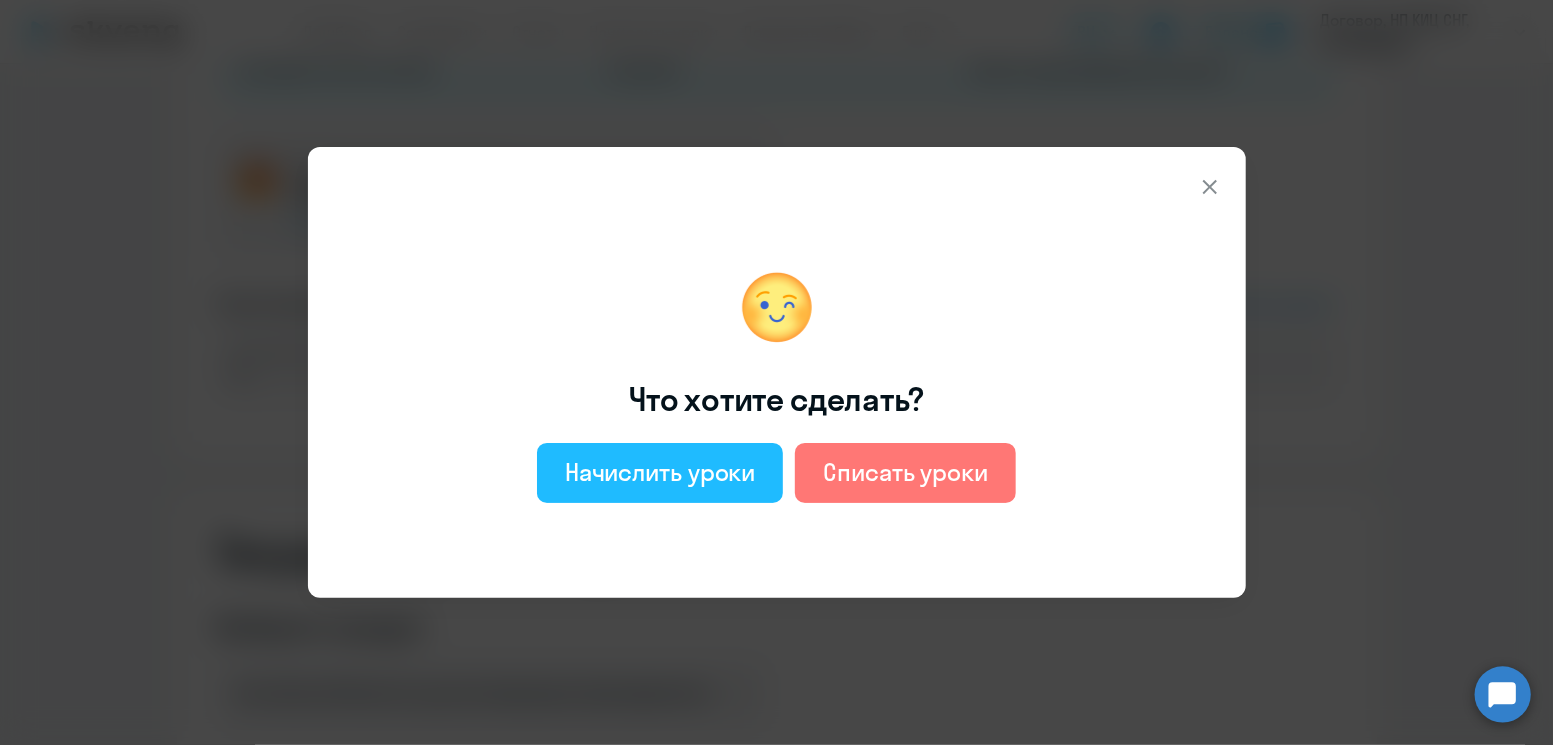 click on "Начислить уроки" at bounding box center [660, 472] 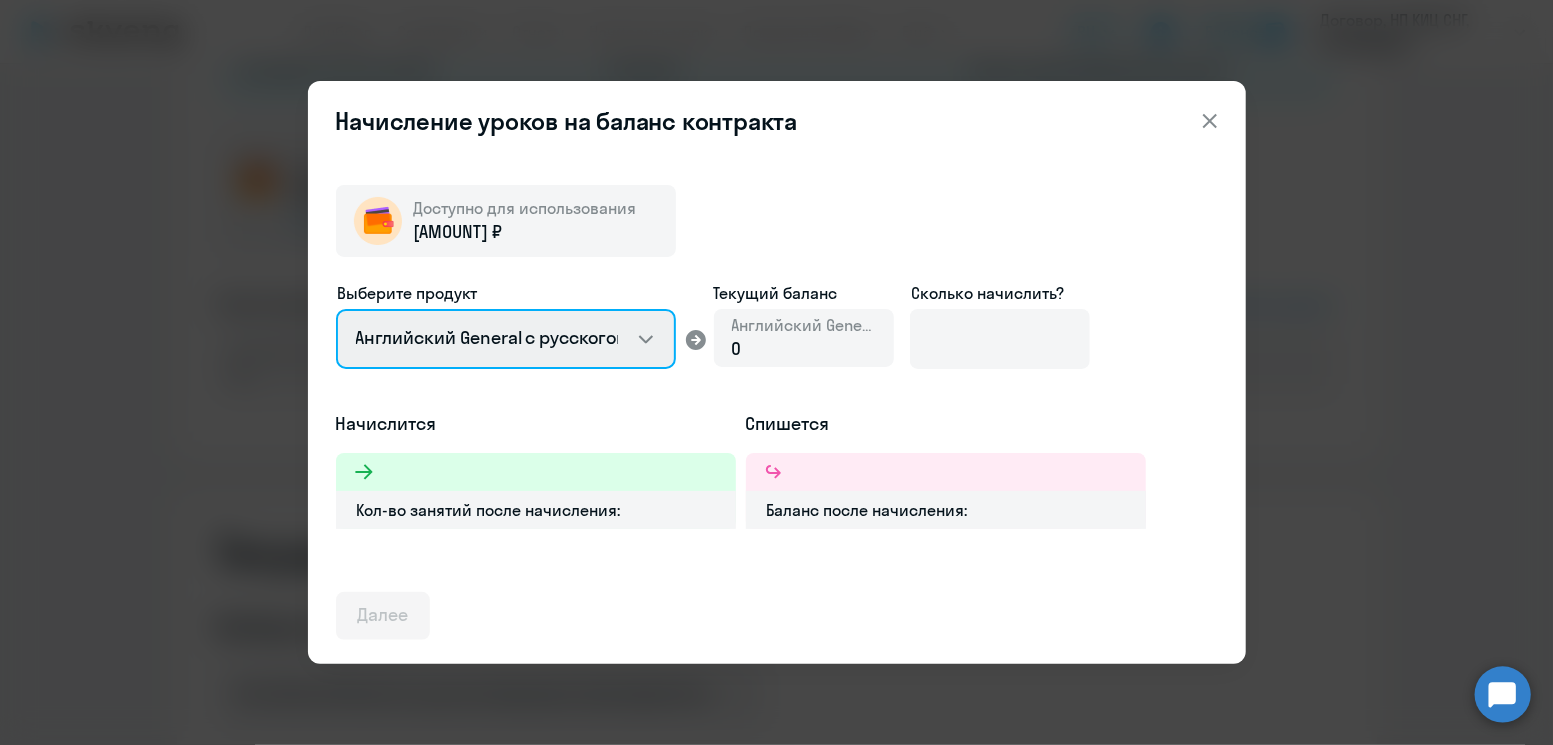 click on "Английский General с русскоговорящим преподавателем   Английский General с англоговорящим преподавателем   Премиум английский с русскоговорящим преподавателем   Talks 15 минутные разговоры на английском" at bounding box center (506, 339) 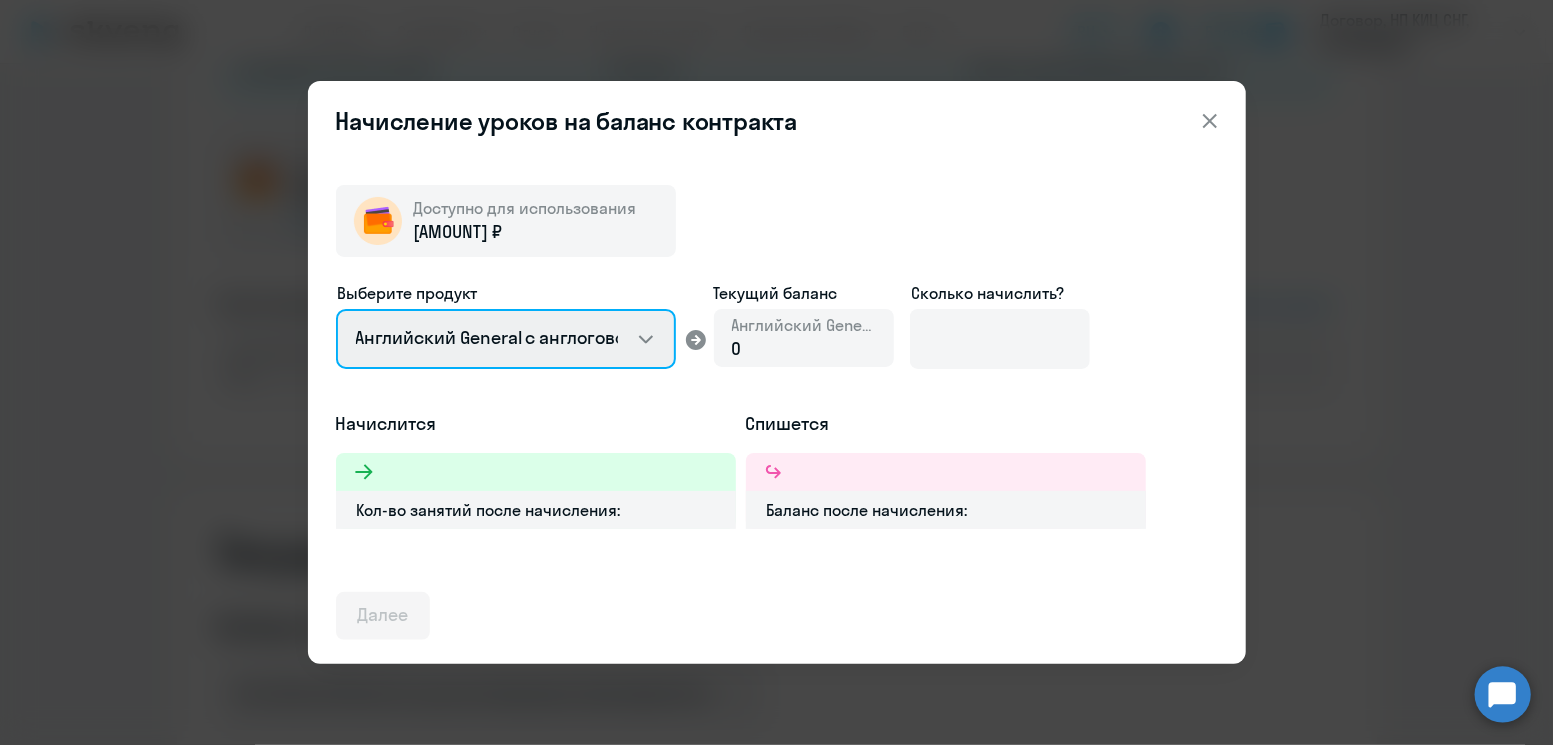 click on "Английский General с русскоговорящим преподавателем   Английский General с англоговорящим преподавателем   Премиум английский с русскоговорящим преподавателем   Talks 15 минутные разговоры на английском" at bounding box center [506, 339] 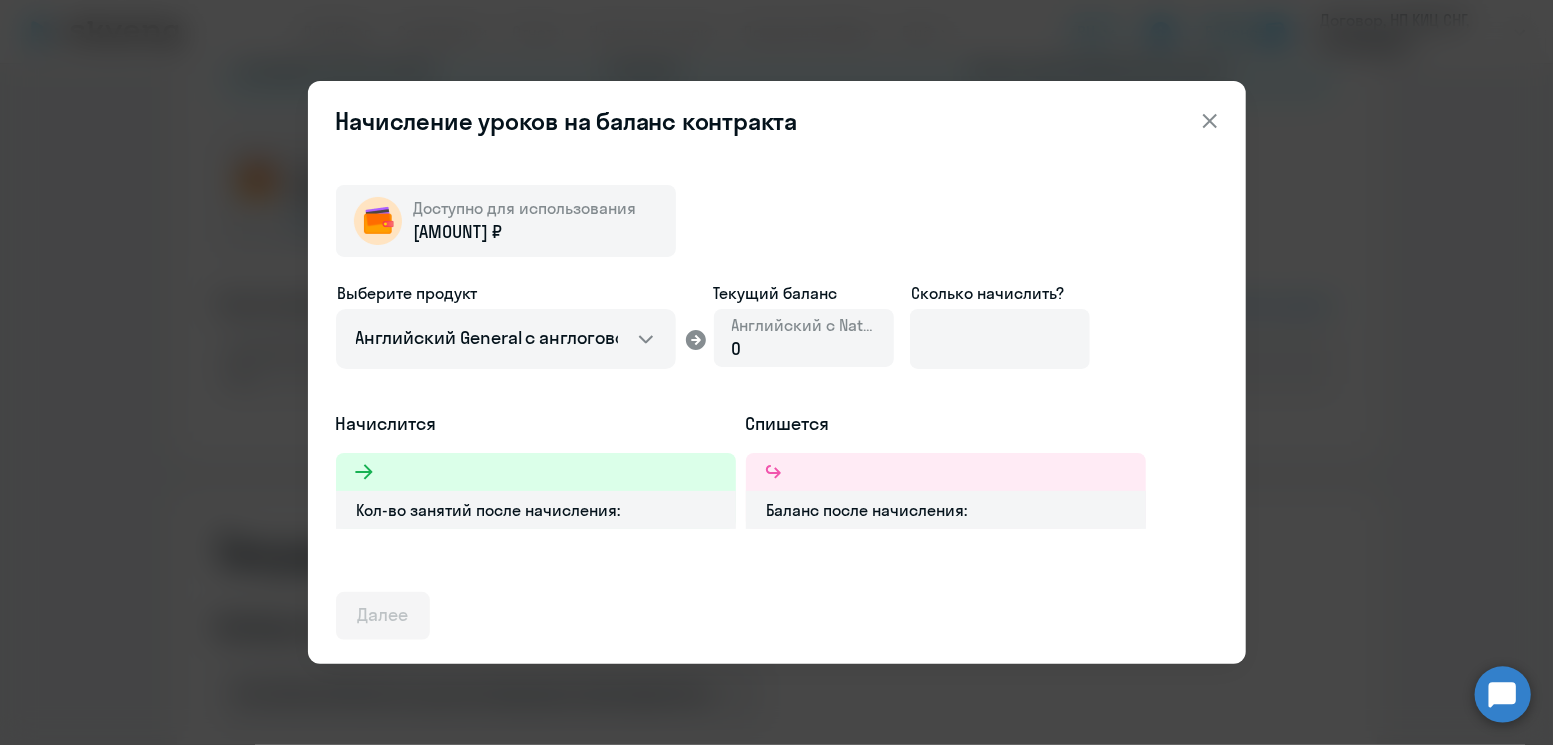 drag, startPoint x: 773, startPoint y: 352, endPoint x: 741, endPoint y: 346, distance: 32.55764 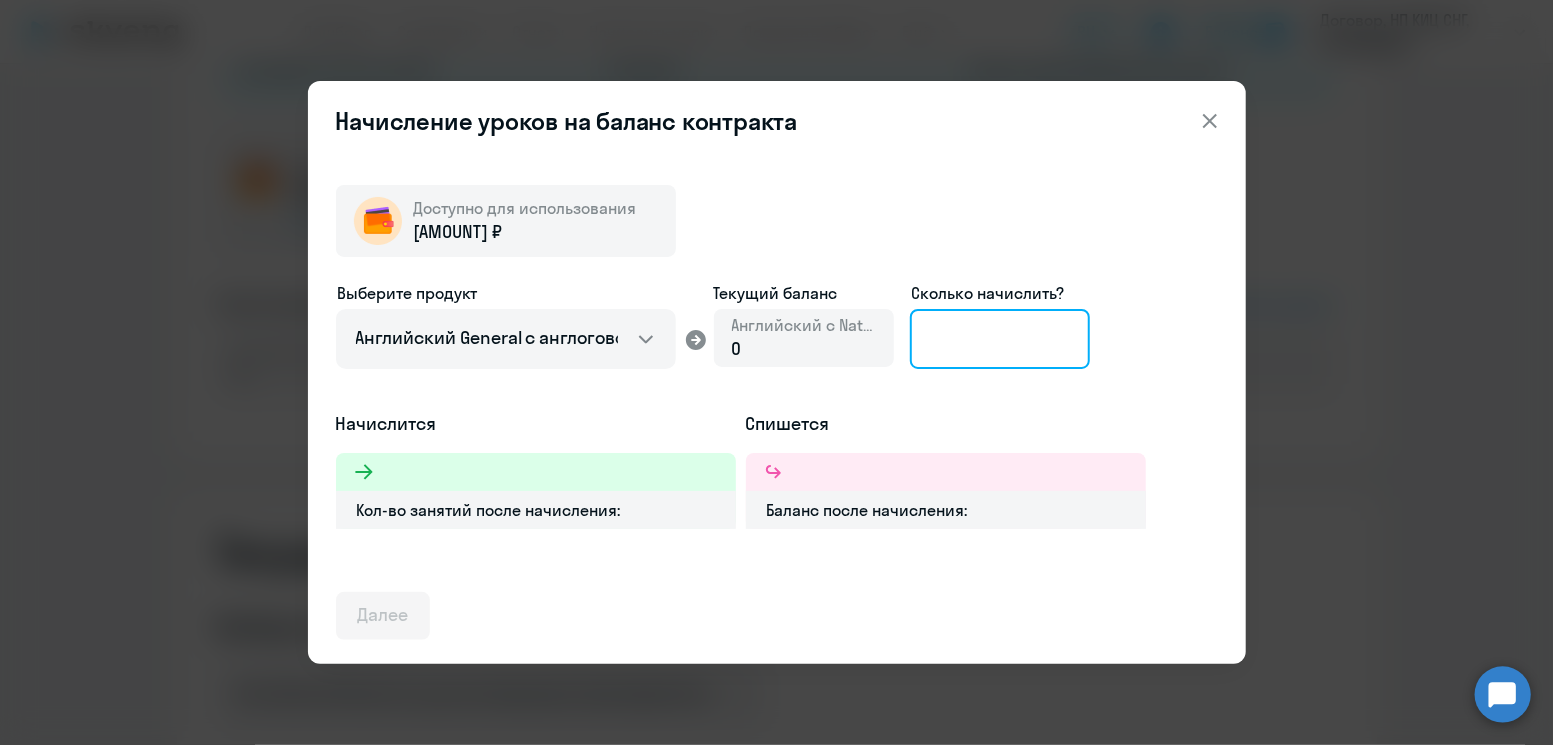 click 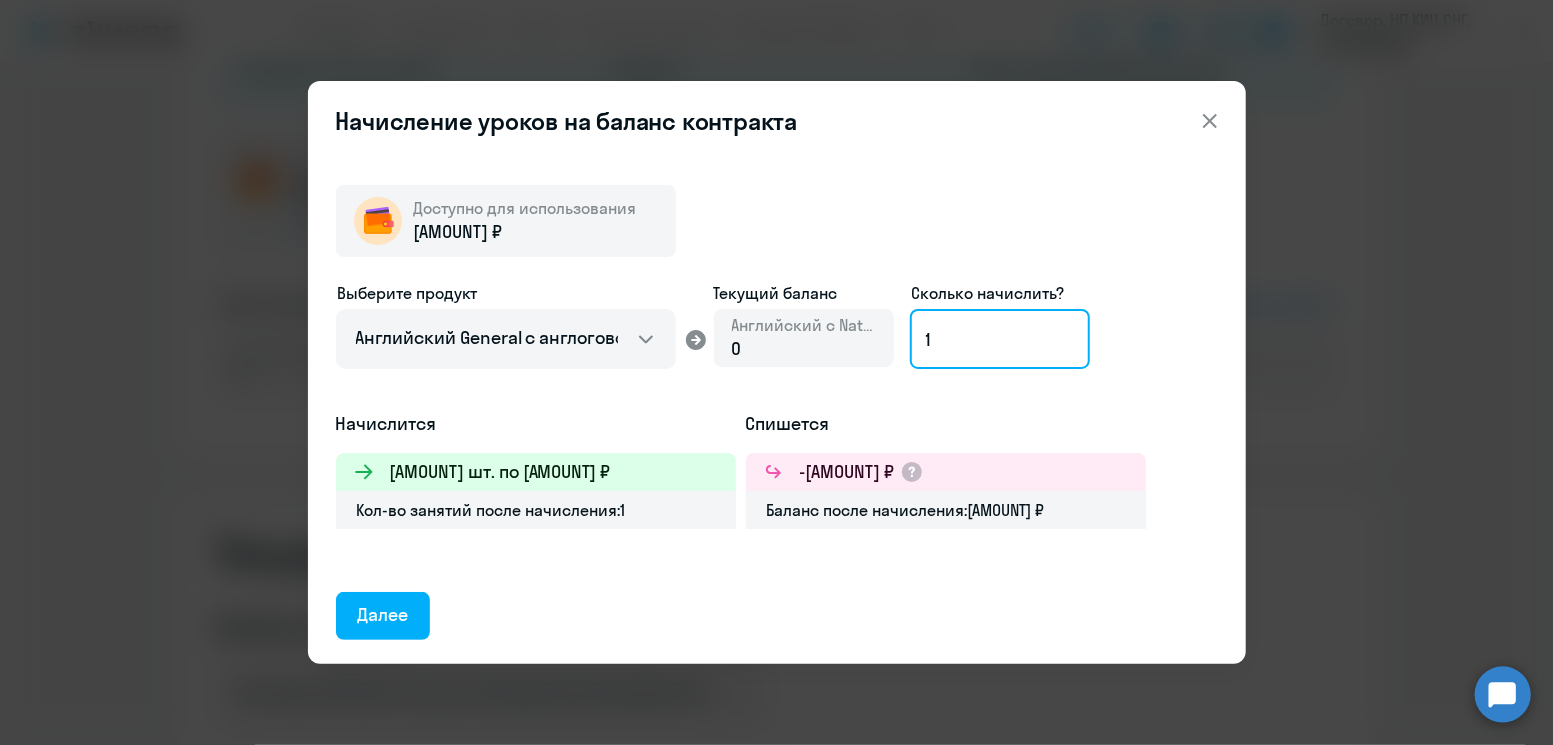 type on "1" 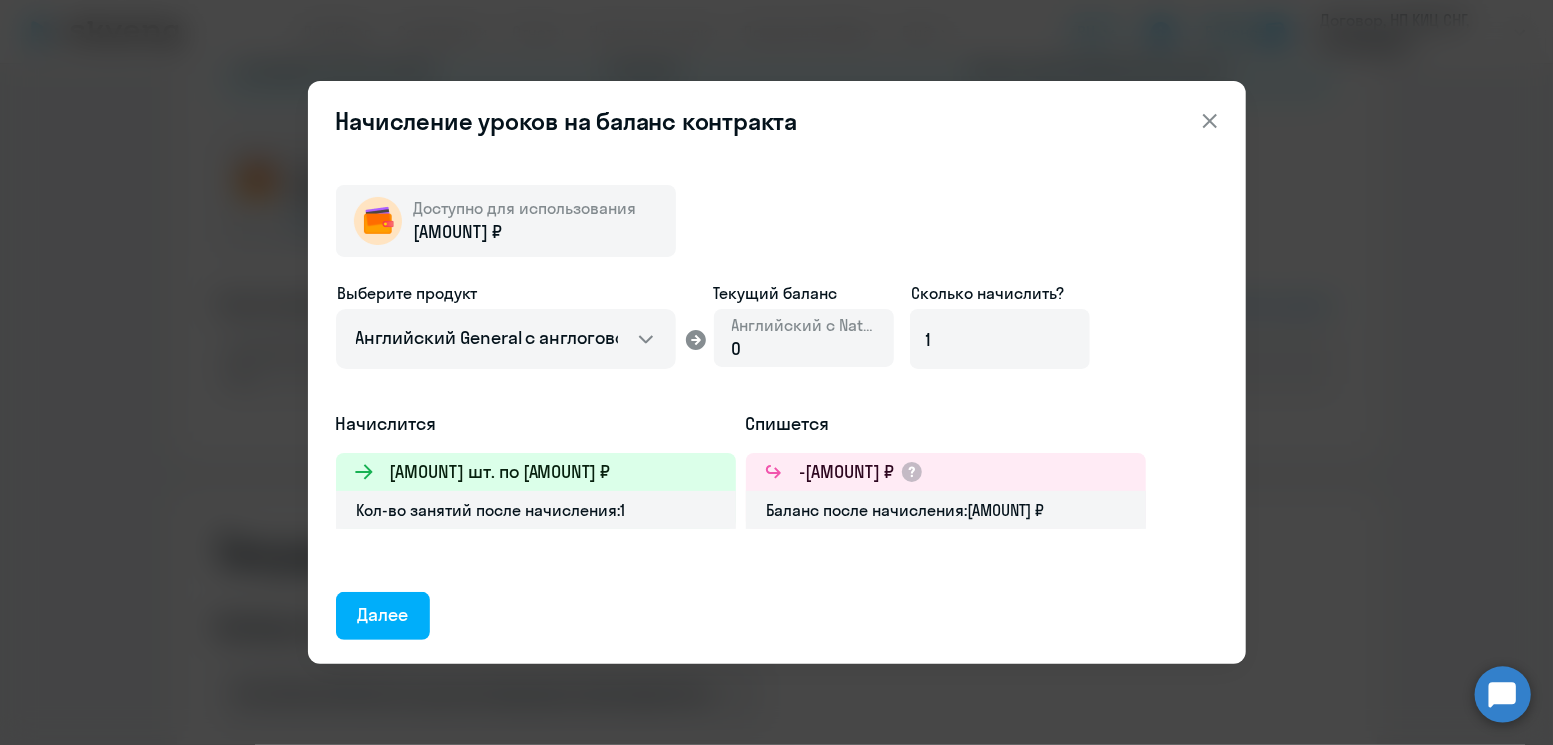 click 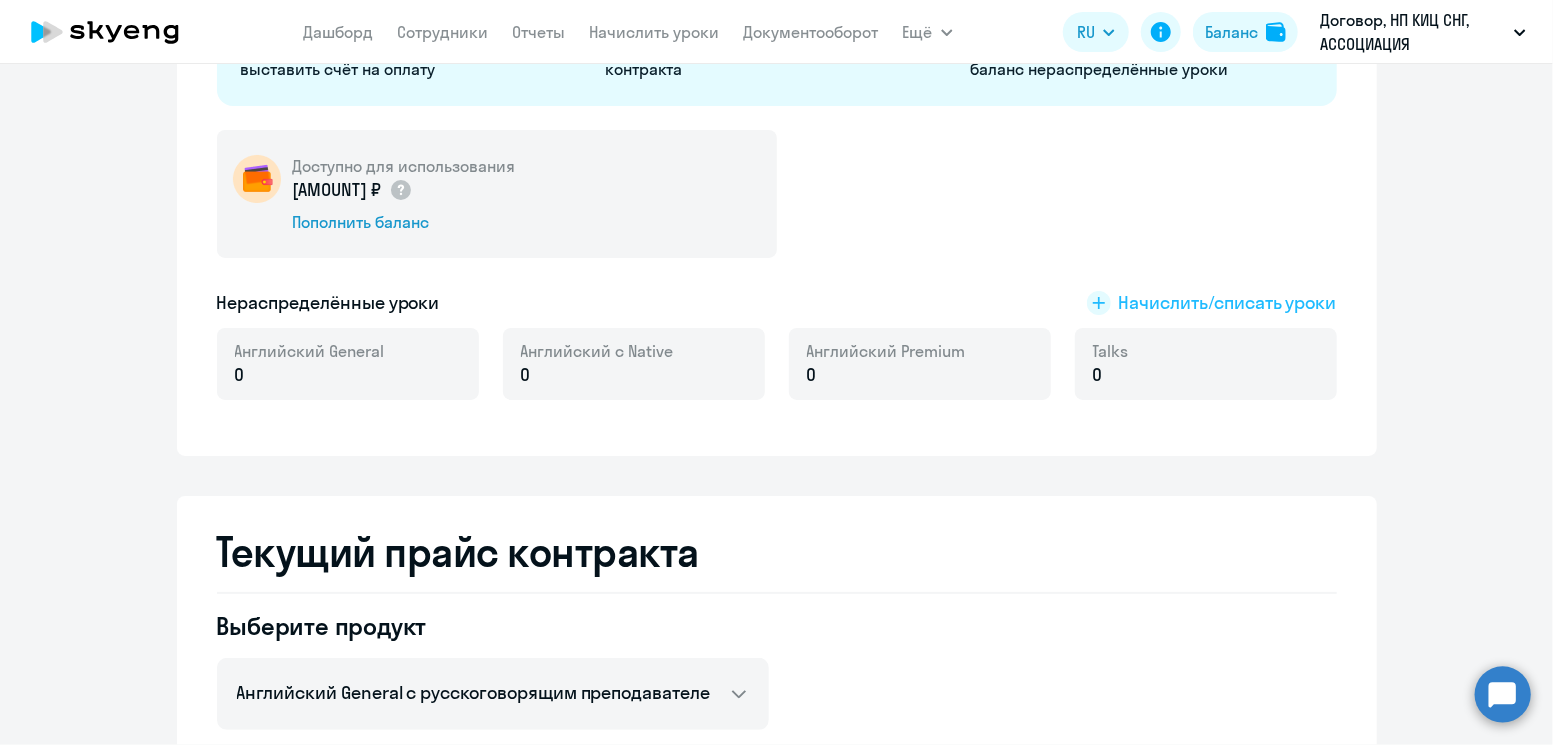 click on "Начислить/списать уроки" 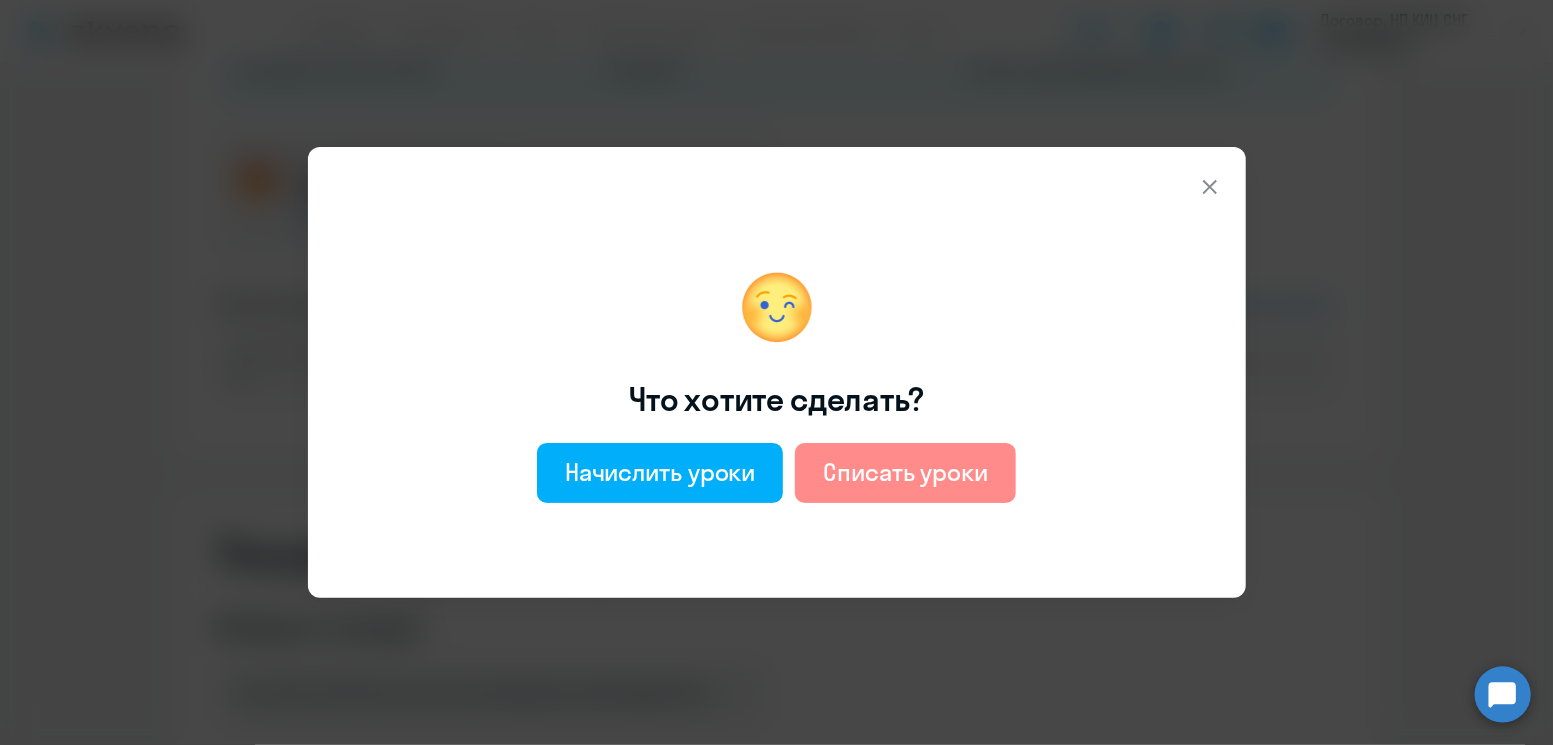 click on "Списать уроки" at bounding box center [905, 472] 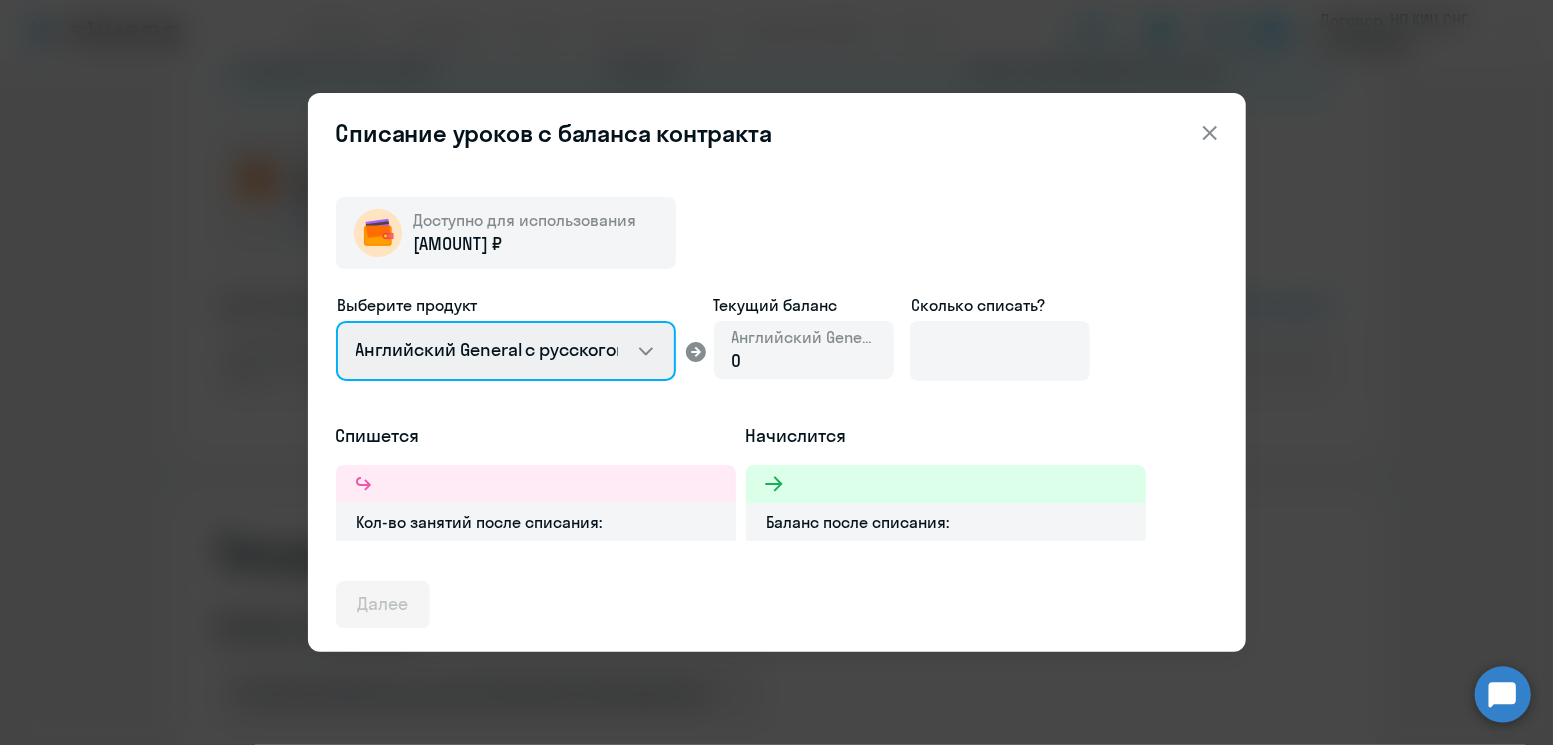 click on "Английский General с русскоговорящим преподавателем   Английский General с англоговорящим преподавателем   Премиум английский с русскоговорящим преподавателем   Talks 15 минутные разговоры на английском" at bounding box center (506, 351) 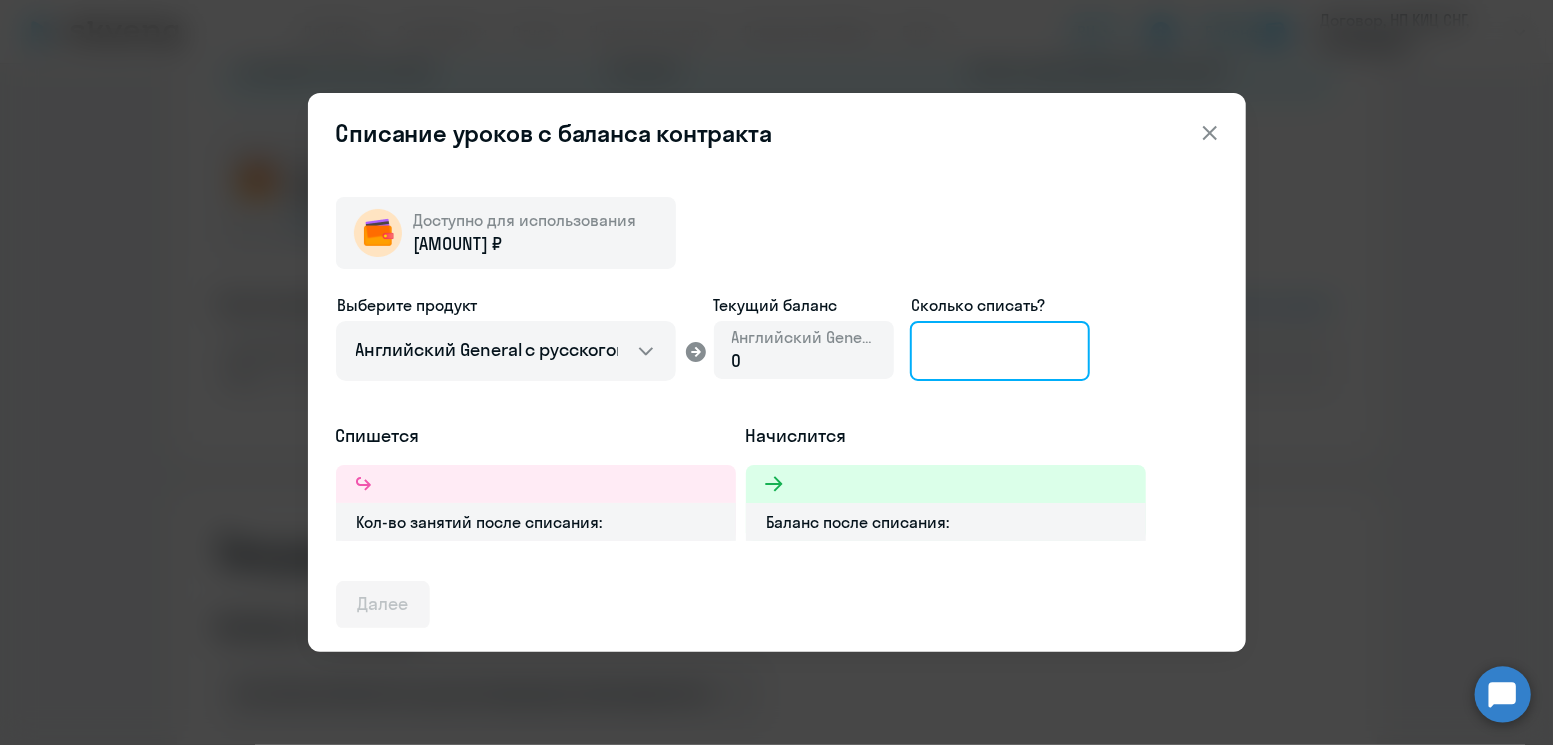 click 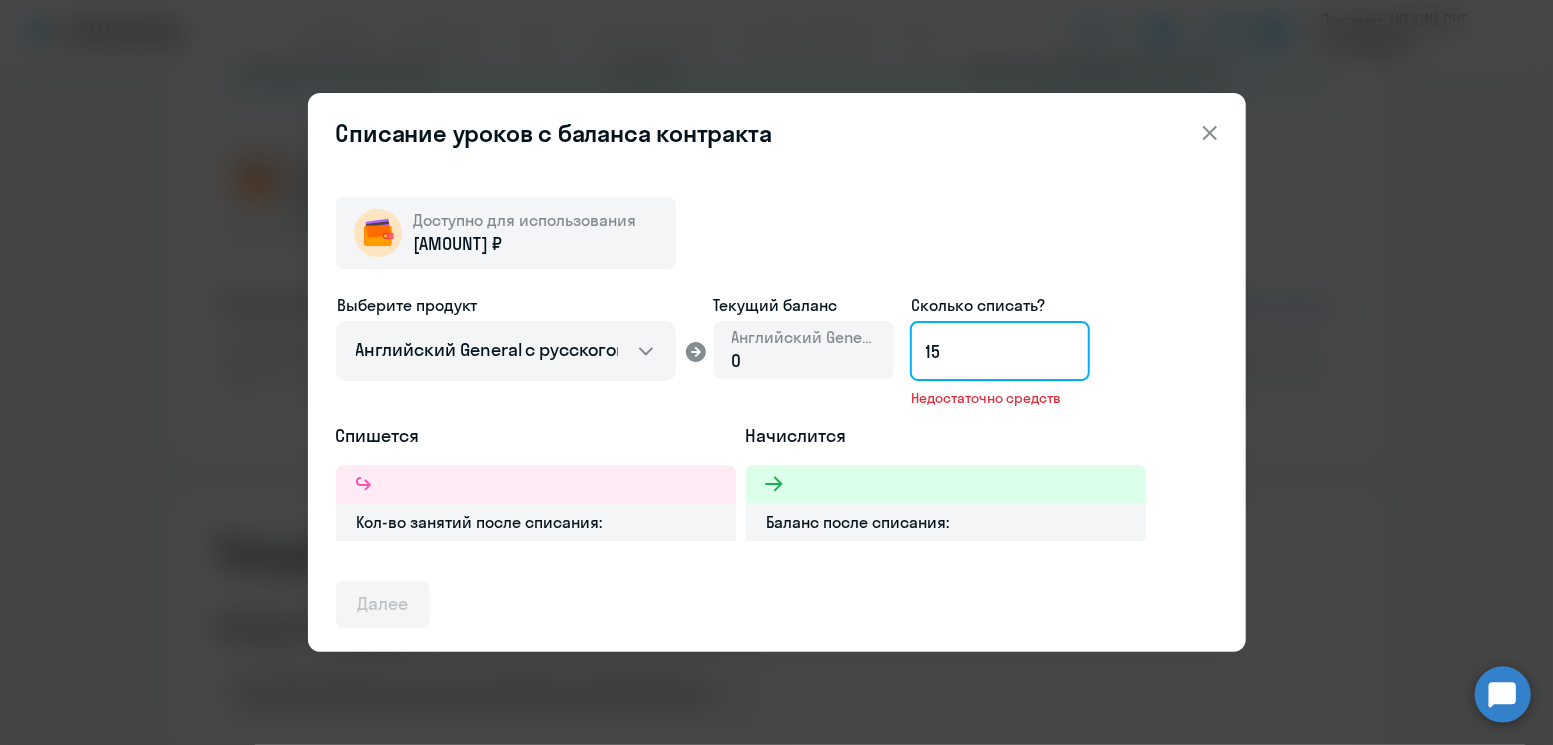 type on "1" 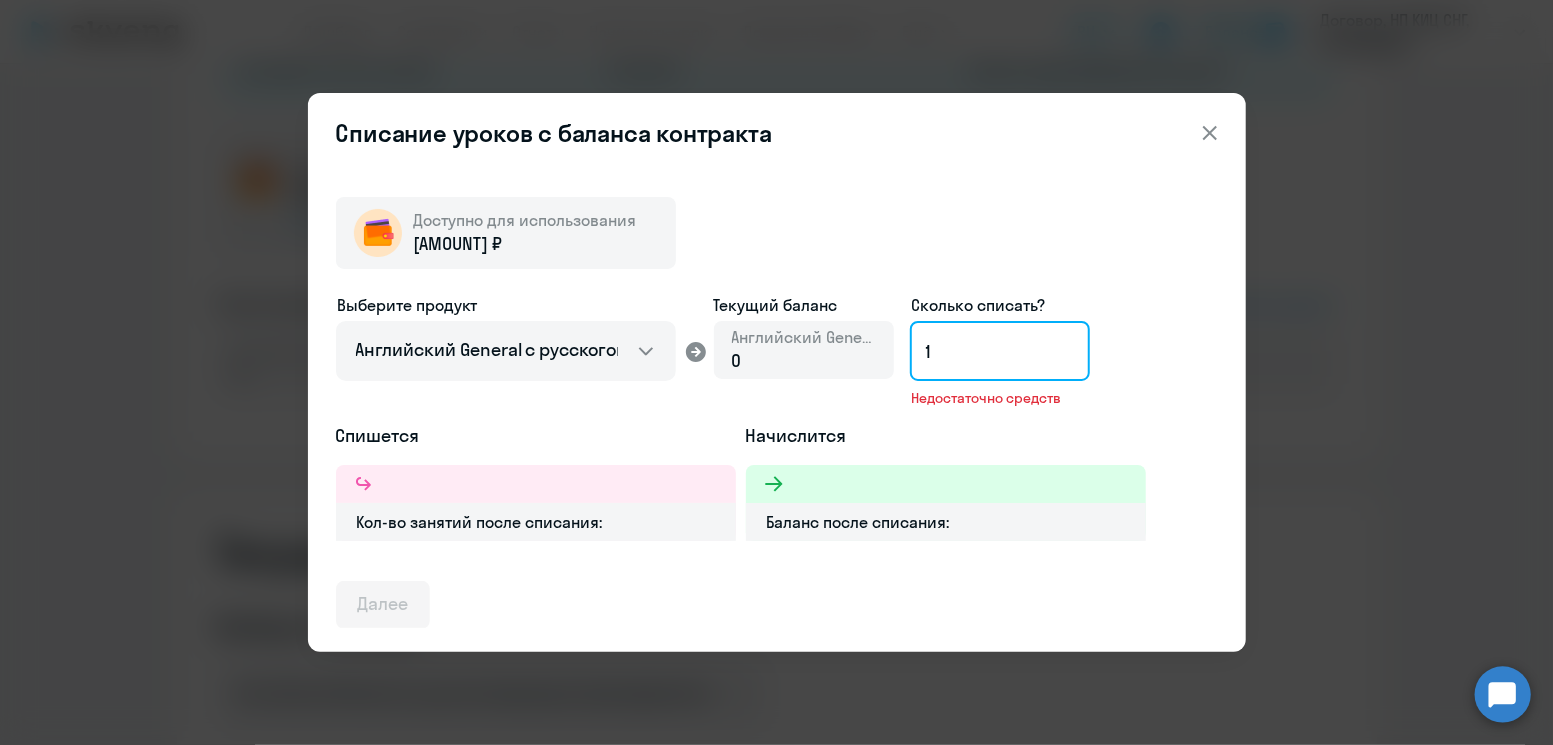 type 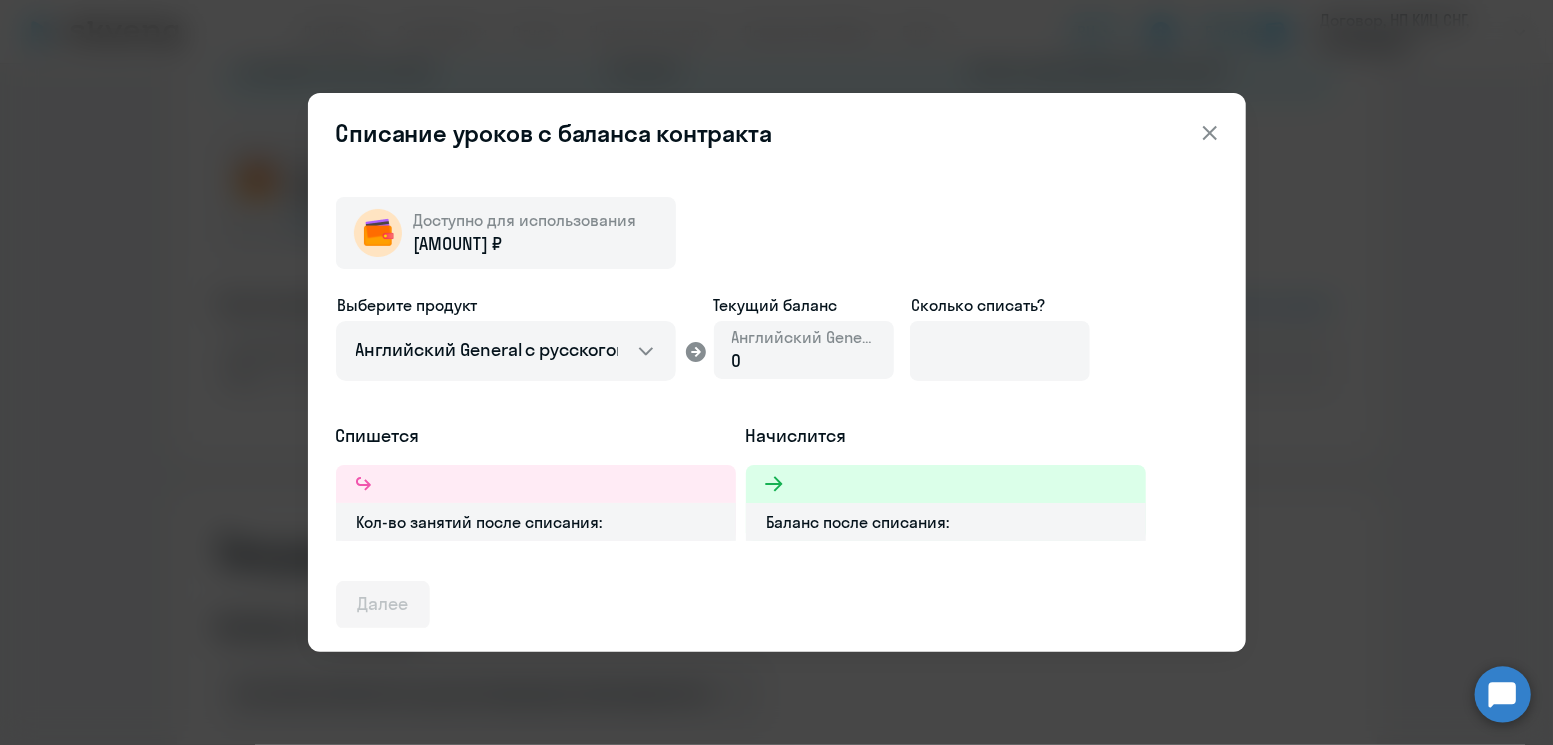 click 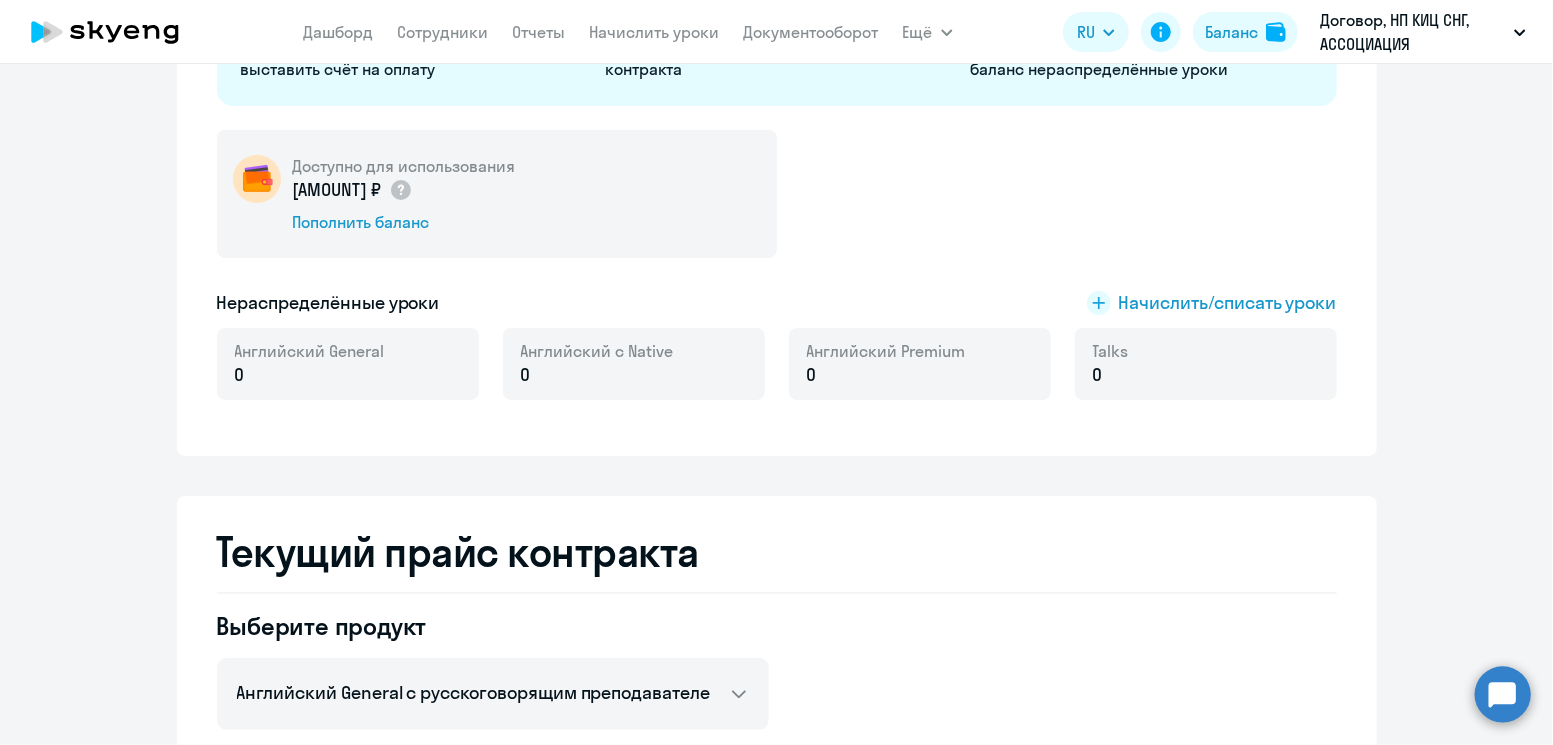 click on "Доступно для использования  [AMOUNT] ₽
Пополнить баланс  Нераспределённые уроки
Начислить/списать уроки Английский General 0 Английский с Native 0 Английский Premium 0 Talks 0" 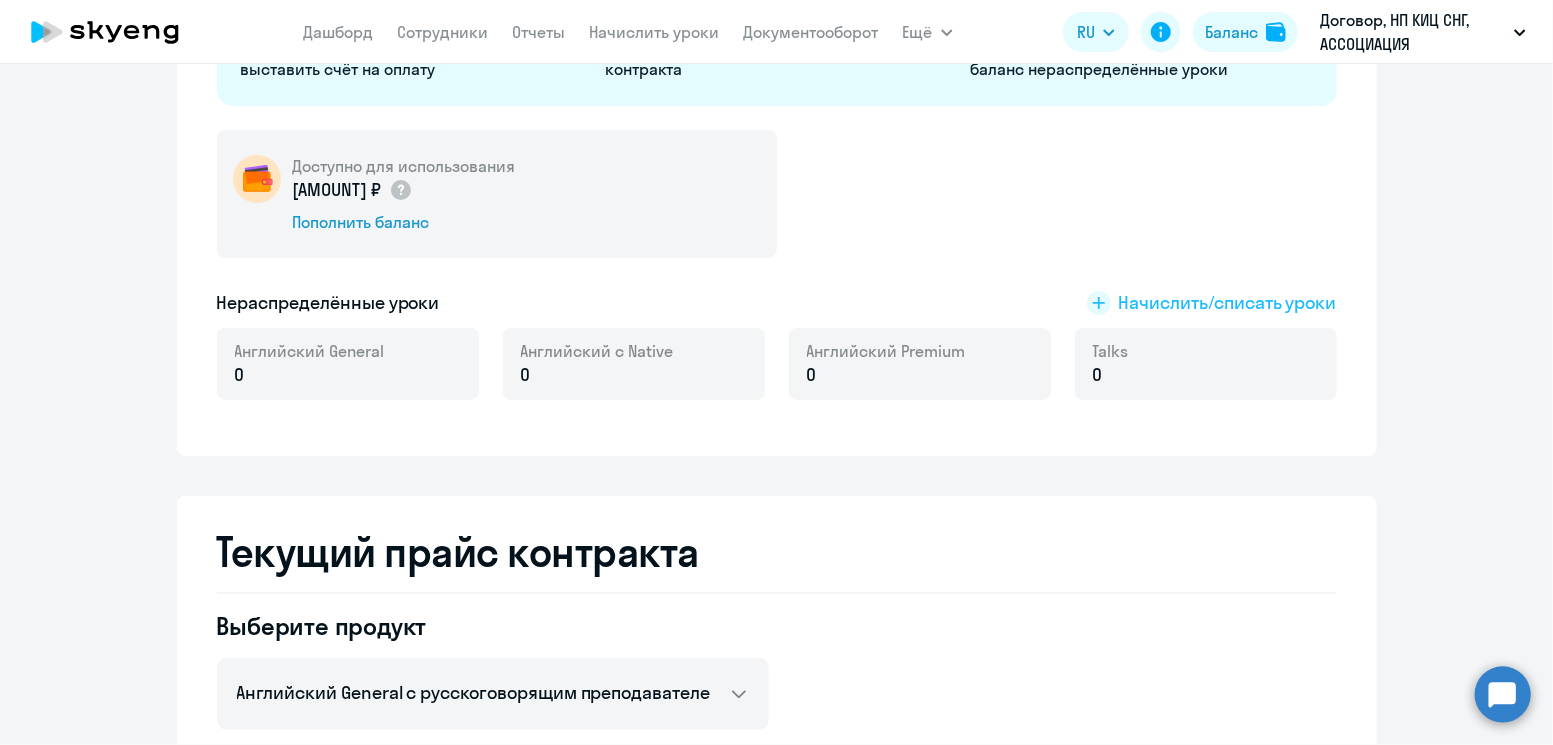 click on "Начислить/списать уроки" 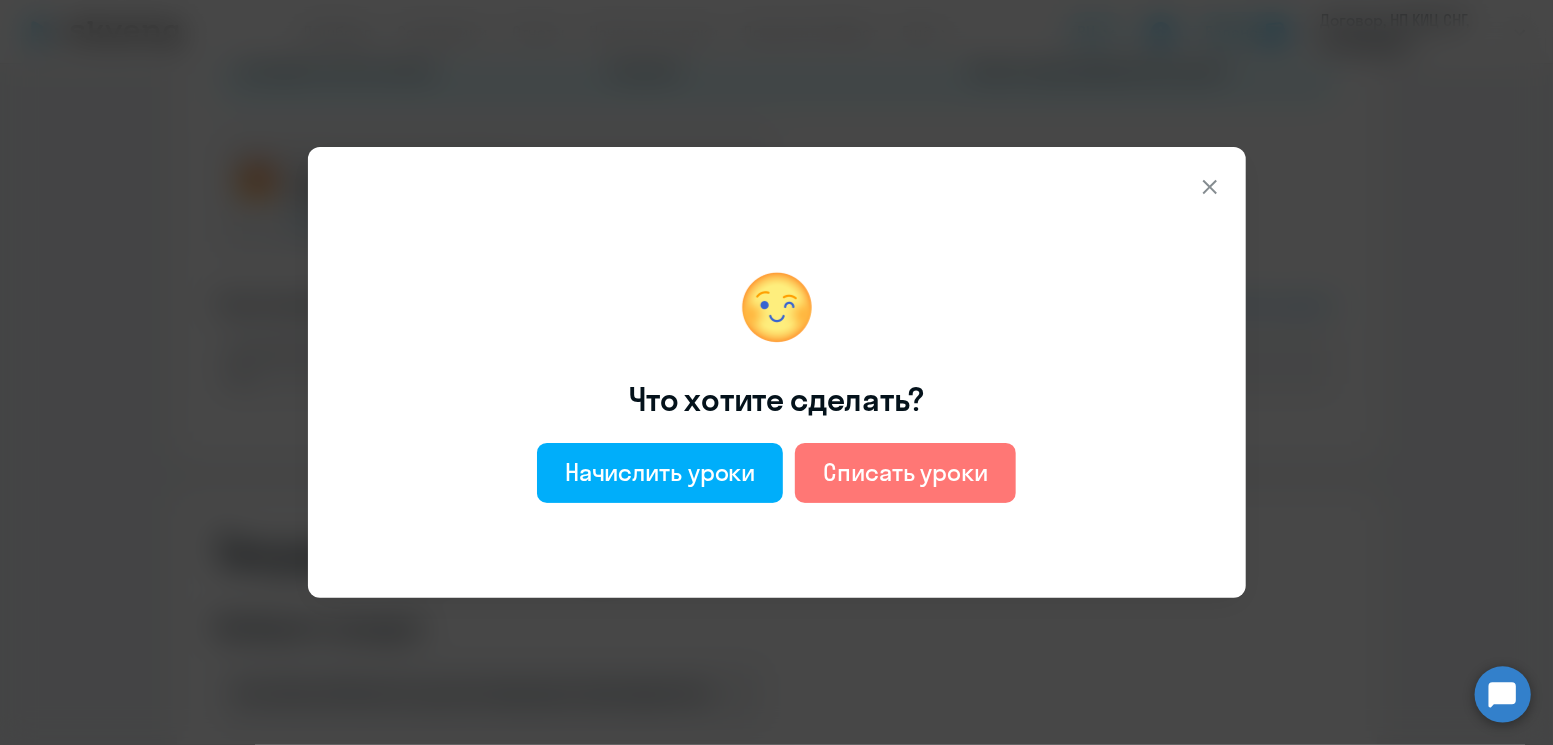 click on "Что хотите сделать?  Начислить уроки   Списать уроки" at bounding box center (777, 384) 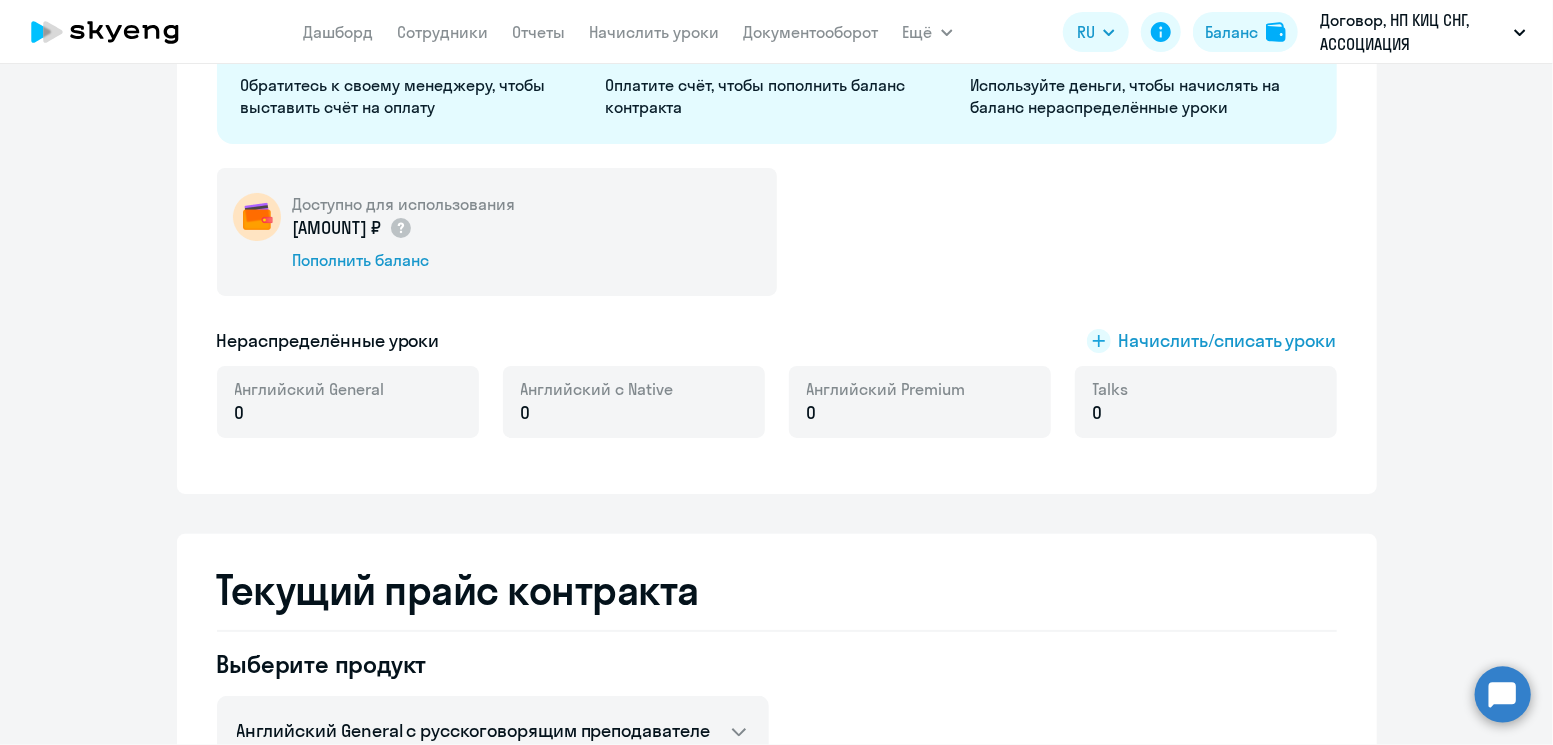 scroll, scrollTop: 0, scrollLeft: 0, axis: both 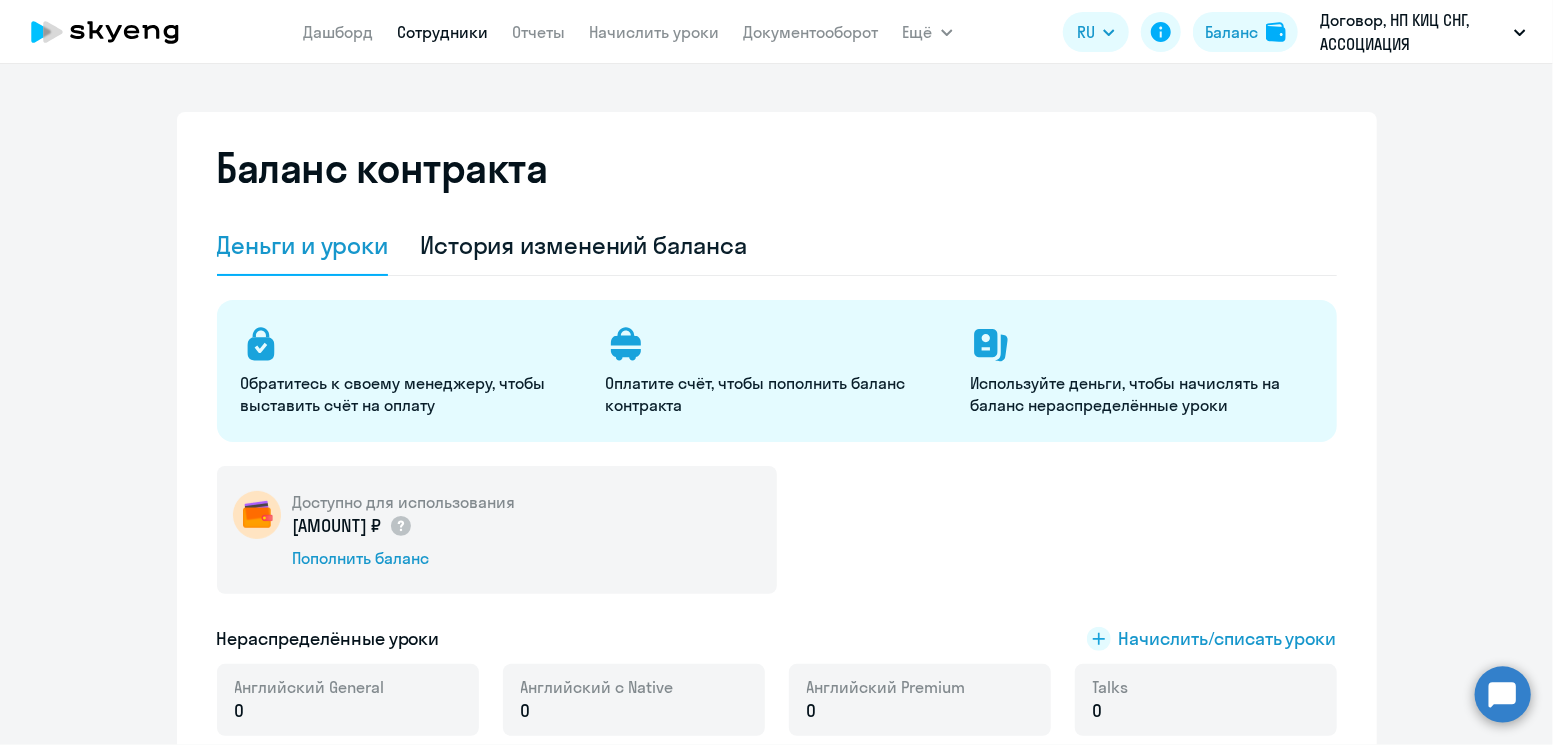 click on "Сотрудники" at bounding box center (443, 32) 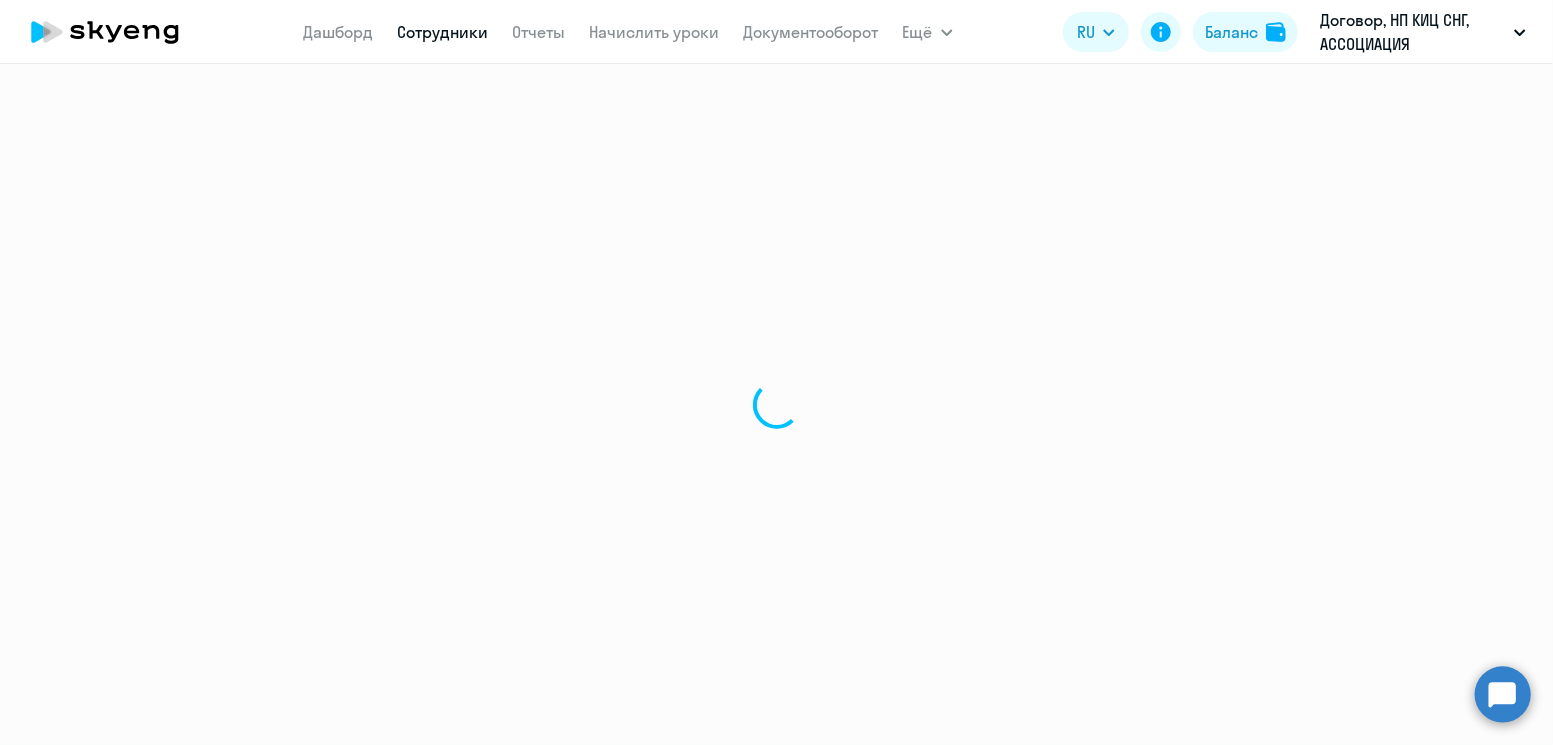 select on "30" 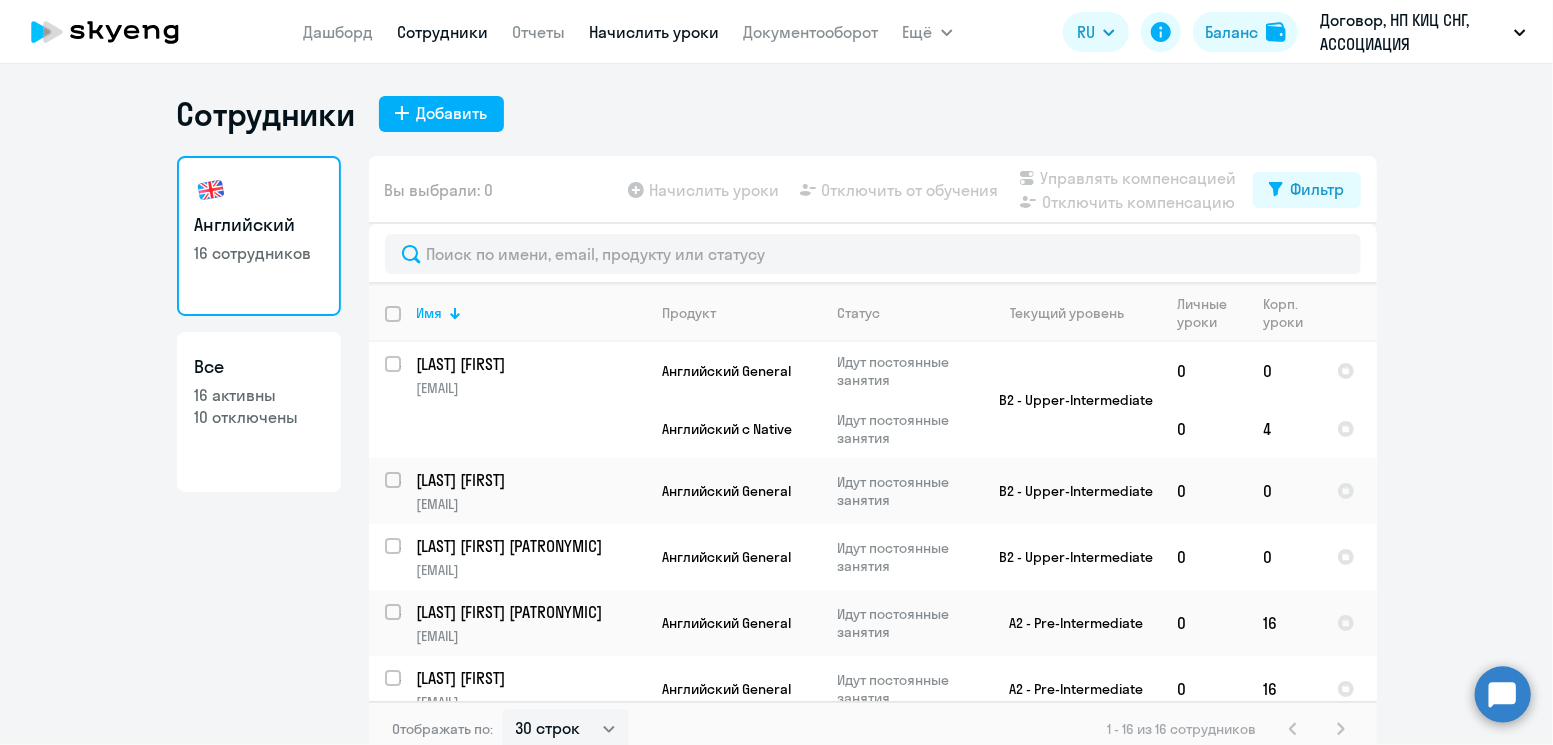 click on "Начислить уроки" at bounding box center (655, 32) 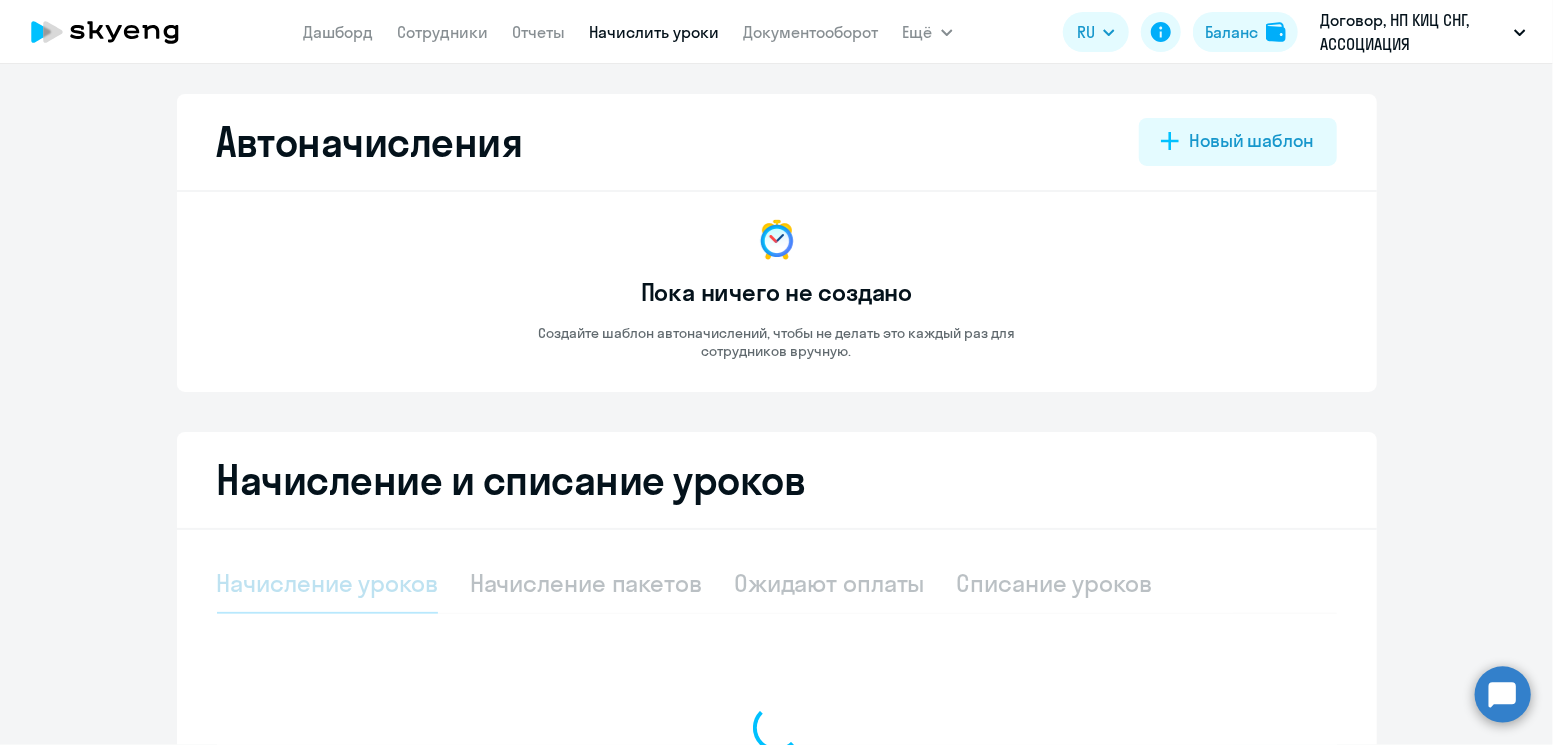 select on "10" 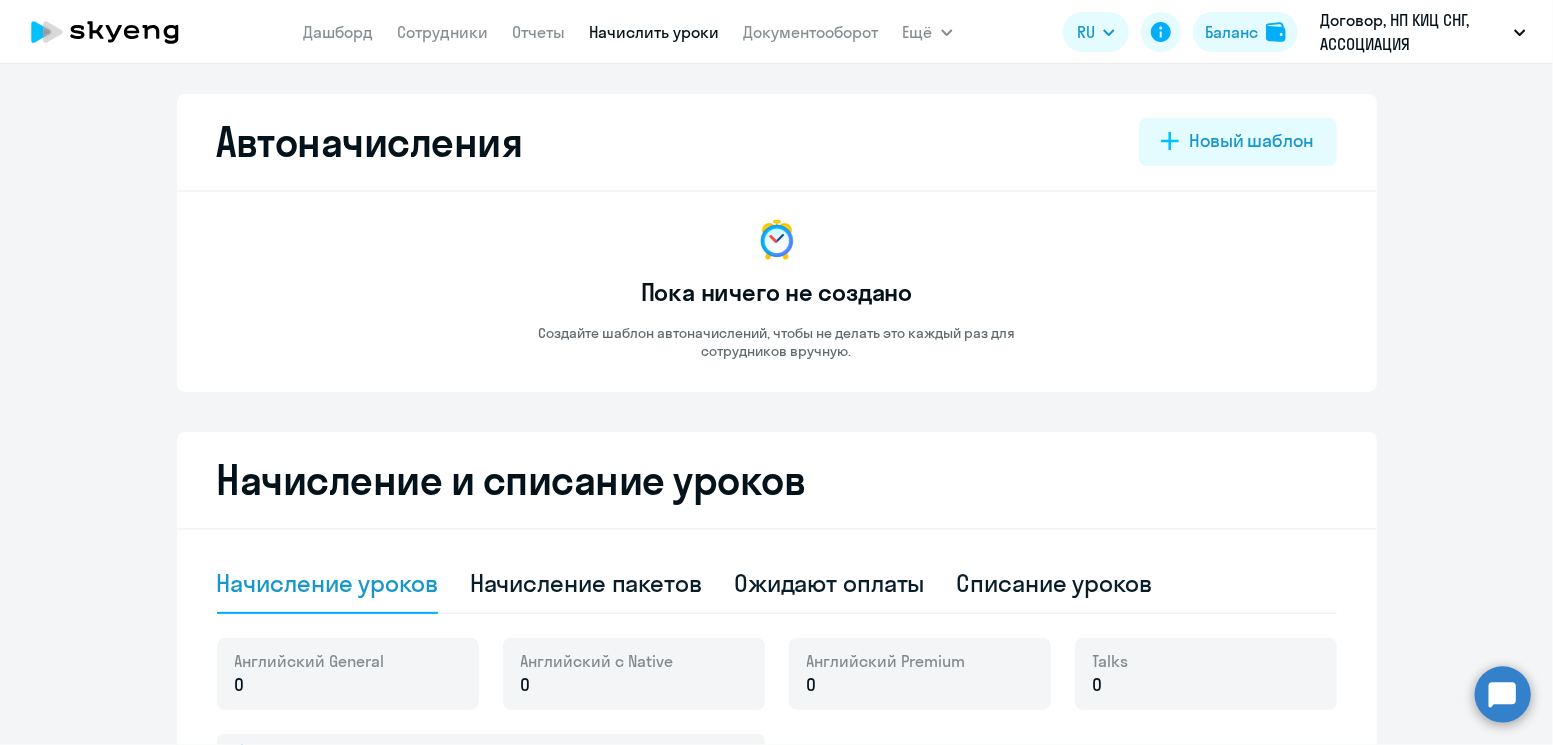scroll, scrollTop: 220, scrollLeft: 0, axis: vertical 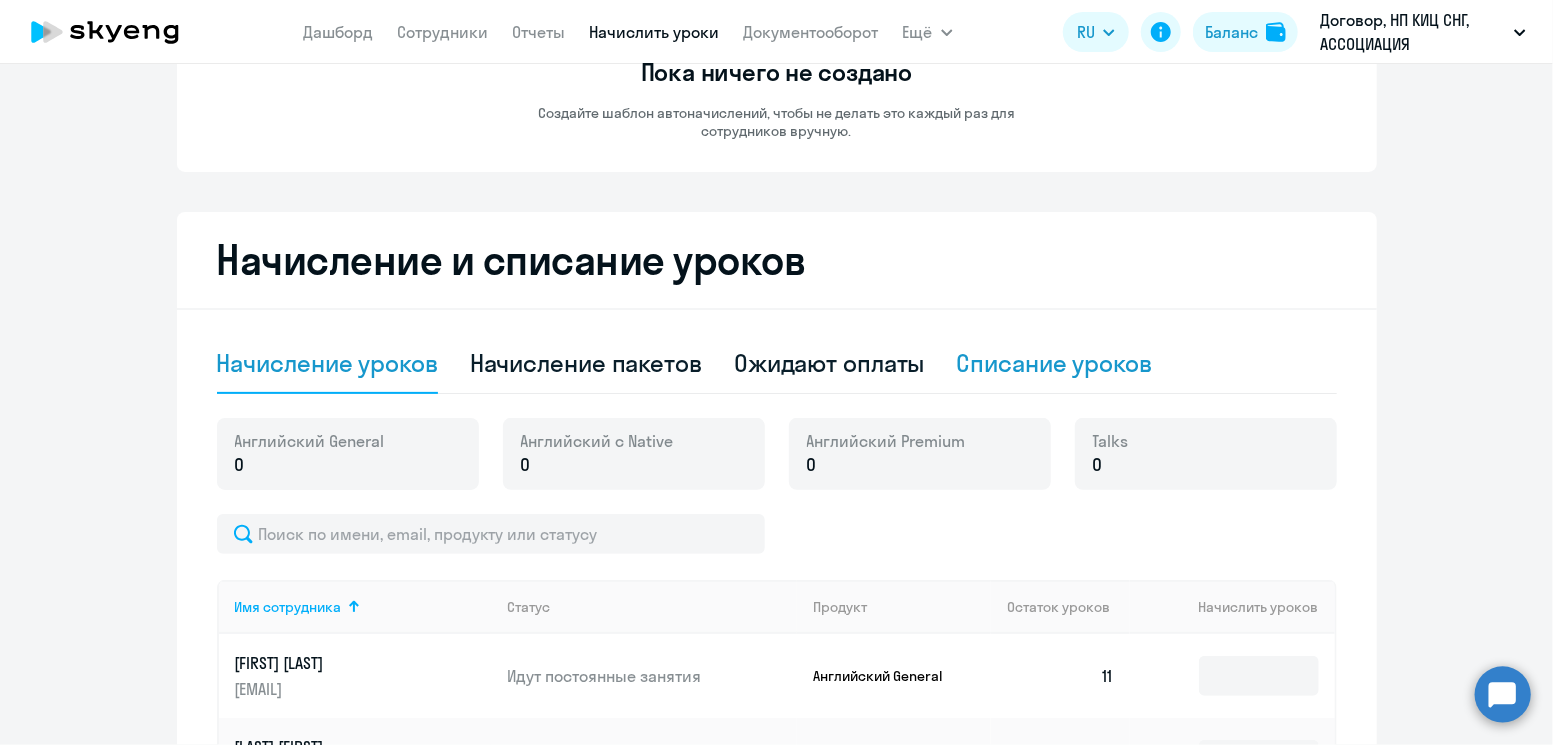 click on "Списание уроков" 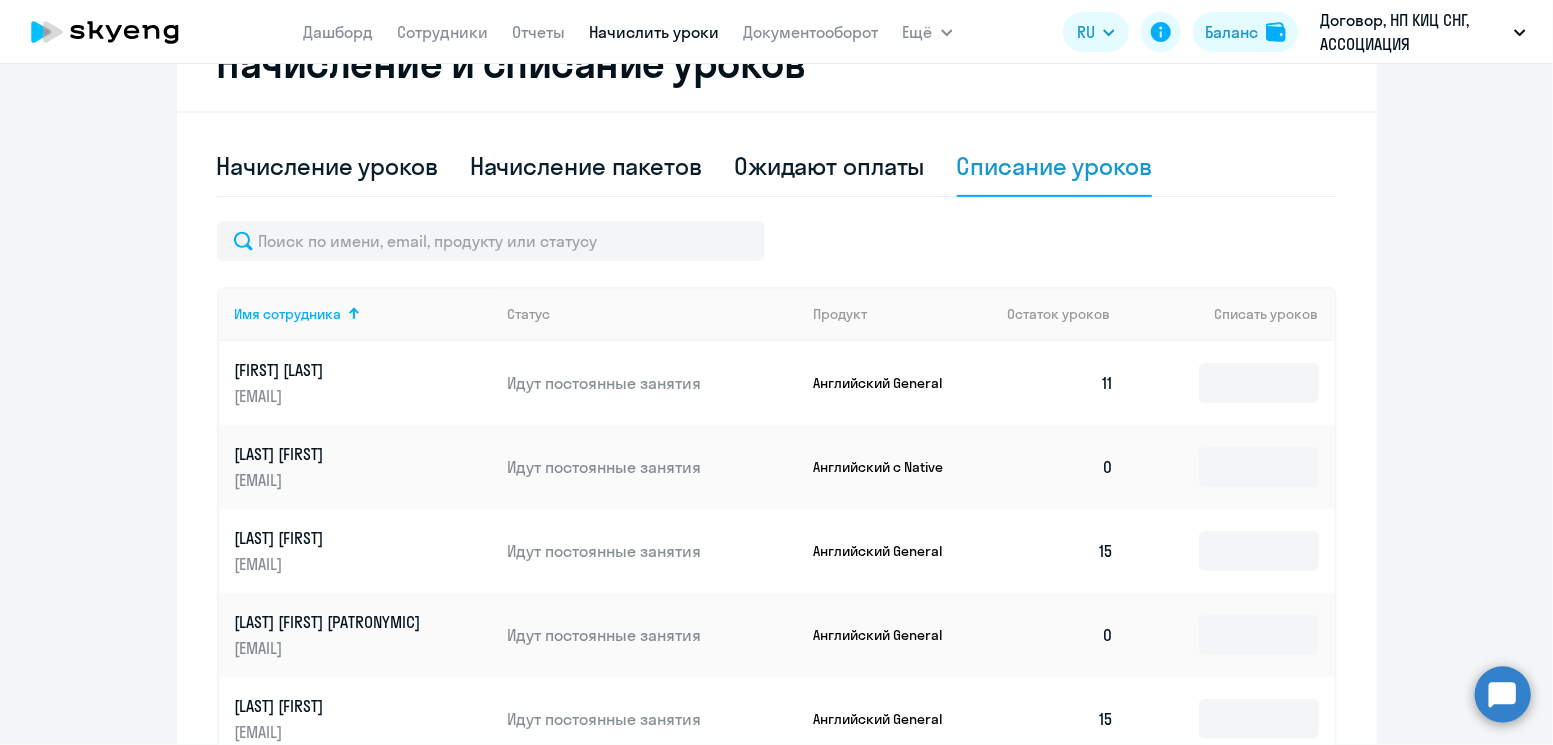 scroll, scrollTop: 429, scrollLeft: 0, axis: vertical 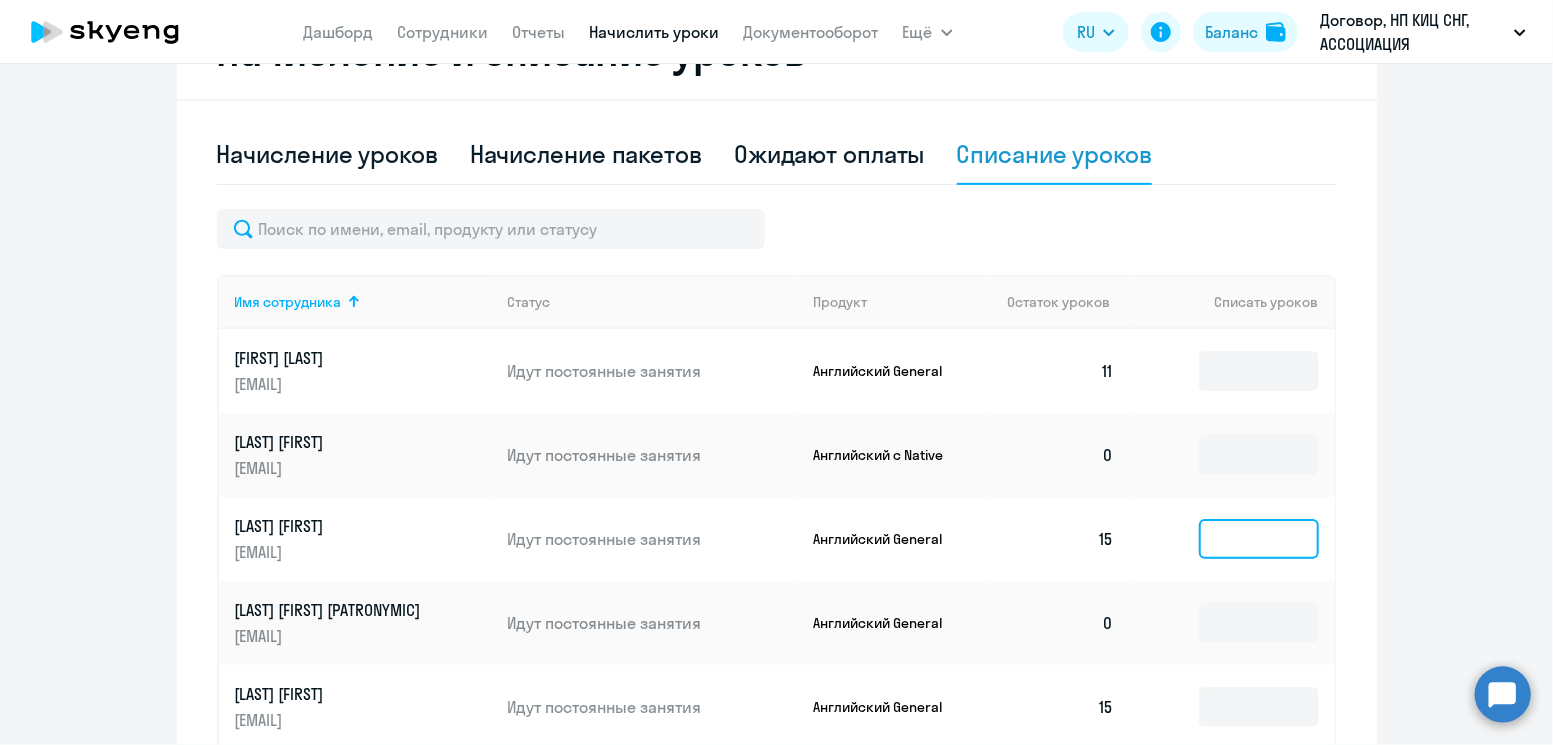 click 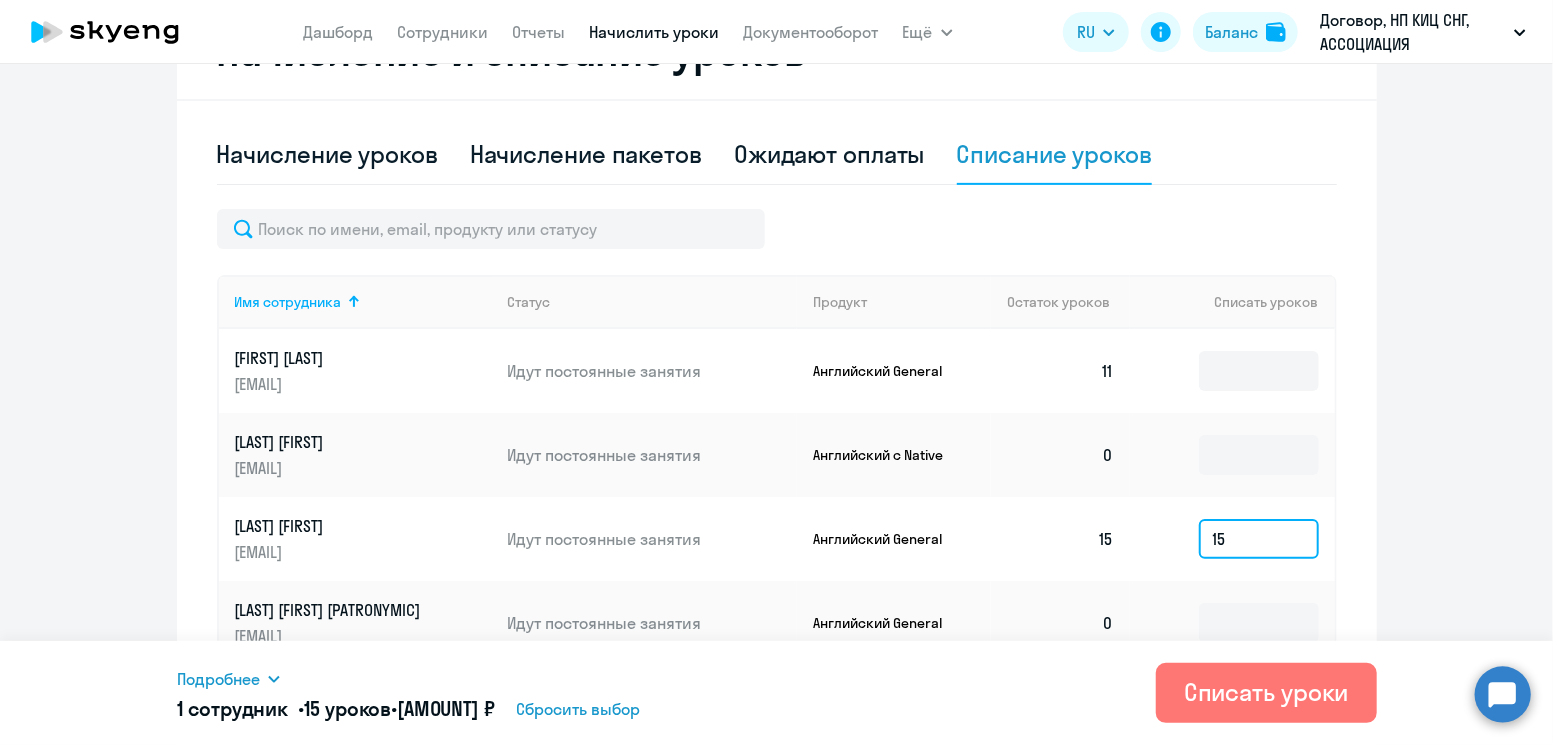 type on "15" 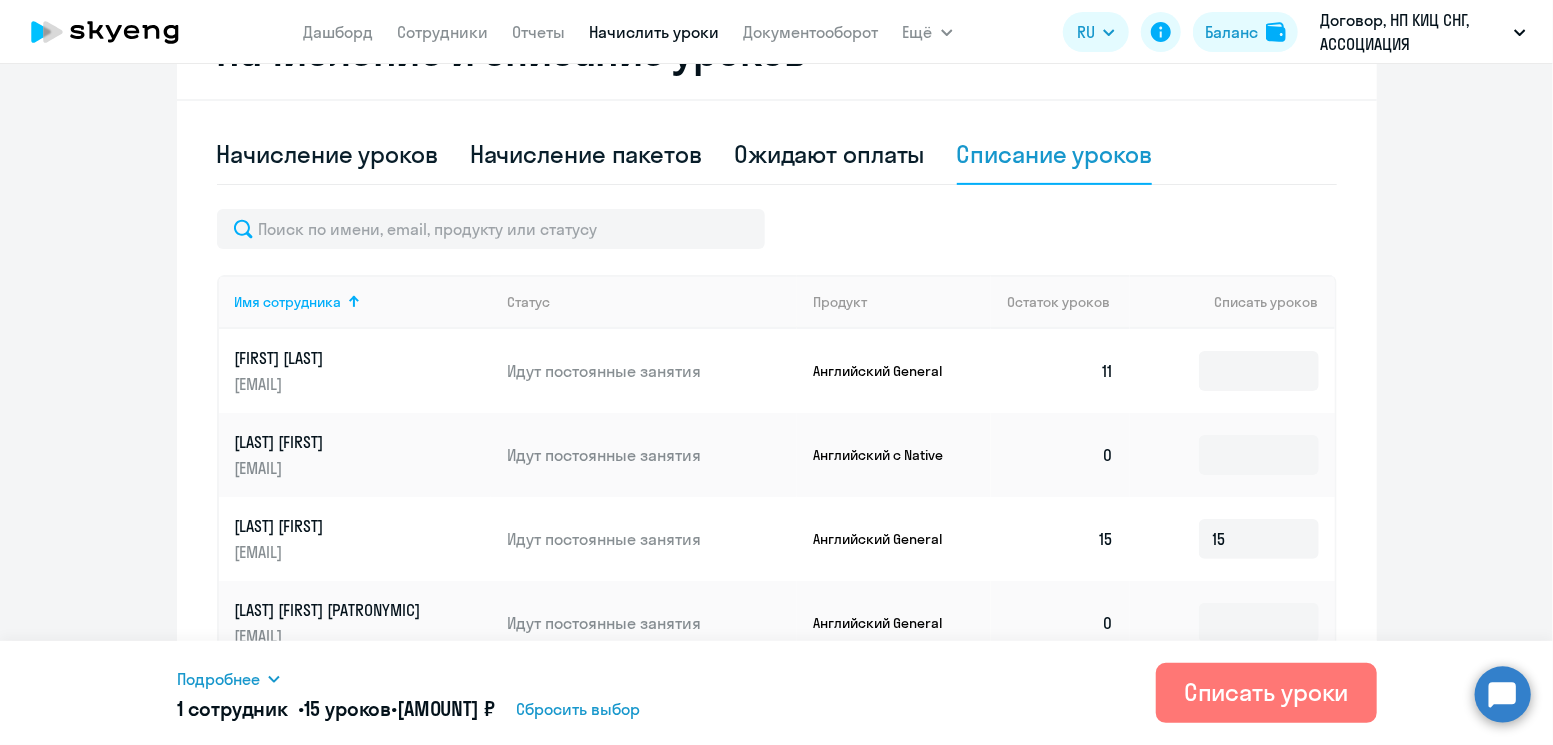 click on "Сбросить выбор" at bounding box center (579, 709) 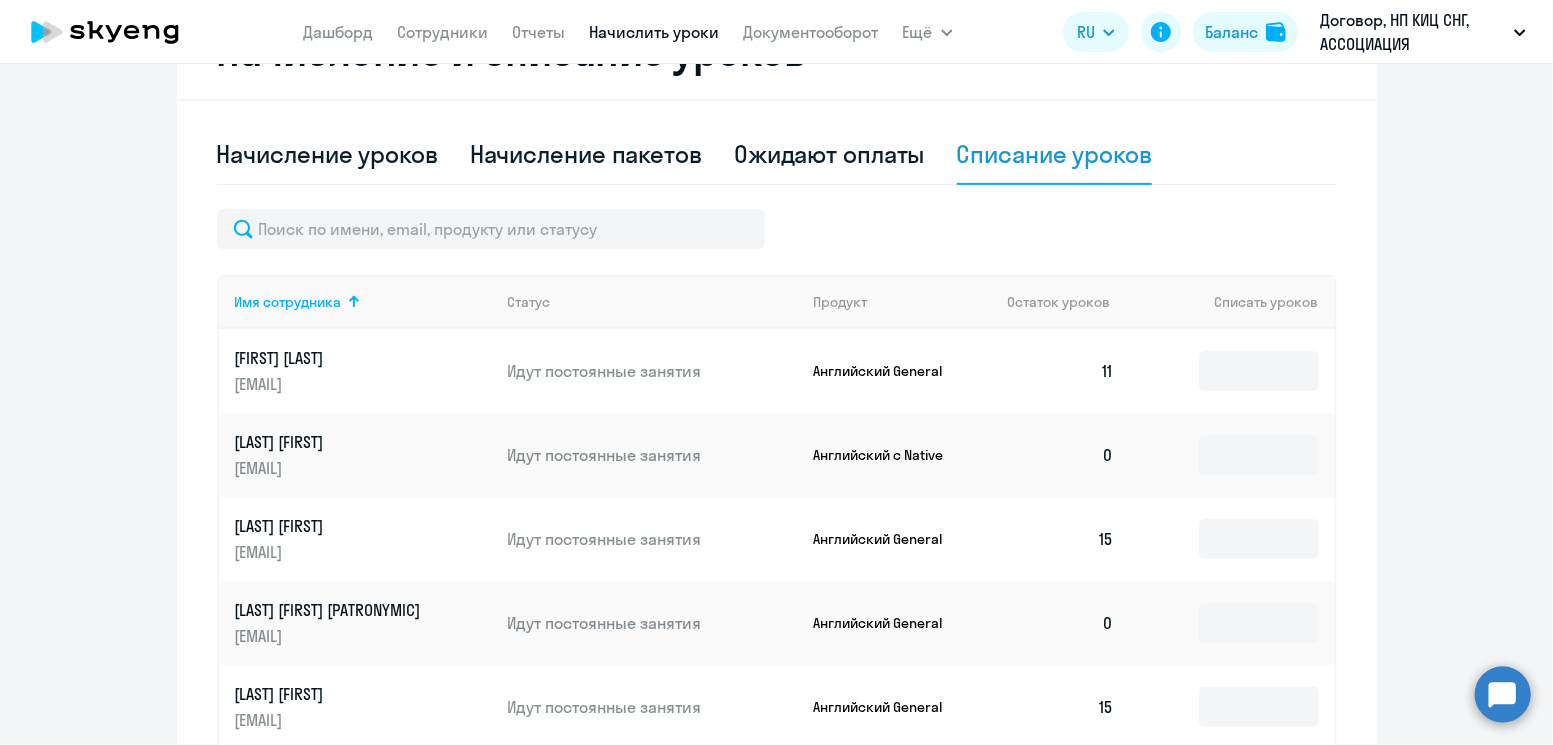scroll, scrollTop: 292, scrollLeft: 0, axis: vertical 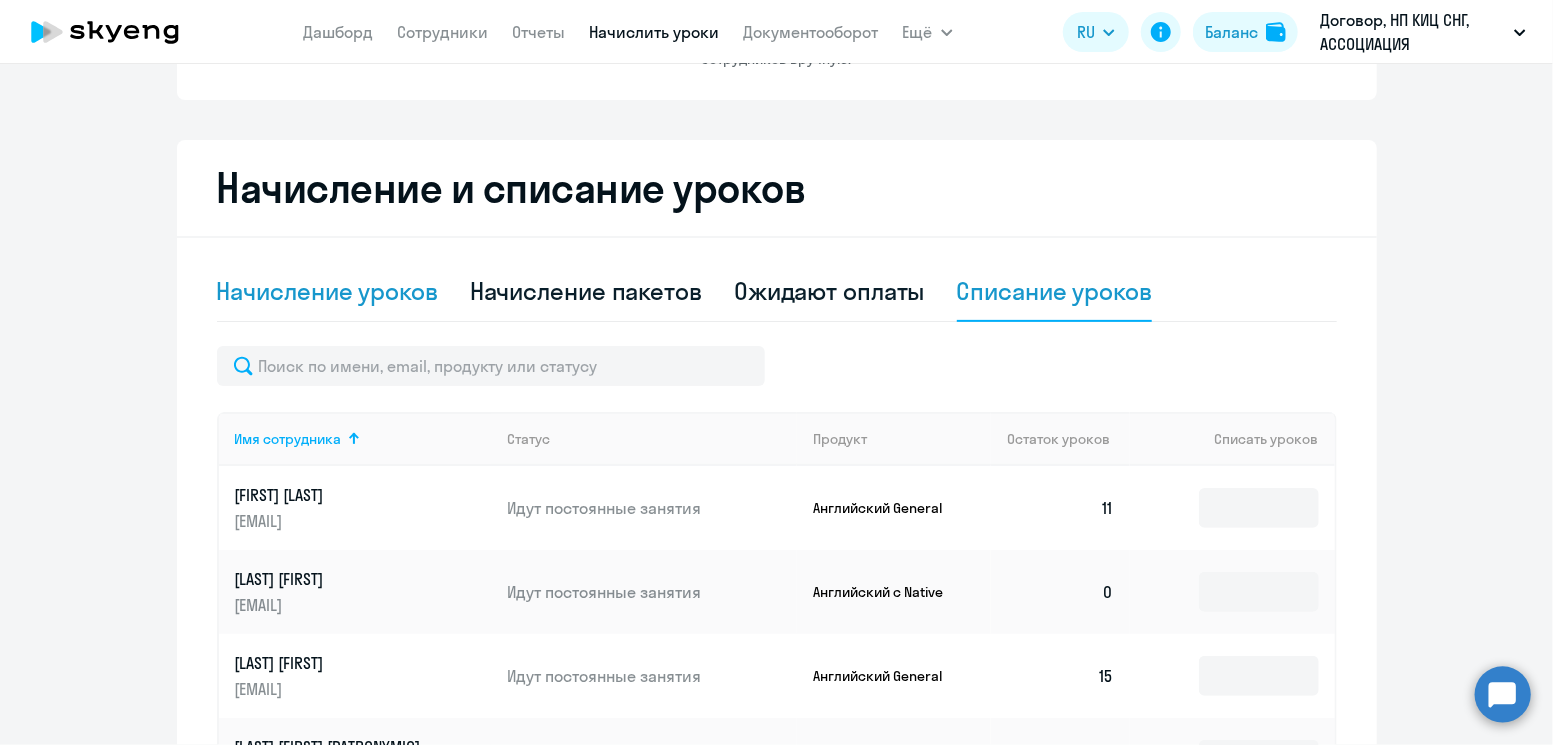 click on "Начисление уроков" 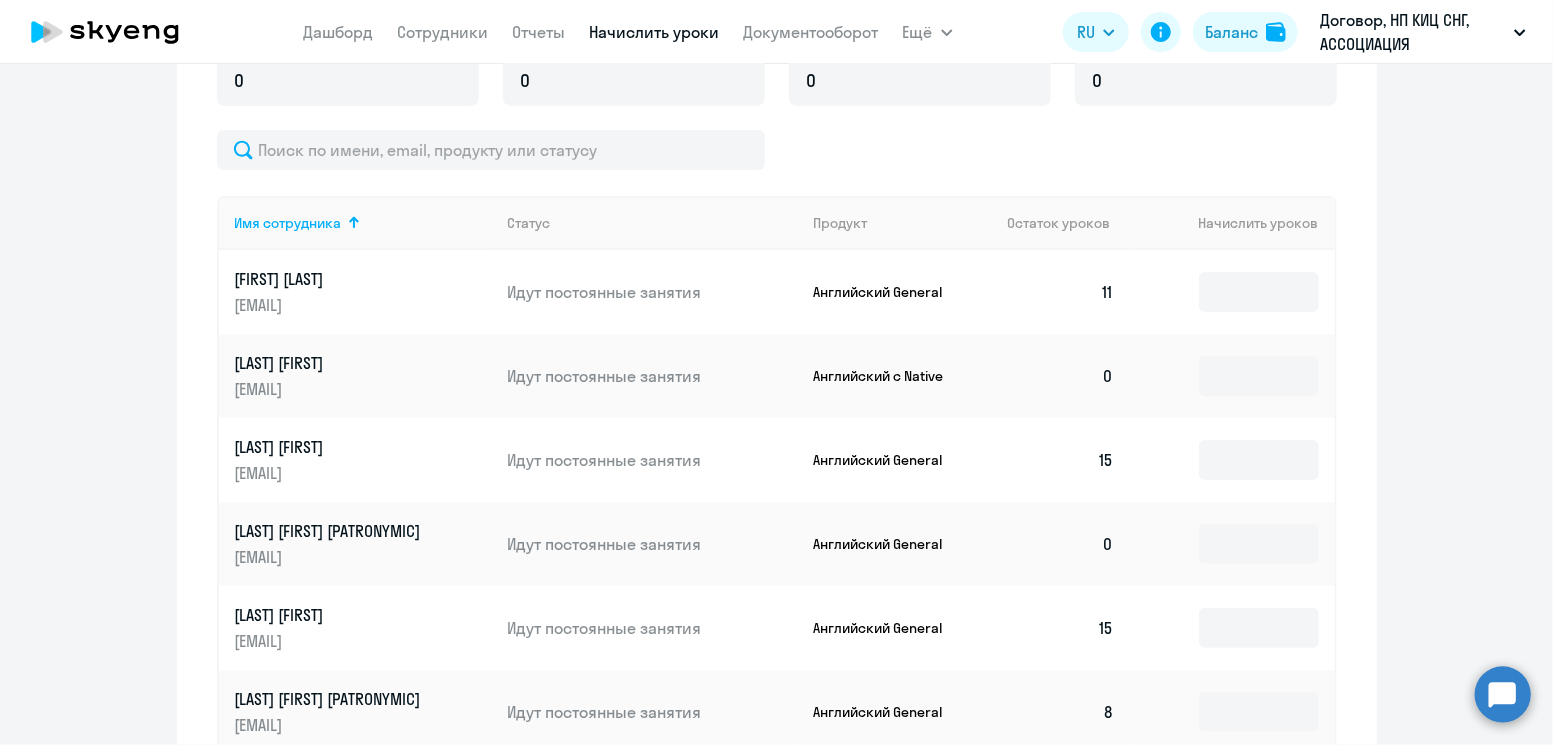 scroll, scrollTop: 625, scrollLeft: 0, axis: vertical 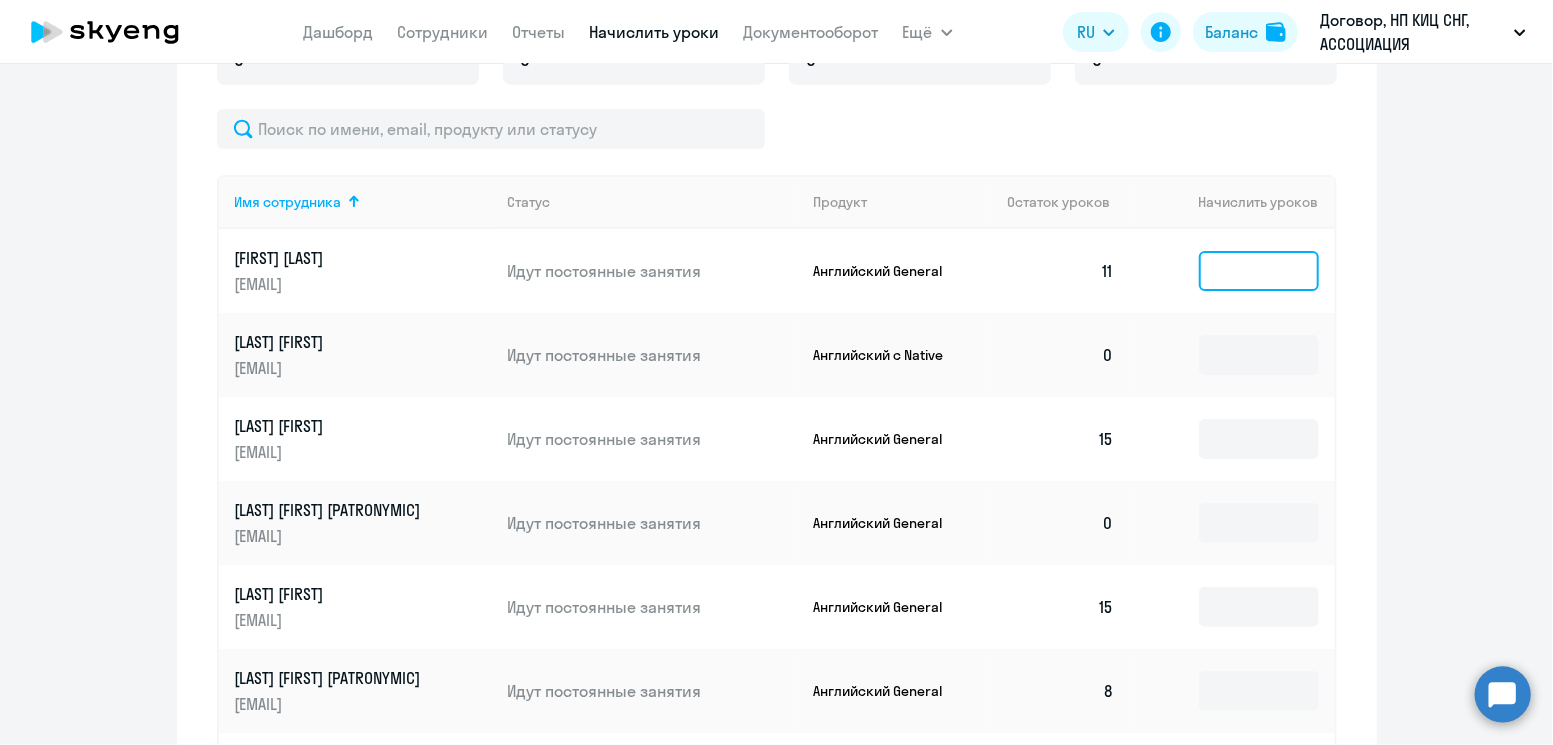 click 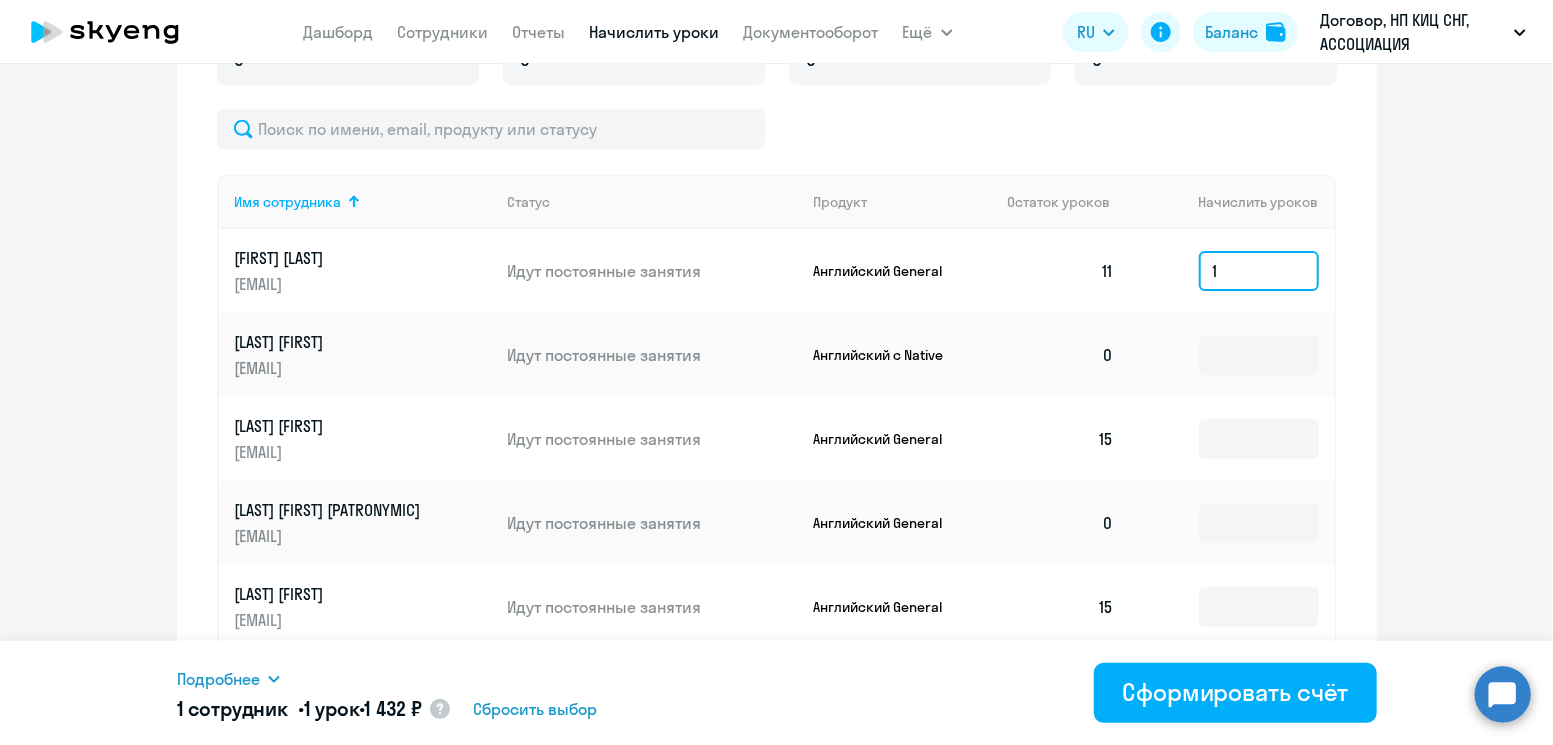type on "1" 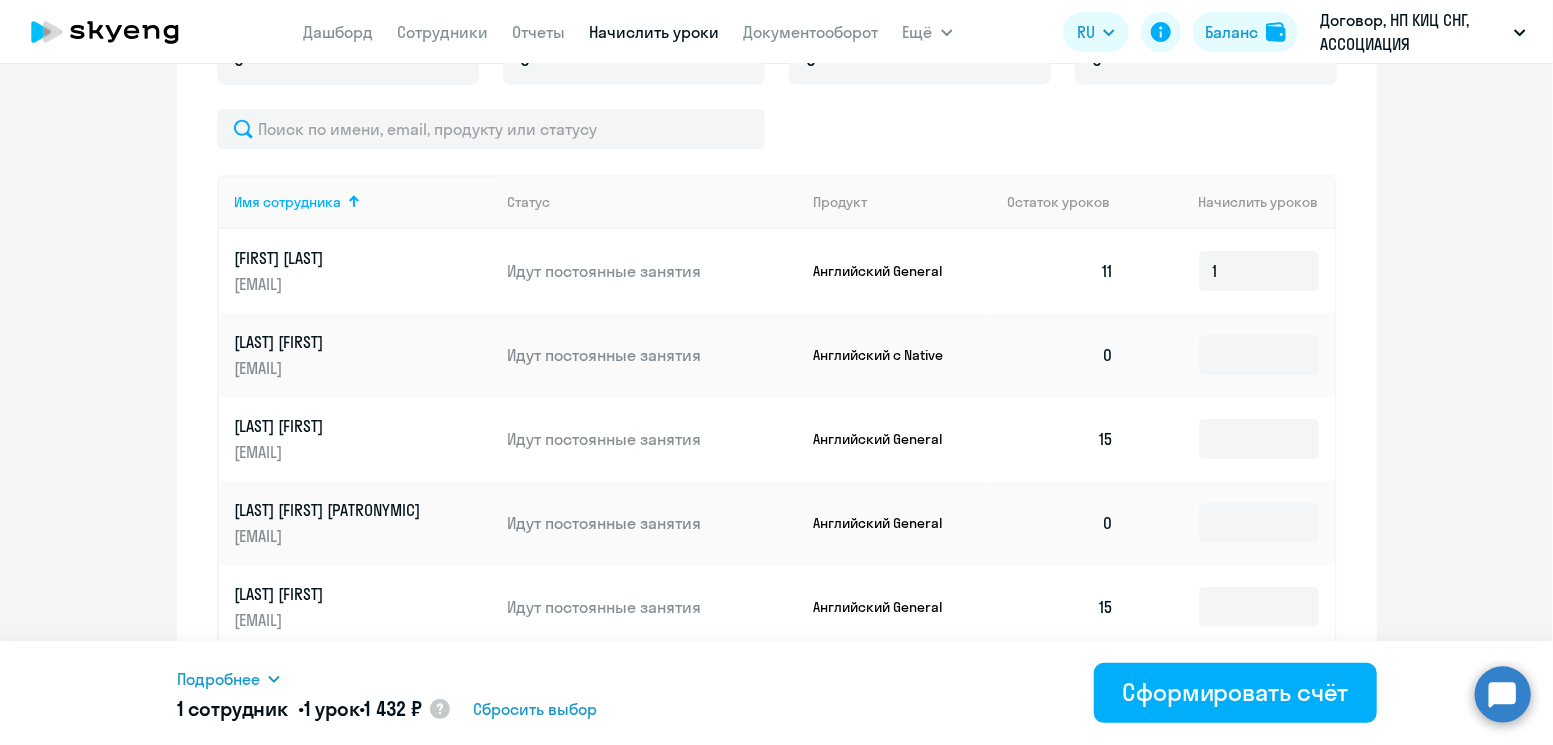 click on "Сбросить выбор" at bounding box center (536, 709) 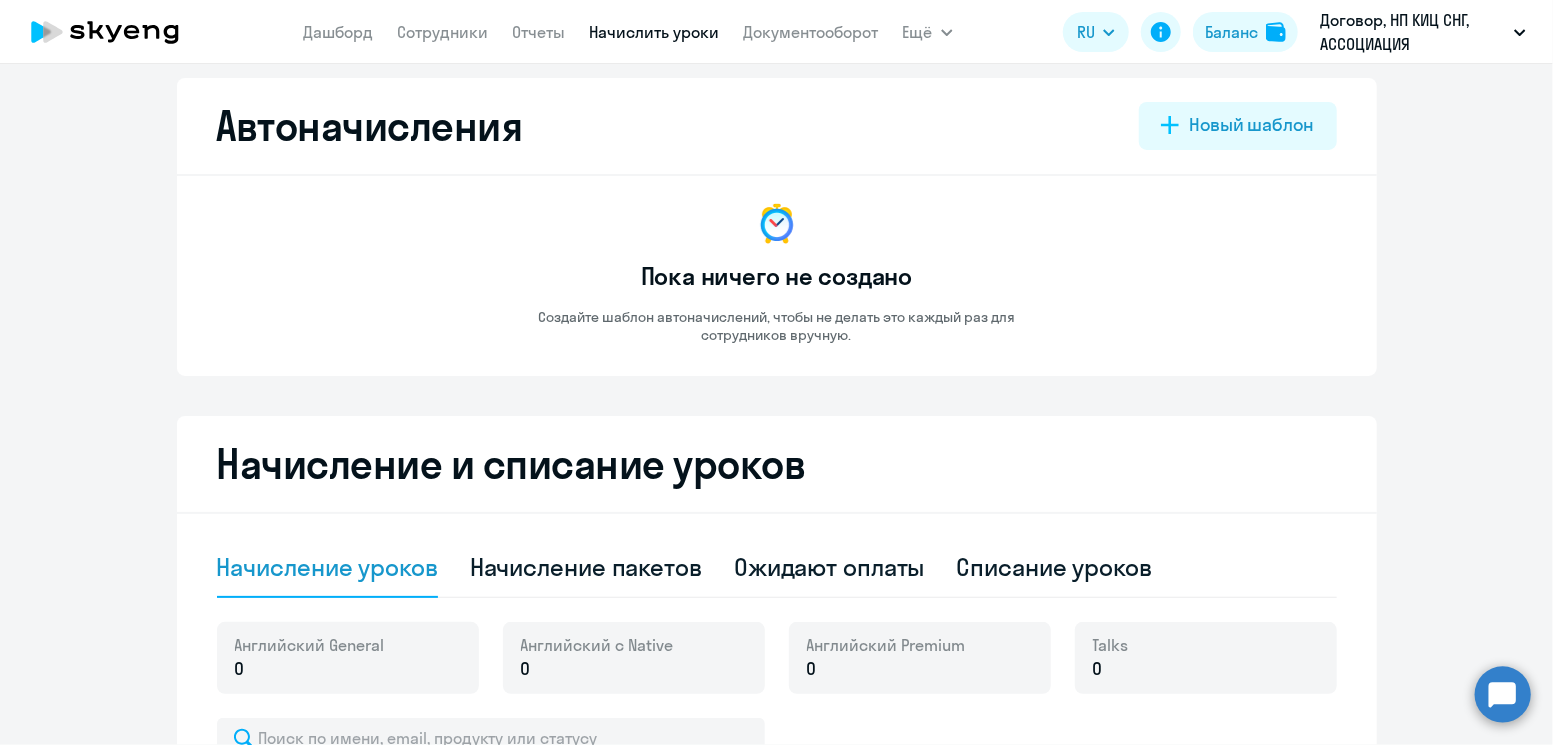 scroll, scrollTop: 0, scrollLeft: 0, axis: both 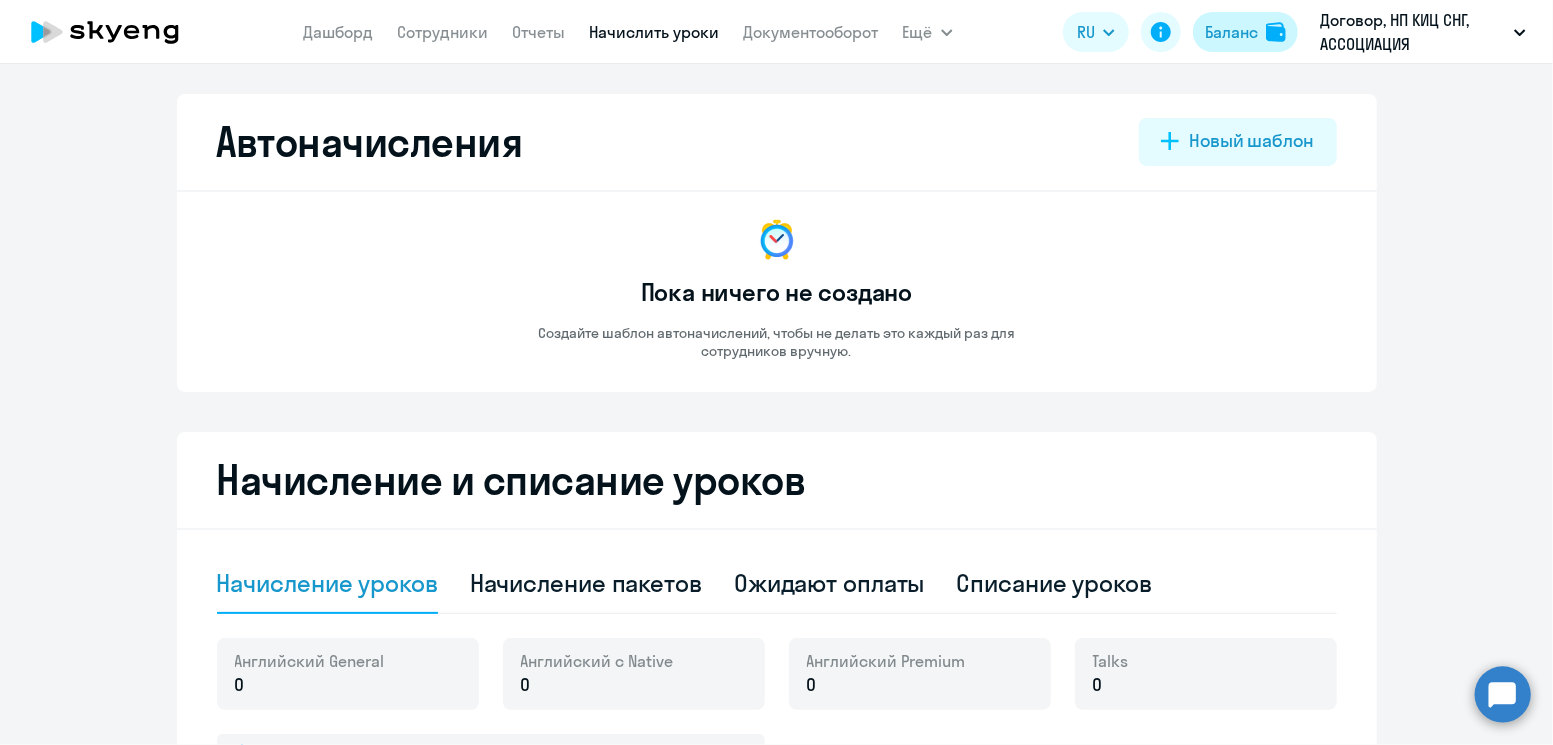 click on "Баланс" 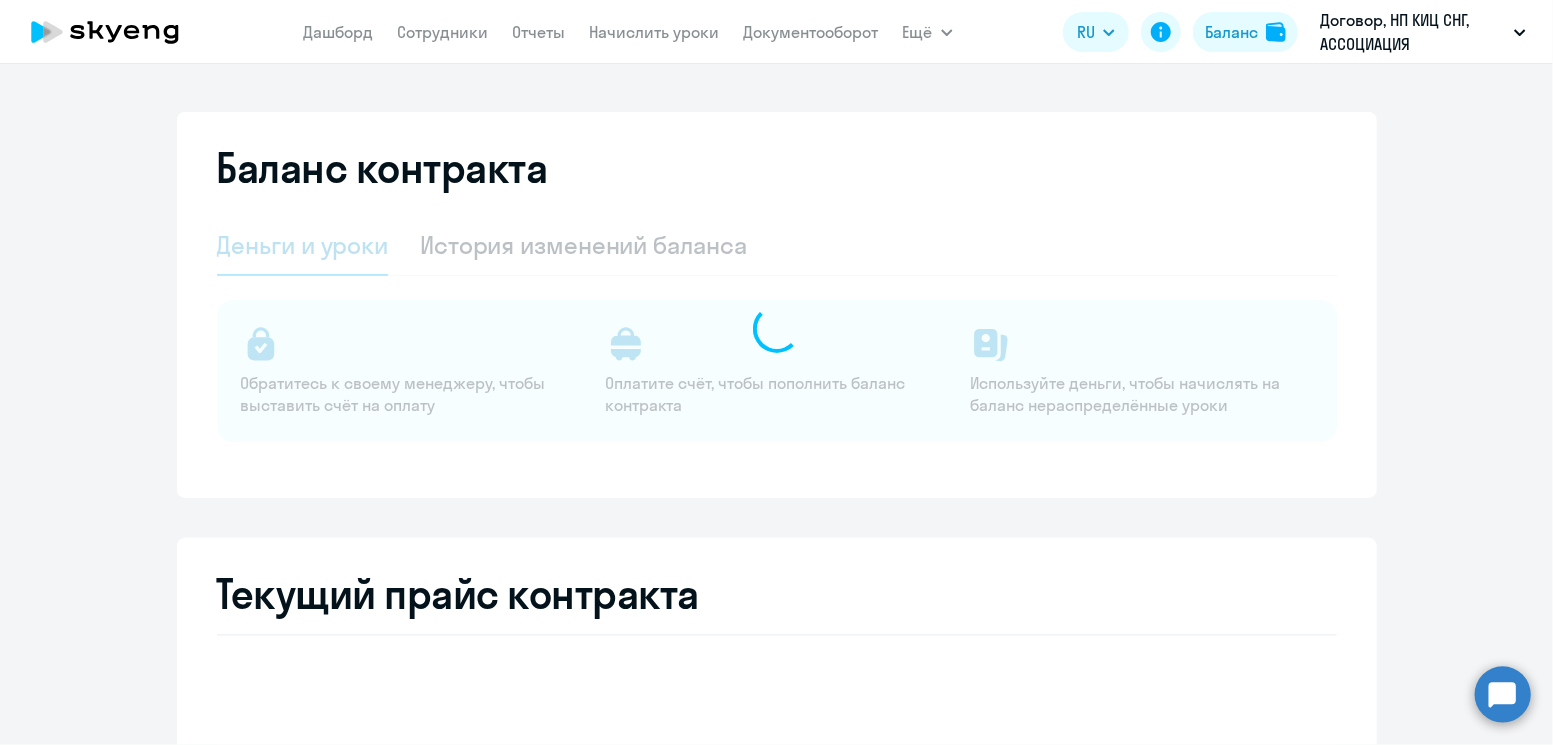 select on "english_adult_not_native_speaker" 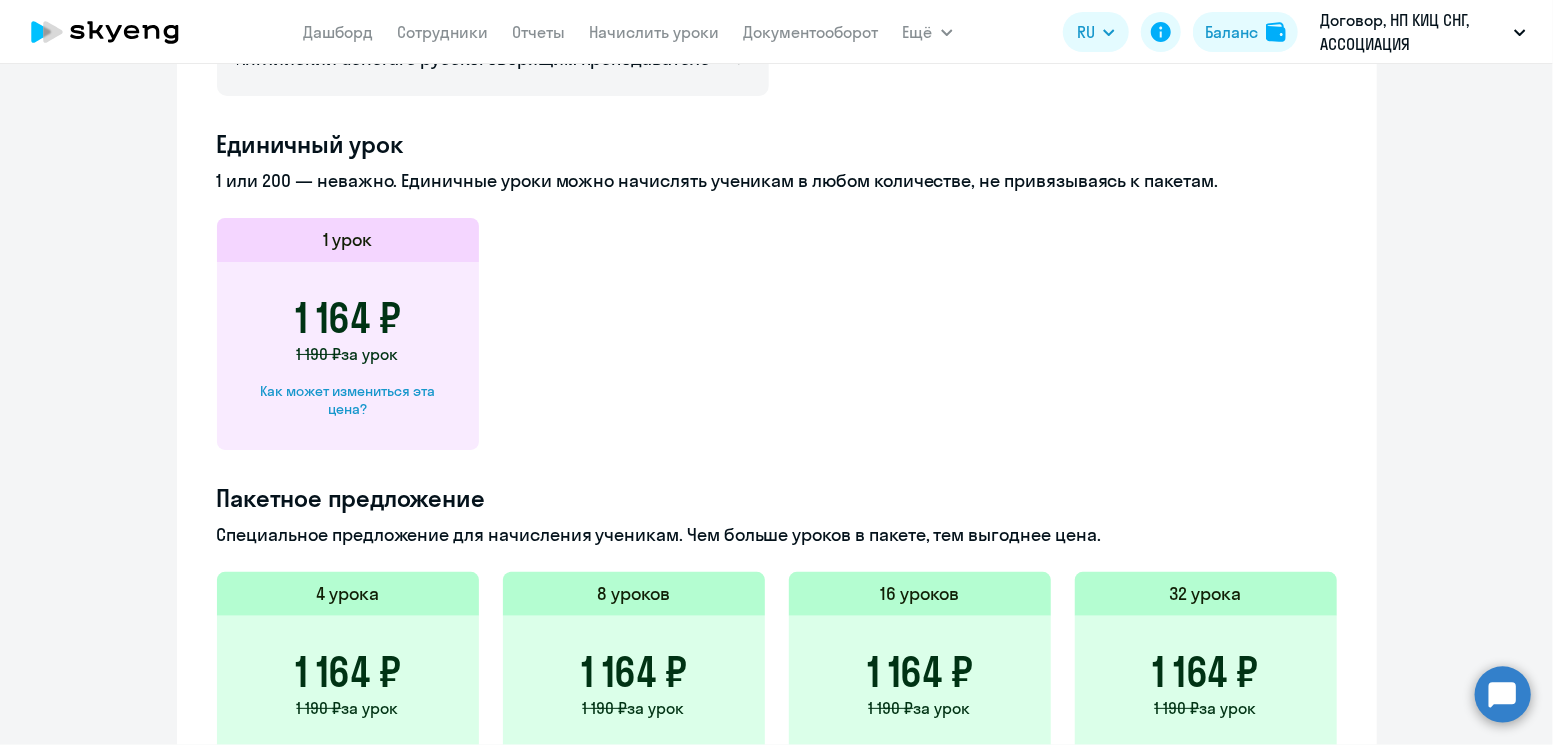 scroll, scrollTop: 972, scrollLeft: 0, axis: vertical 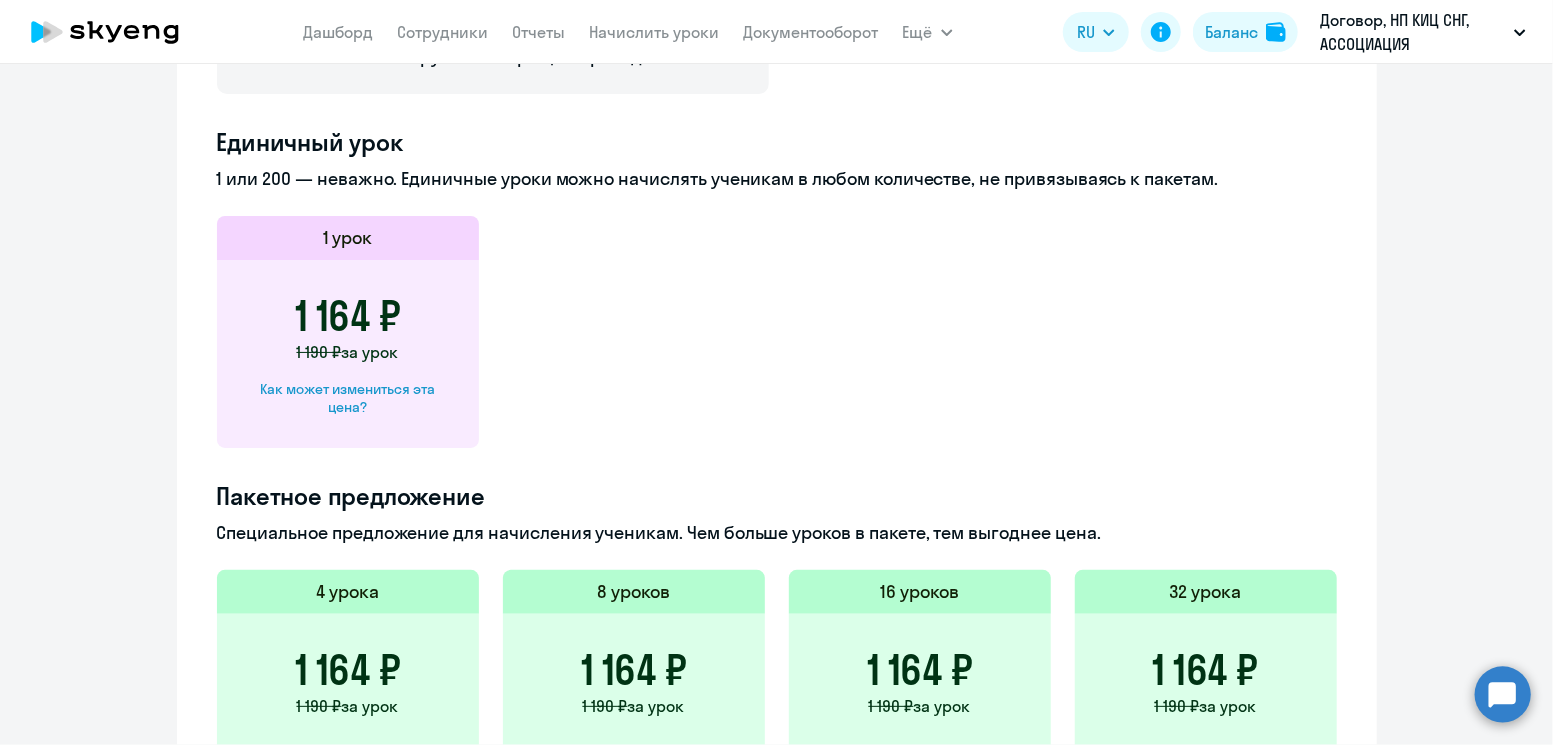 click on "Как может измениться эта цена?" 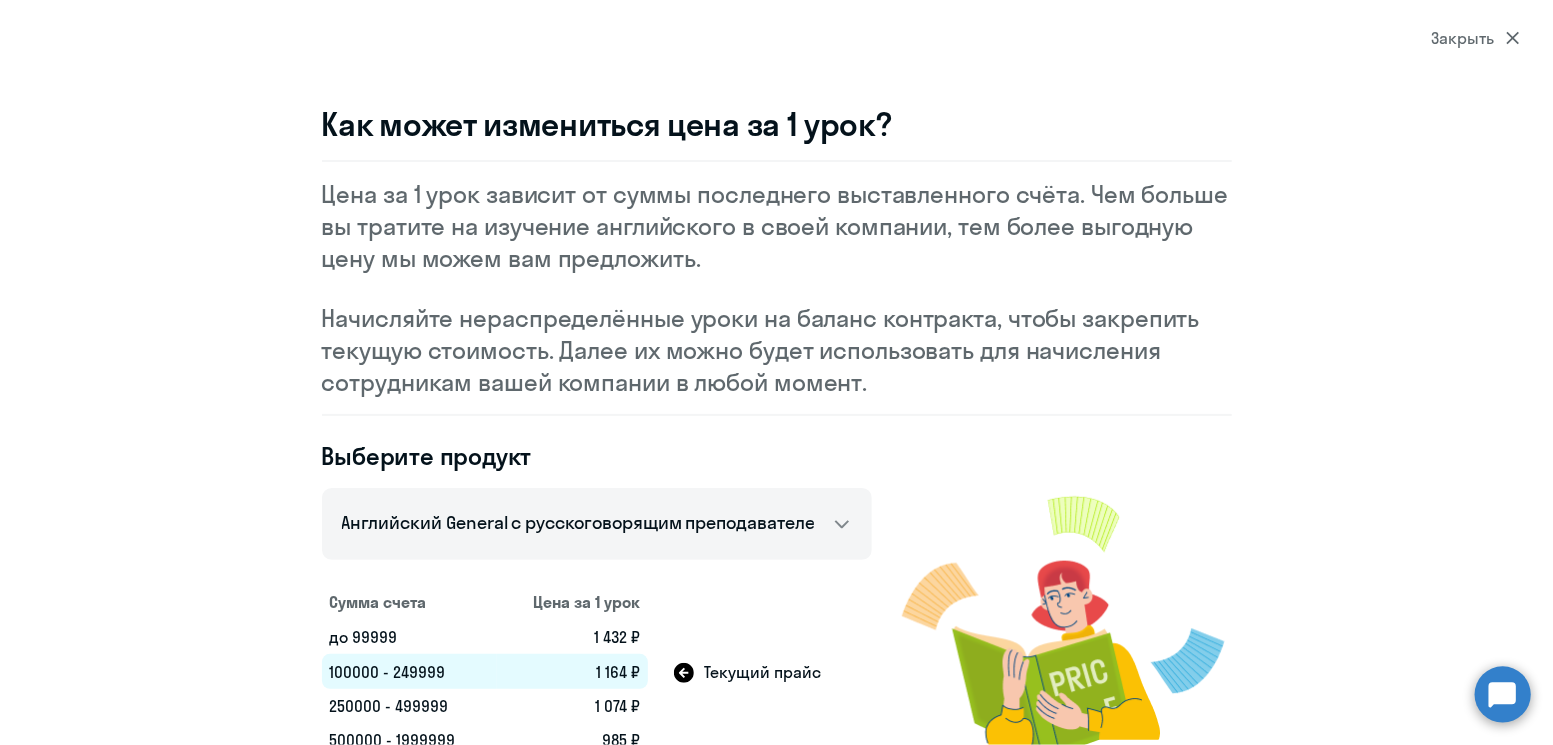 click on "Закрыть" at bounding box center (1476, 38) 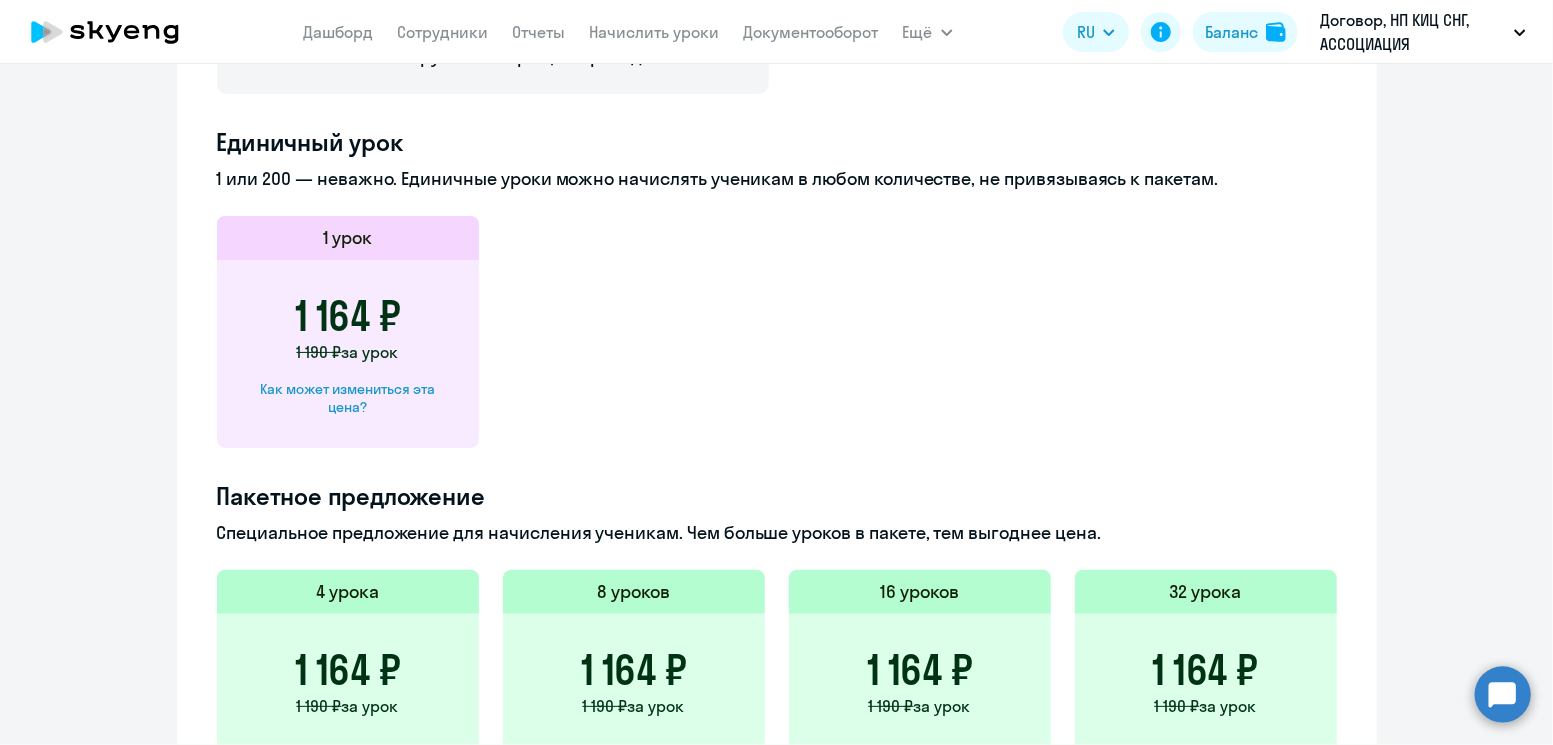 click on "Как может измениться эта цена?" 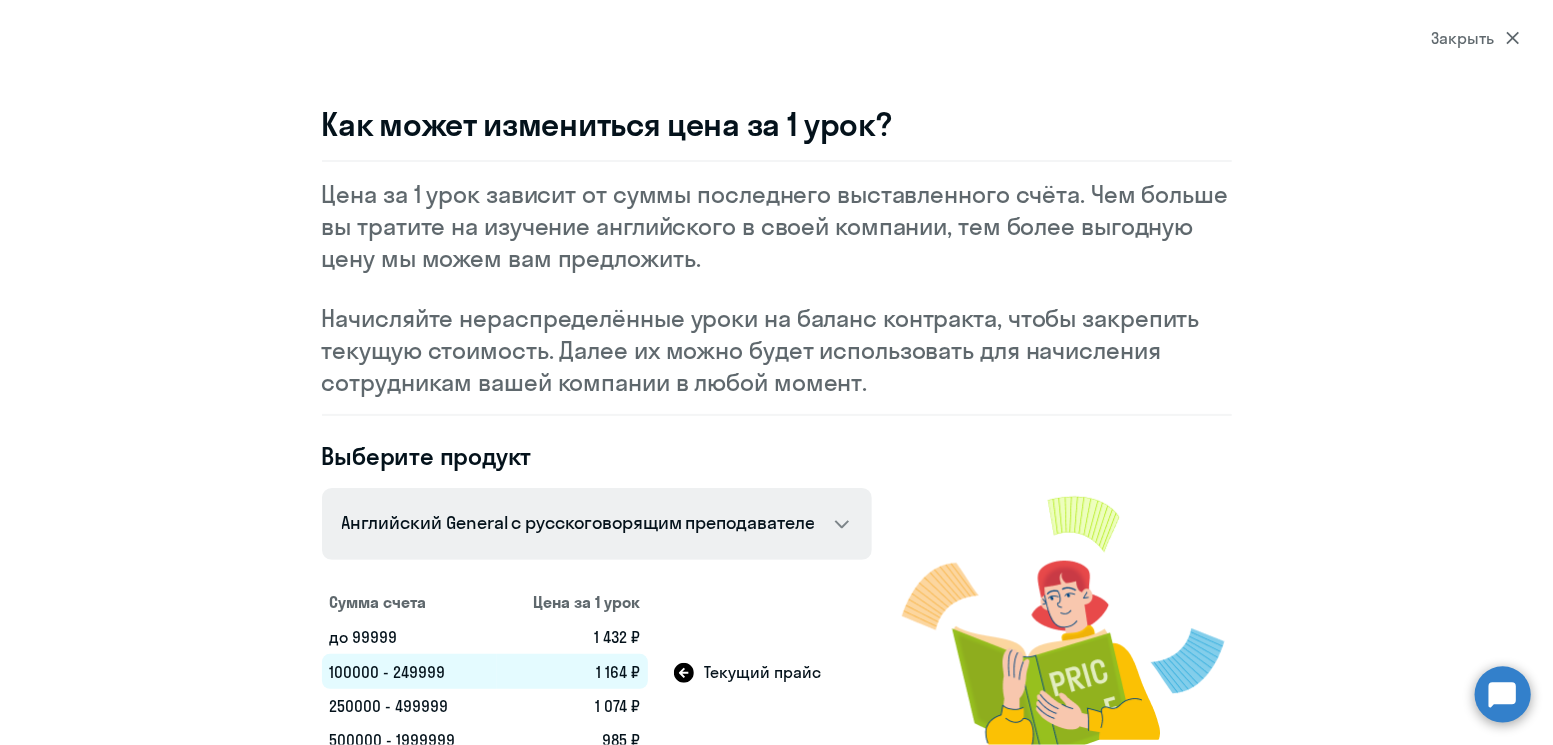 scroll, scrollTop: 71, scrollLeft: 0, axis: vertical 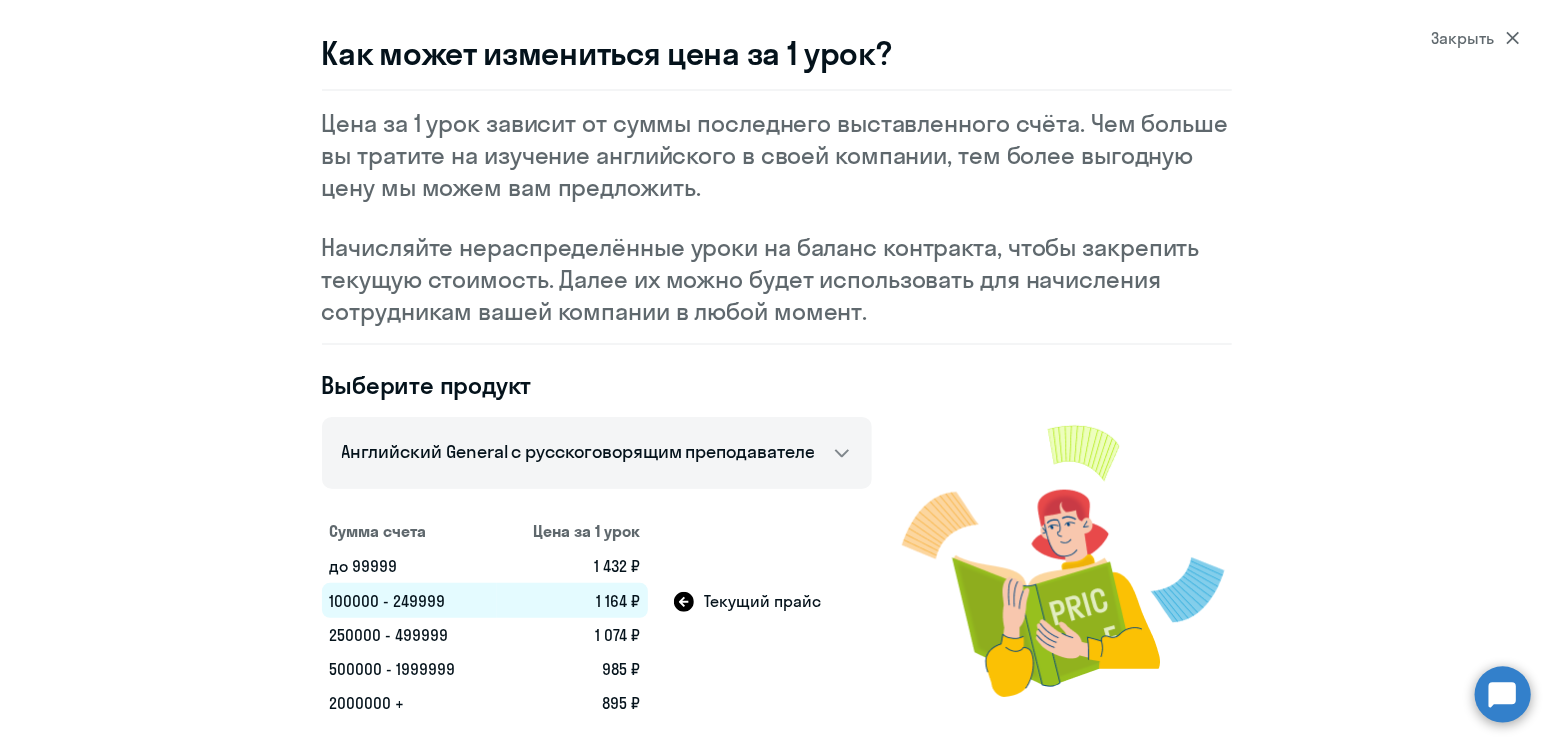 click on "Закрыть" at bounding box center (1476, 38) 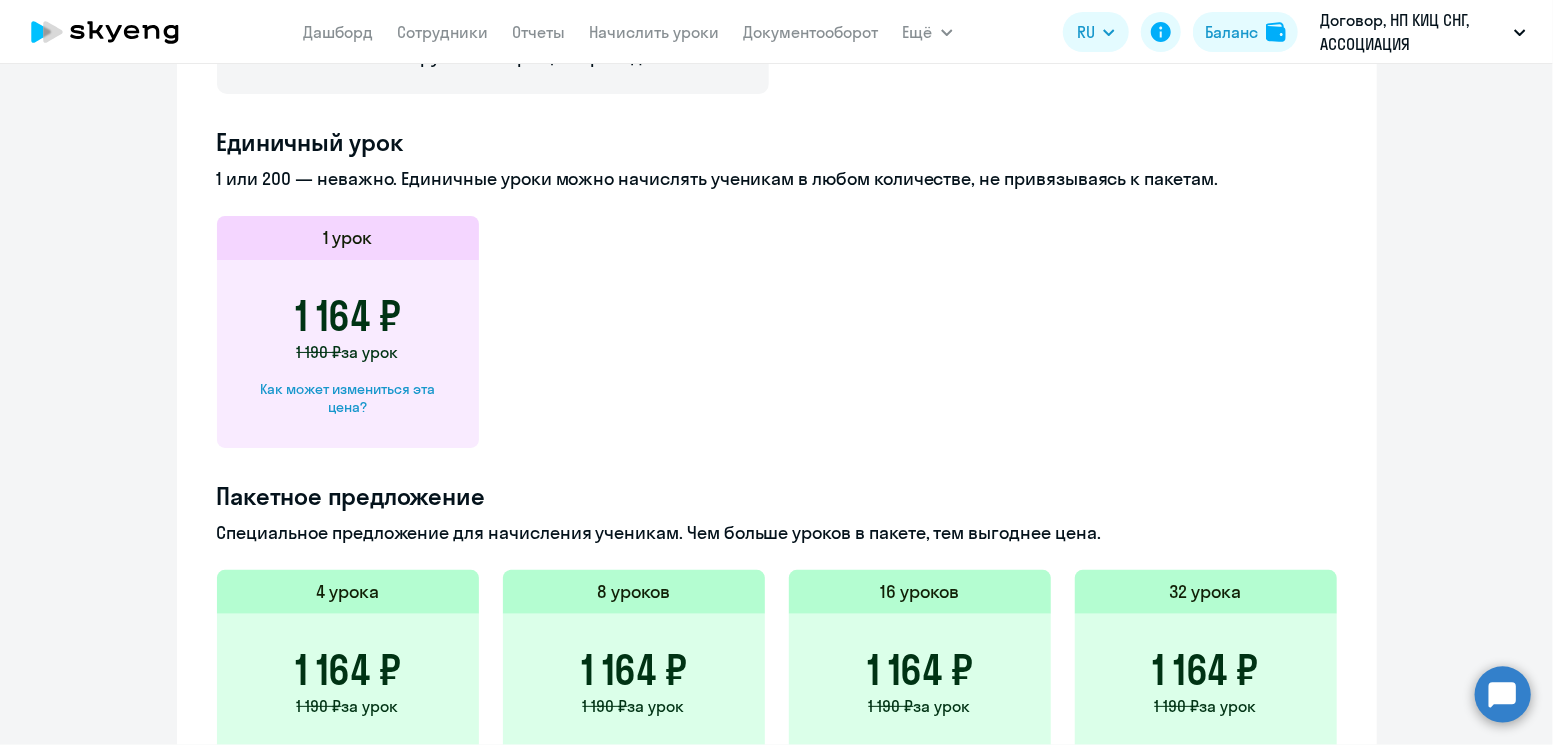 click on "[AMOUNT] урок [AMOUNT] ₽  [AMOUNT] ₽  за урок  Как может измениться эта цена?" 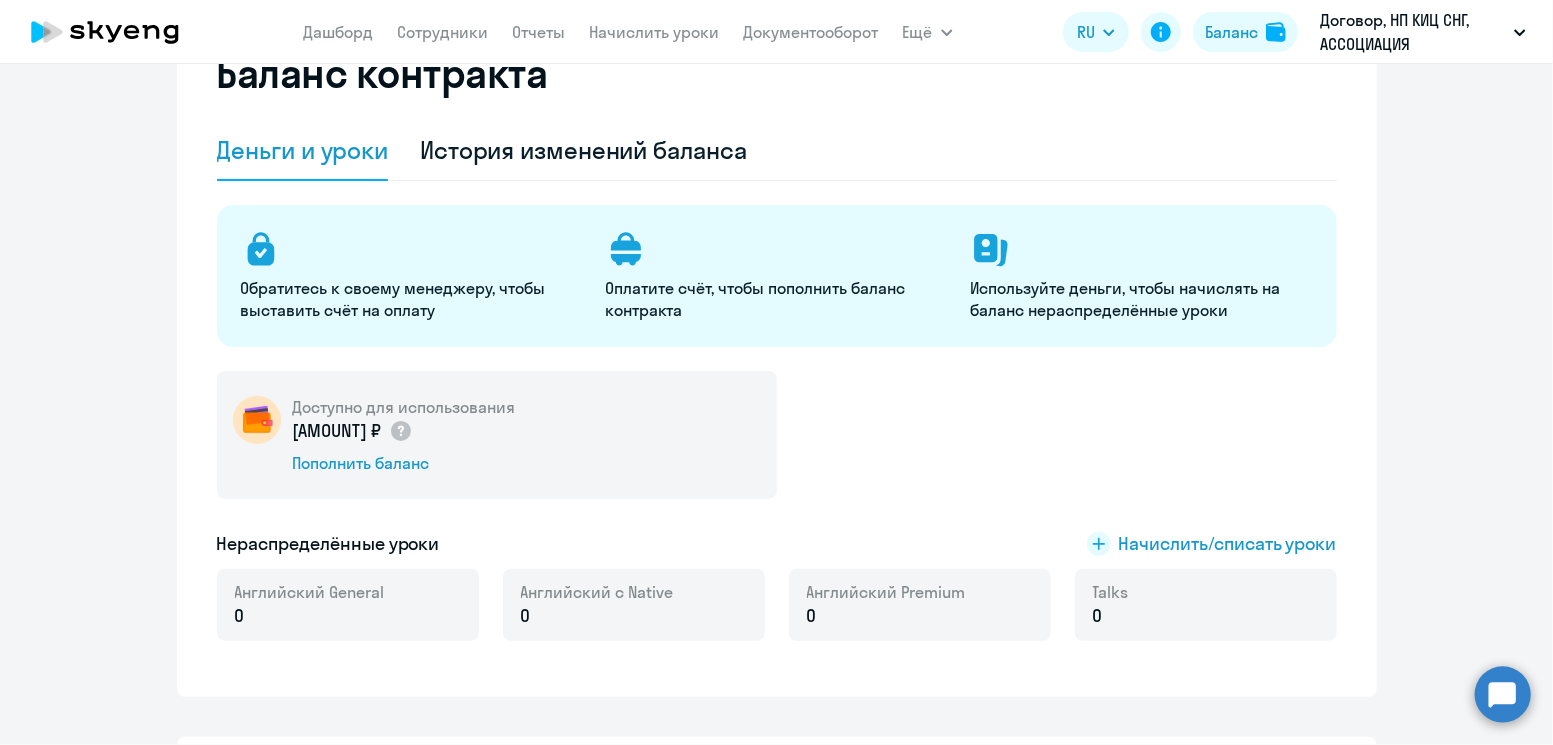 scroll, scrollTop: 0, scrollLeft: 0, axis: both 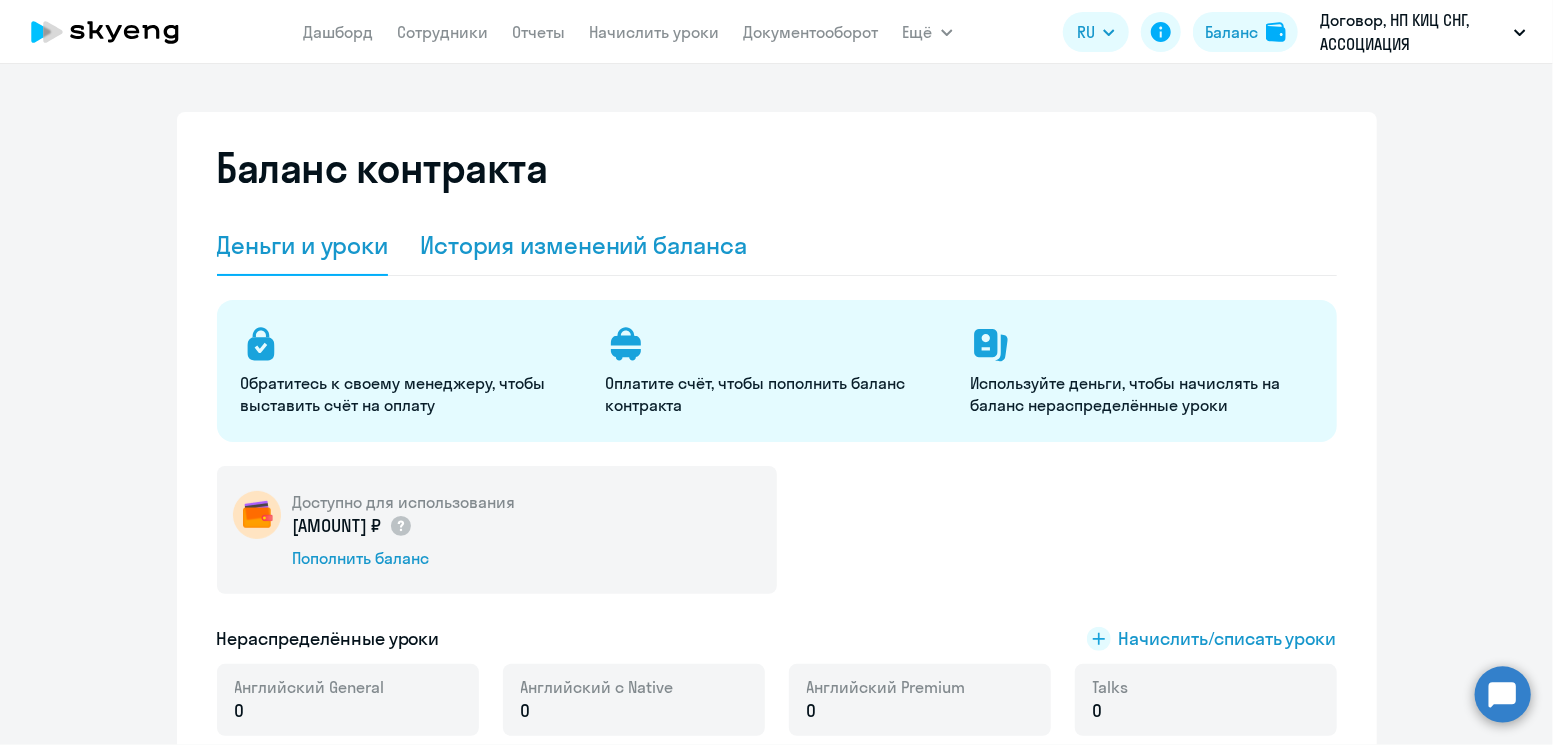 click on "История изменений баланса" 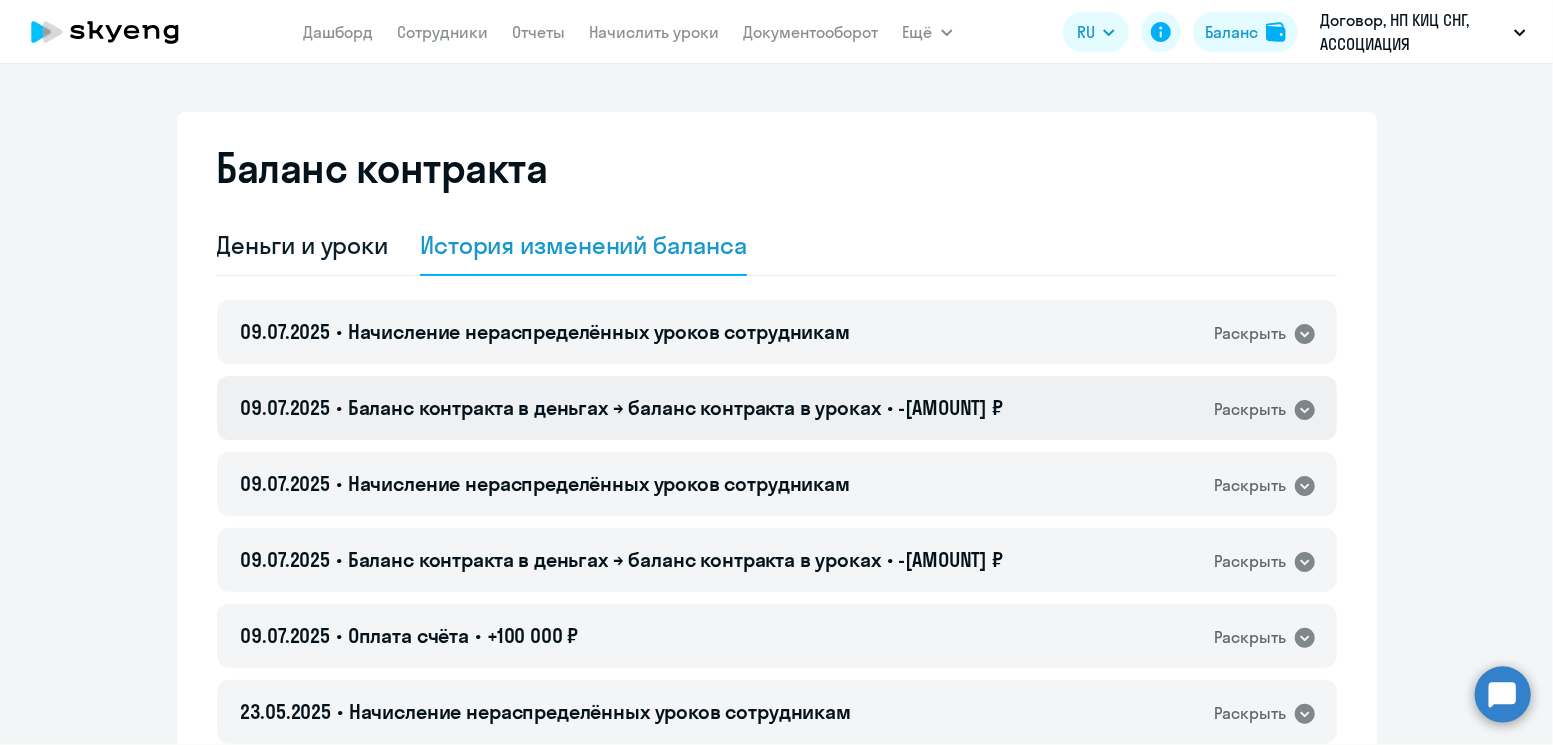 click 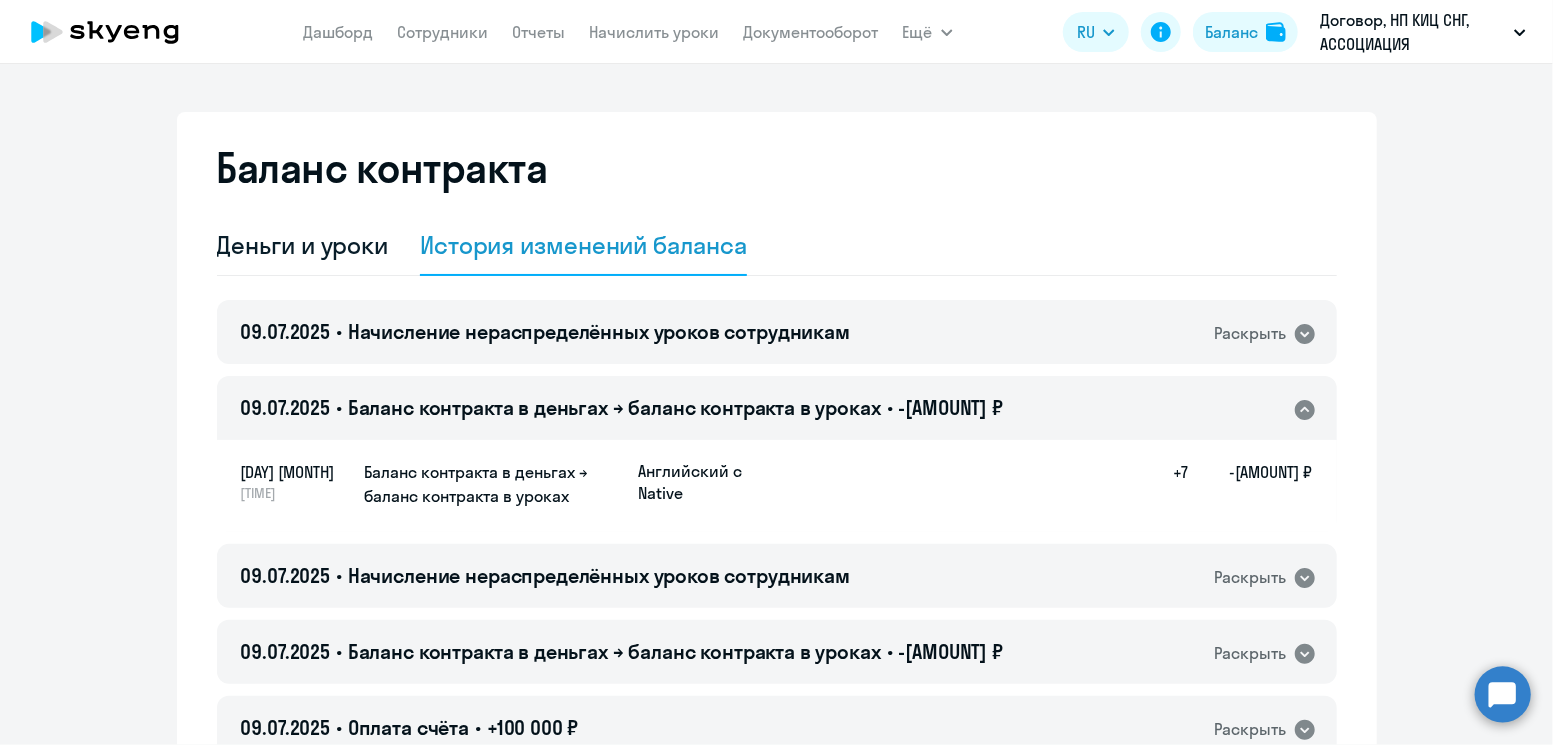 click 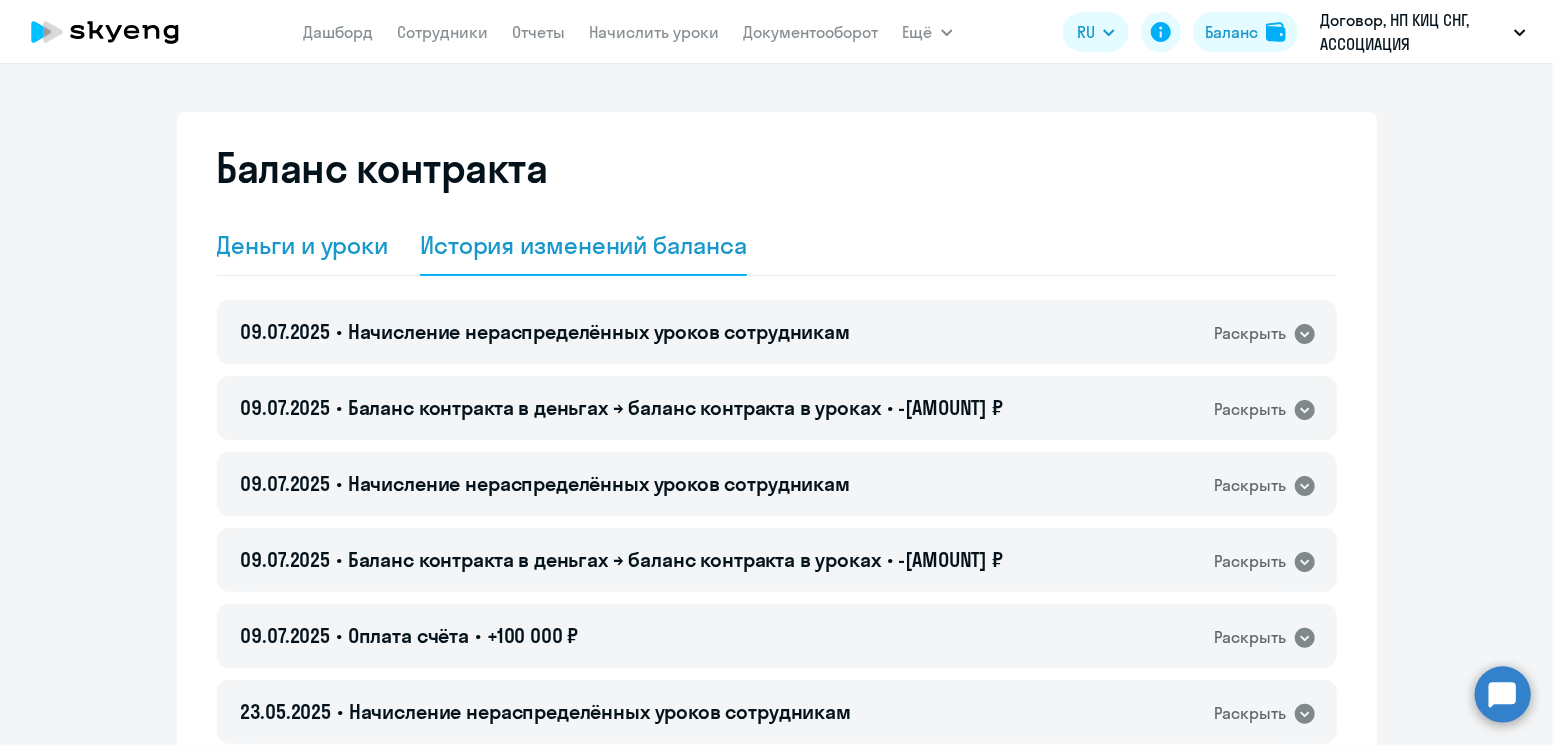 click on "Деньги и уроки" 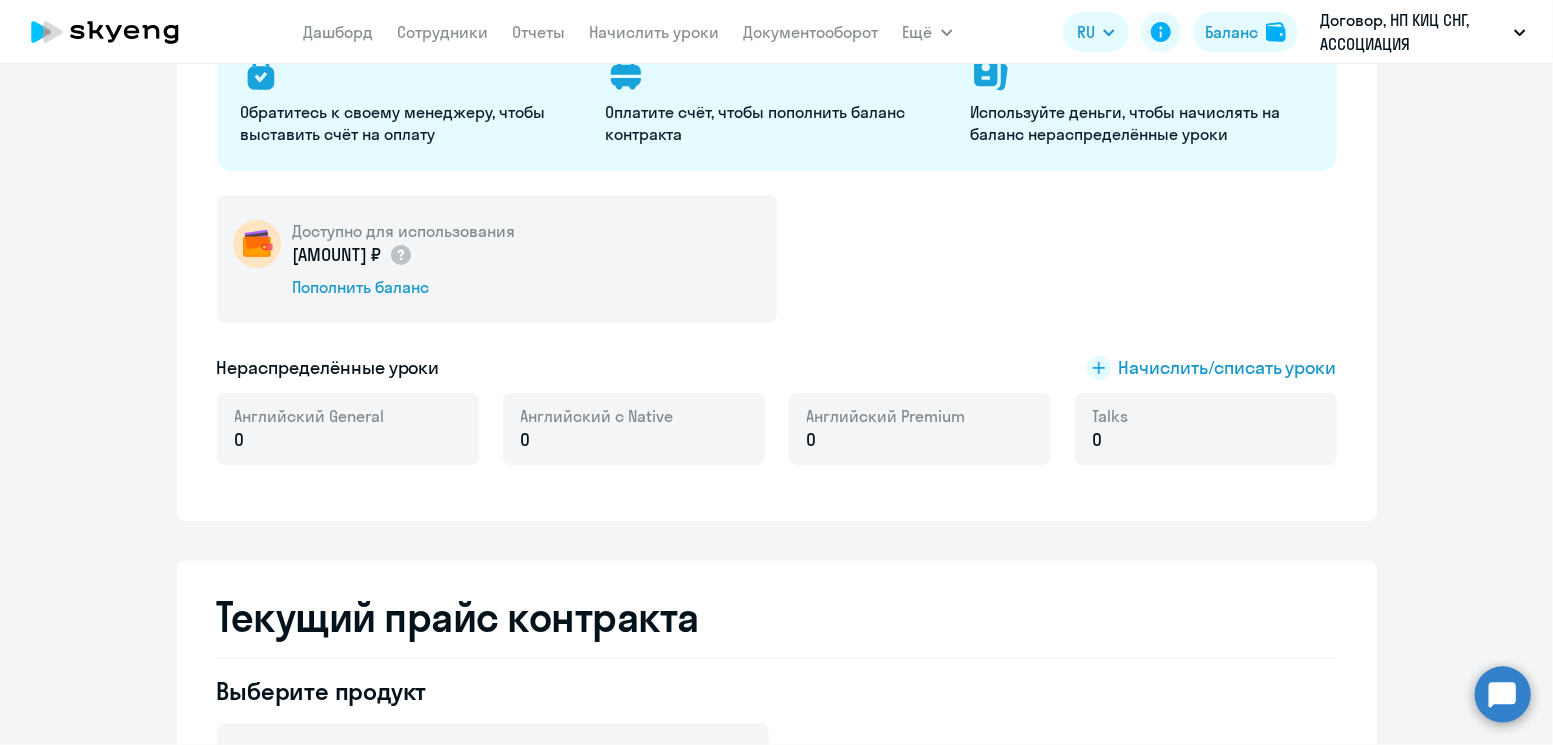 scroll, scrollTop: 317, scrollLeft: 0, axis: vertical 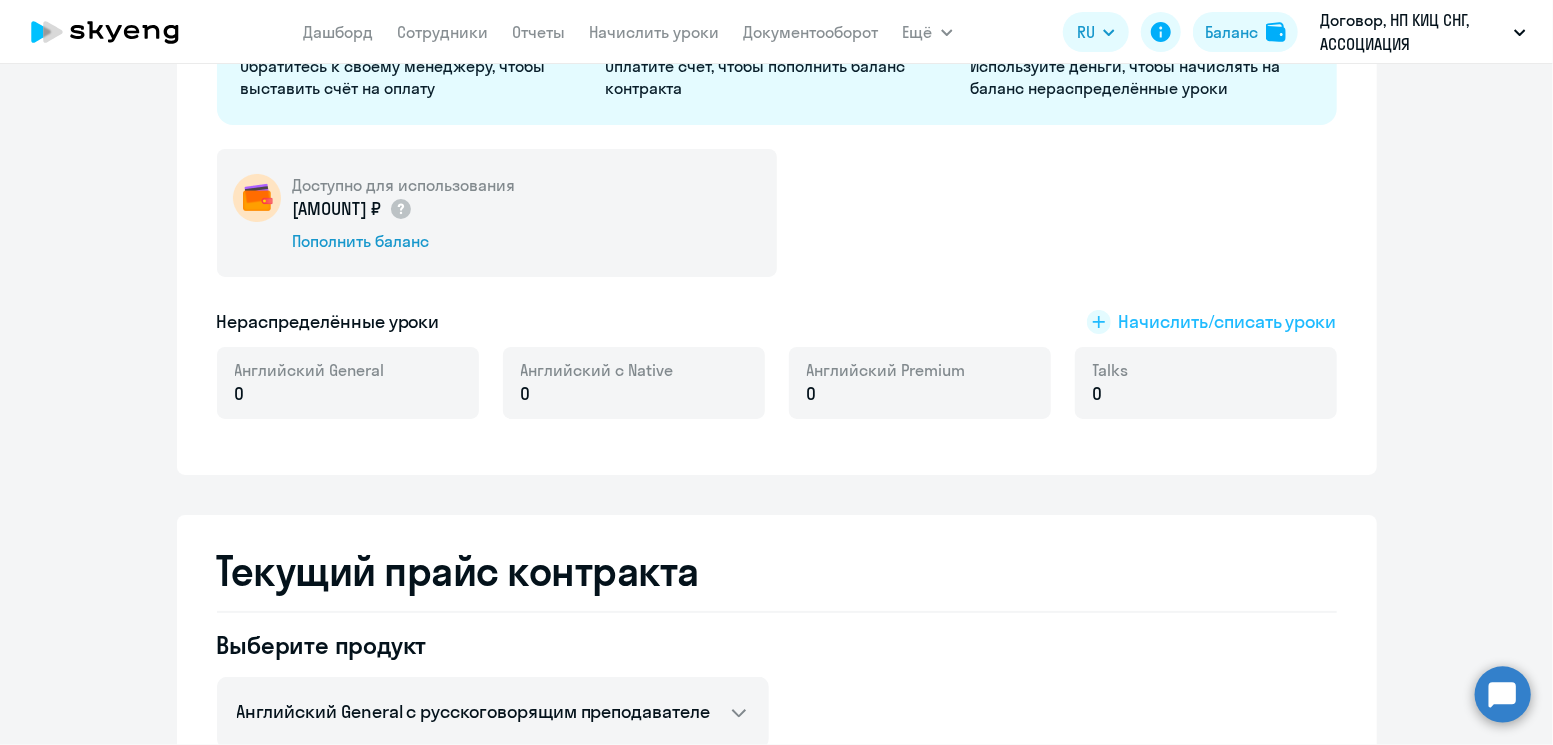 click on "Начислить/списать уроки" 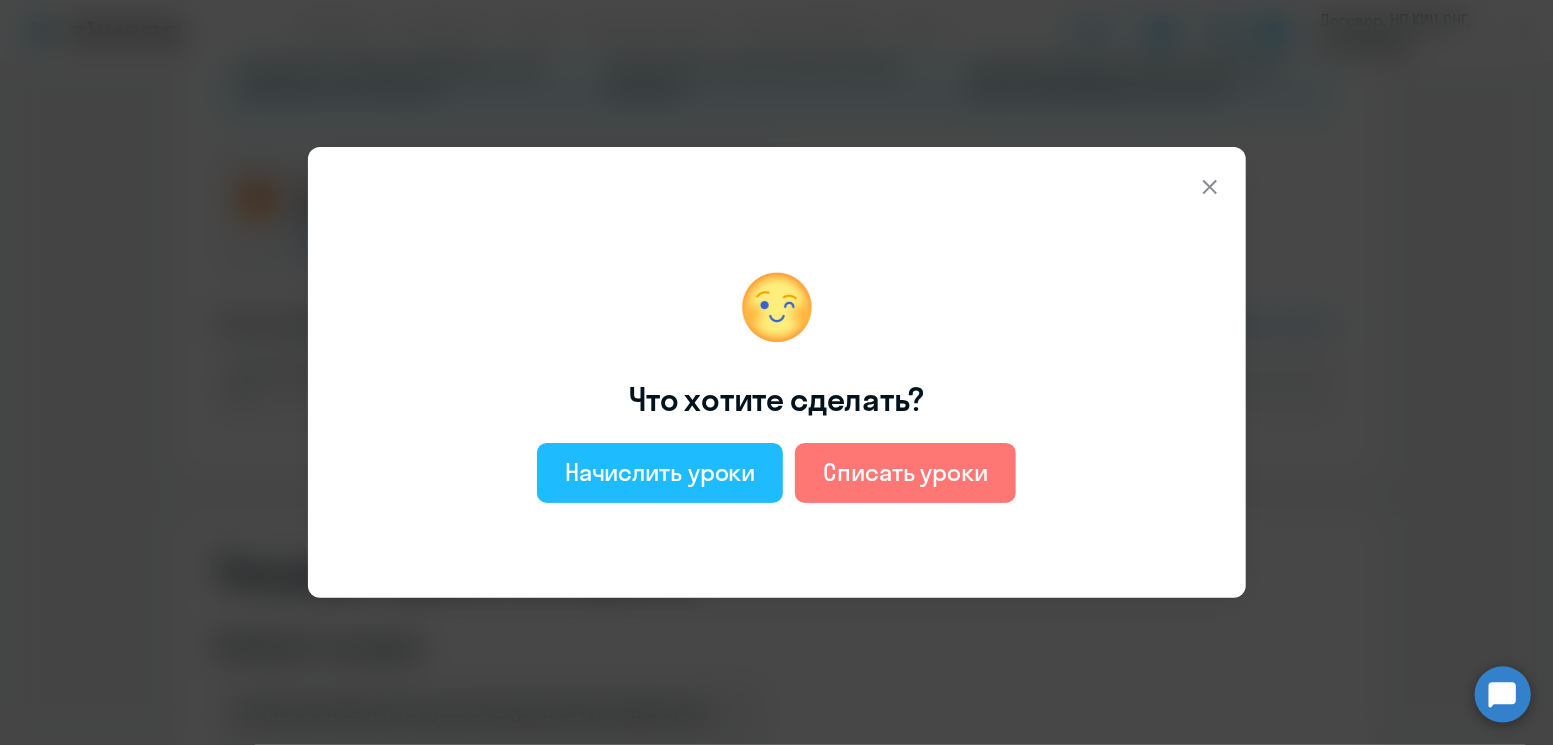click on "Начислить уроки" at bounding box center [660, 473] 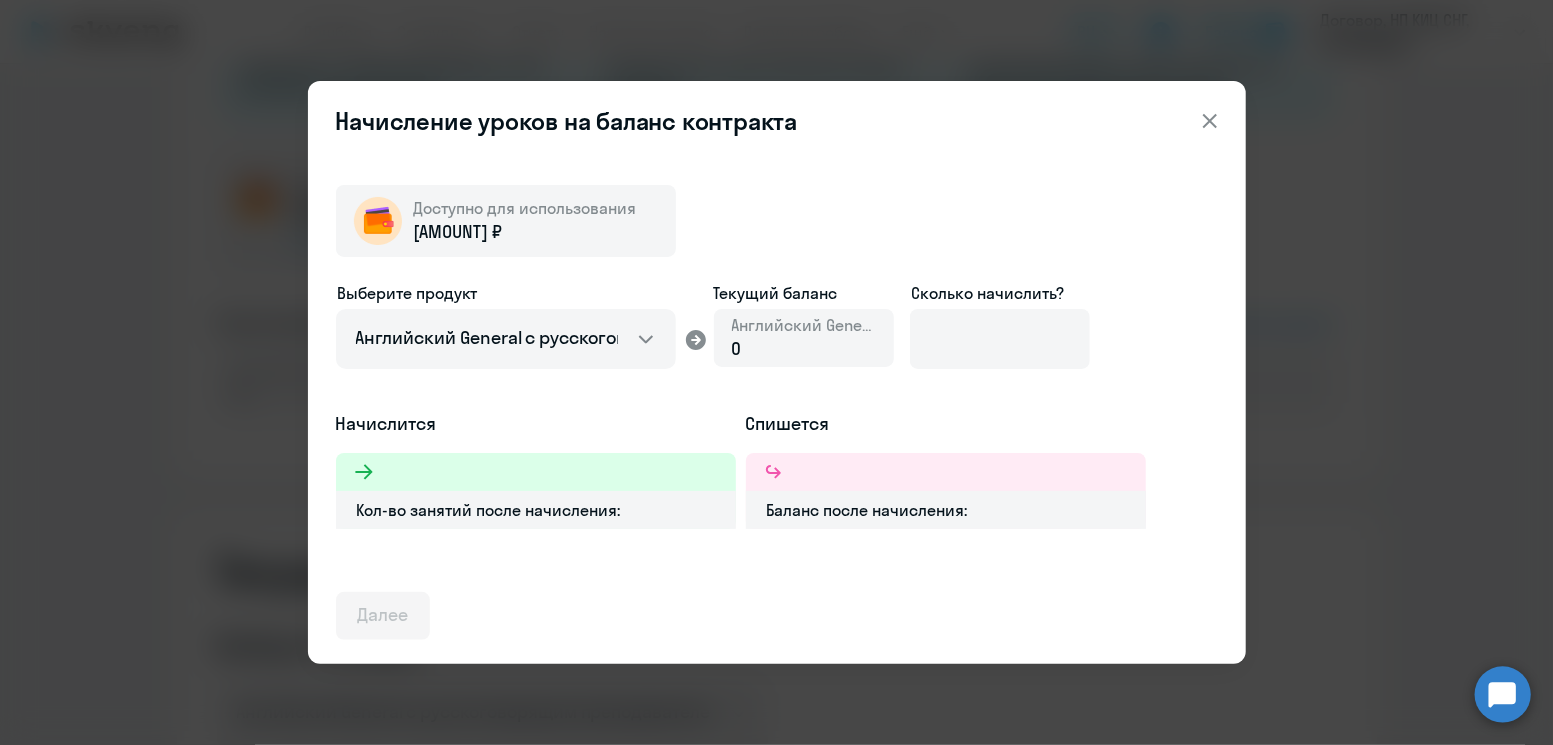 click on "0" at bounding box center [804, 349] 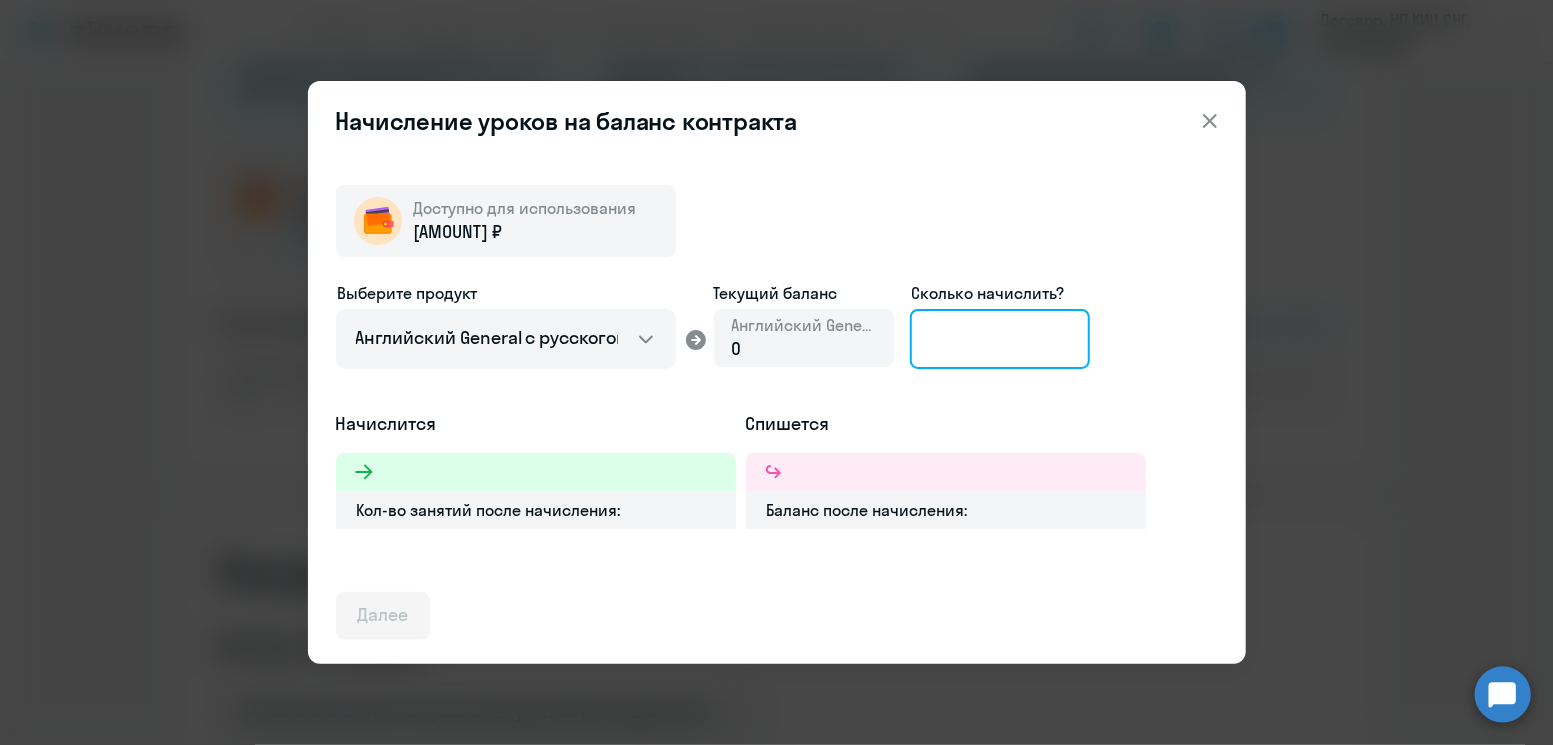 click 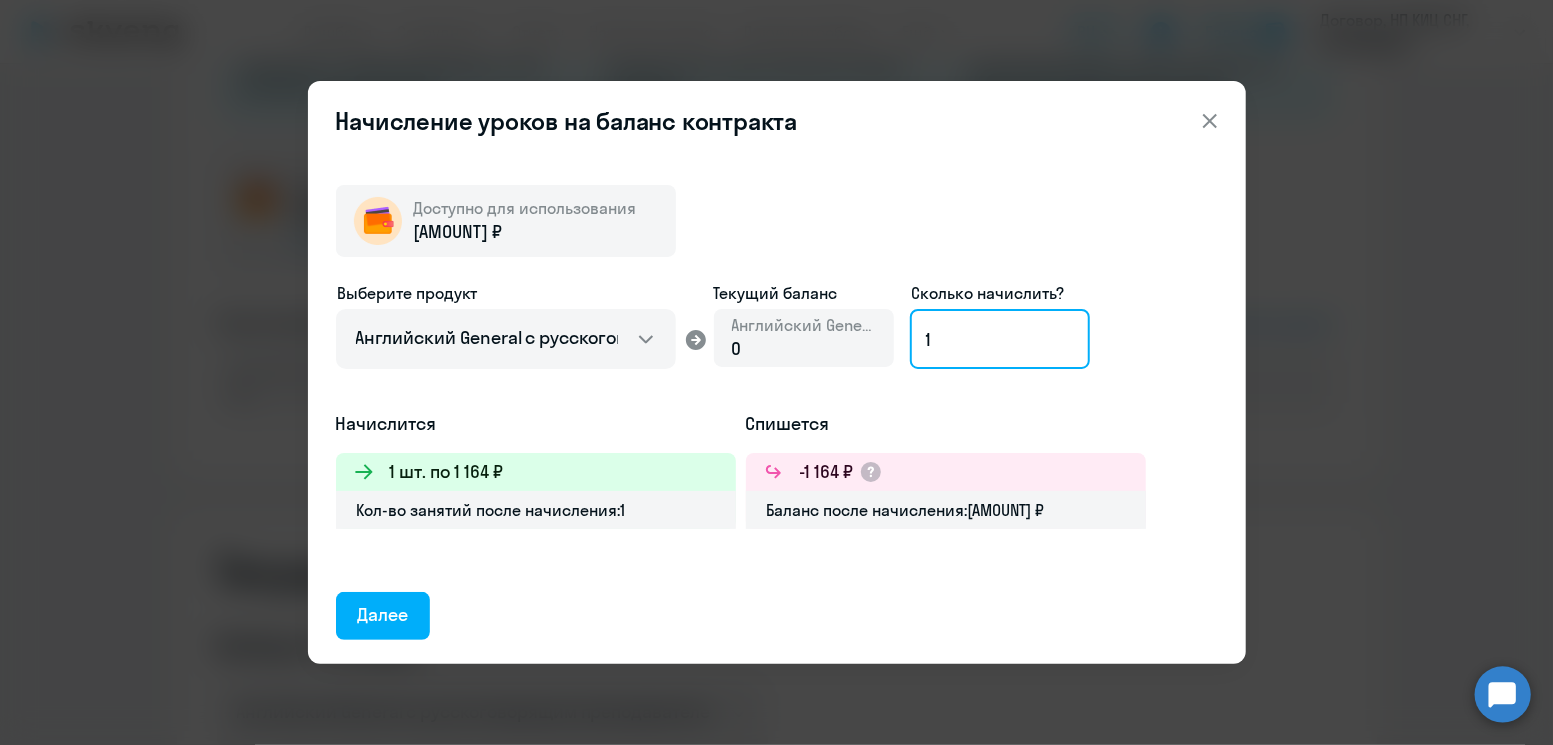 type 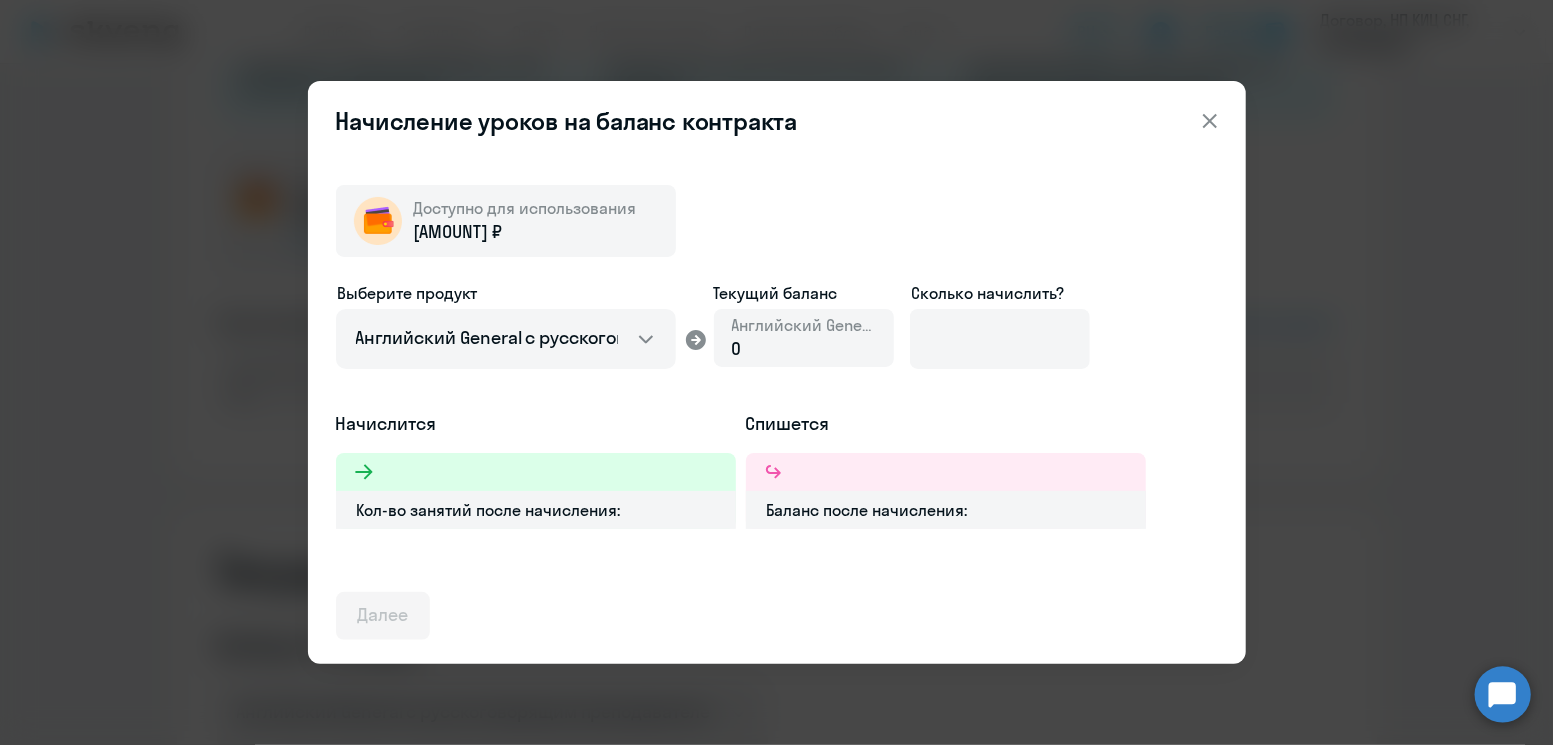 click 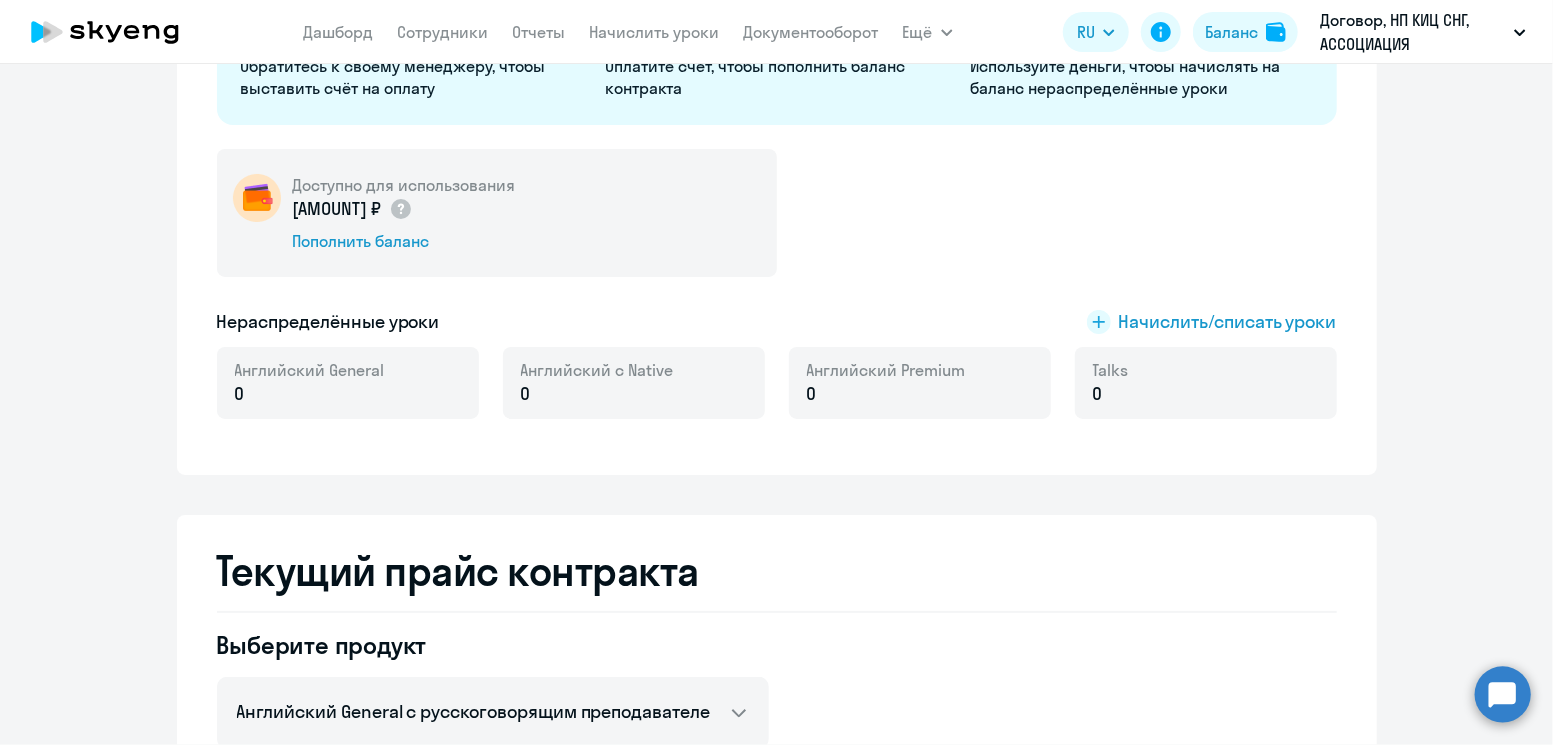 click on "Доступно для использования  [AMOUNT] ₽
Пополнить баланс  Нераспределённые уроки
Начислить/списать уроки Английский General 0 Английский с Native 0 Английский Premium 0 Talks 0" 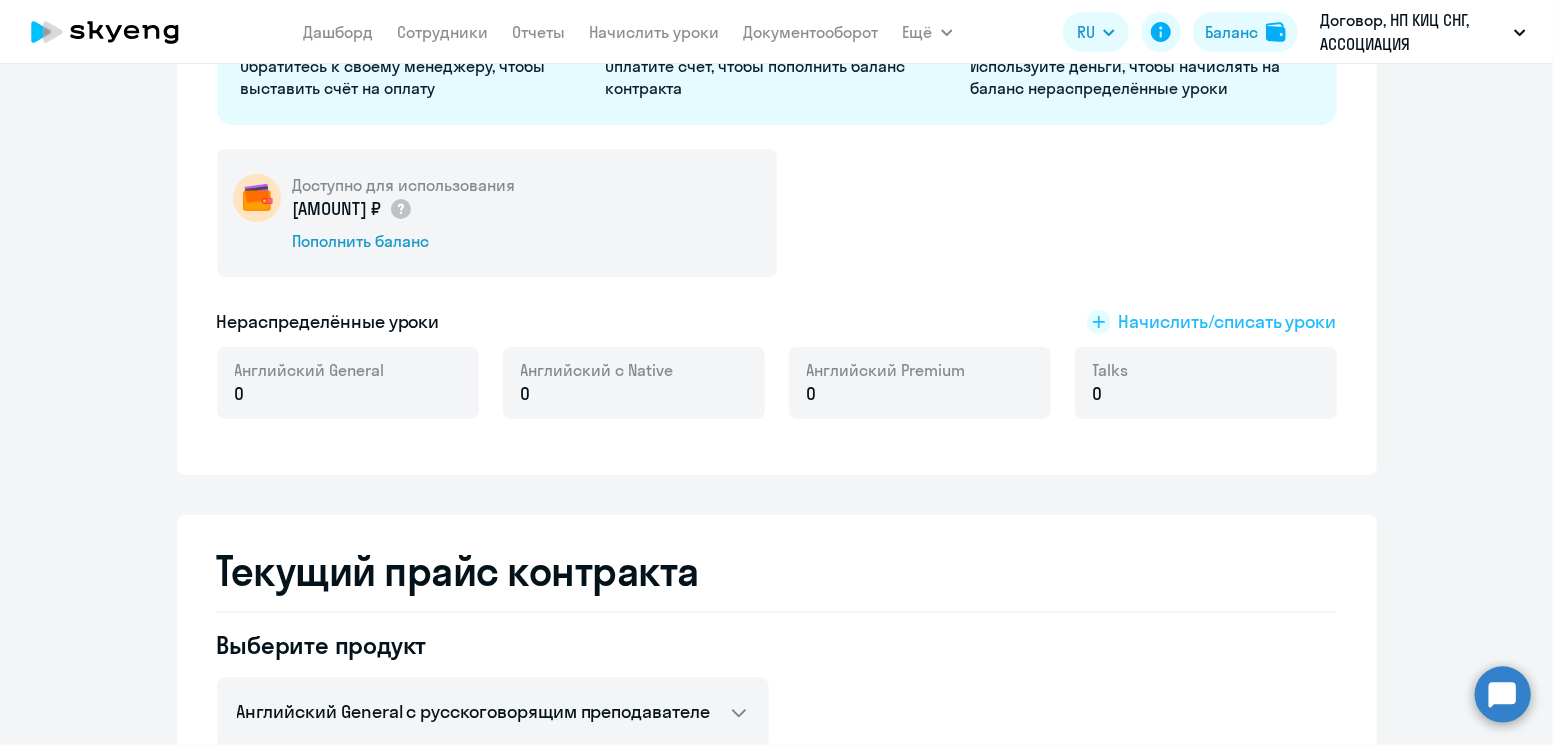 click on "Начислить/списать уроки" 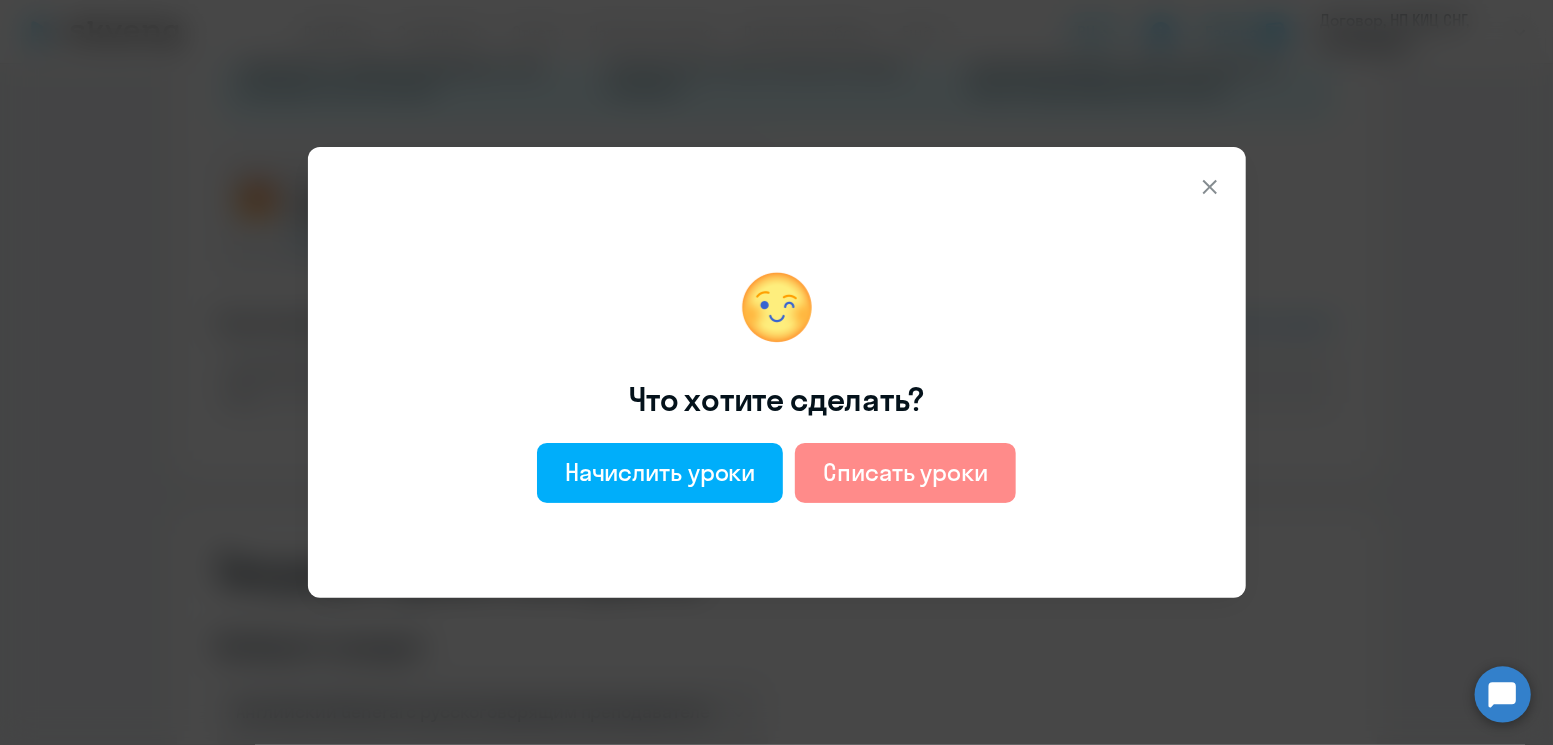 click on "Списать уроки" at bounding box center [905, 472] 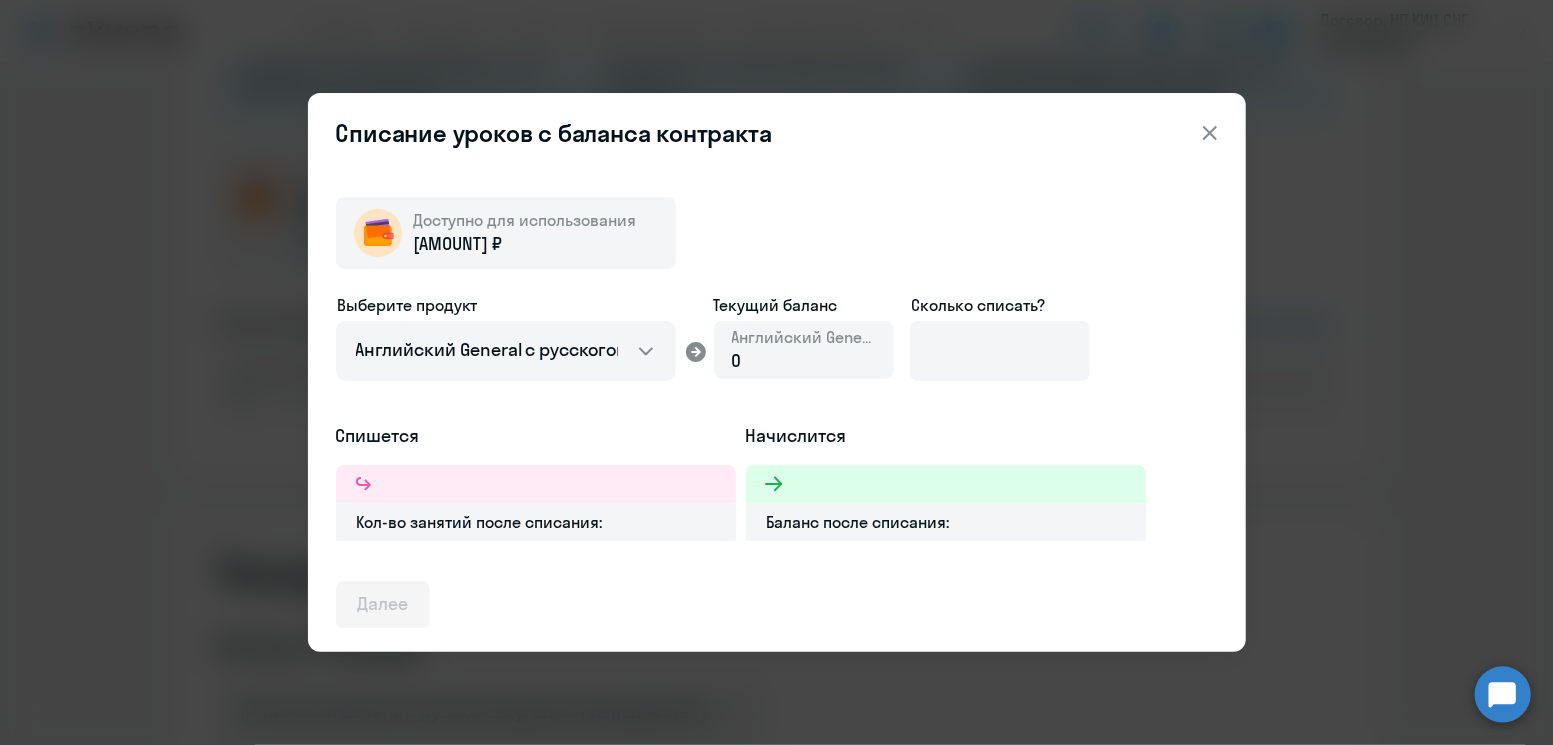 click on "Кол-во занятий после списания:" at bounding box center (536, 522) 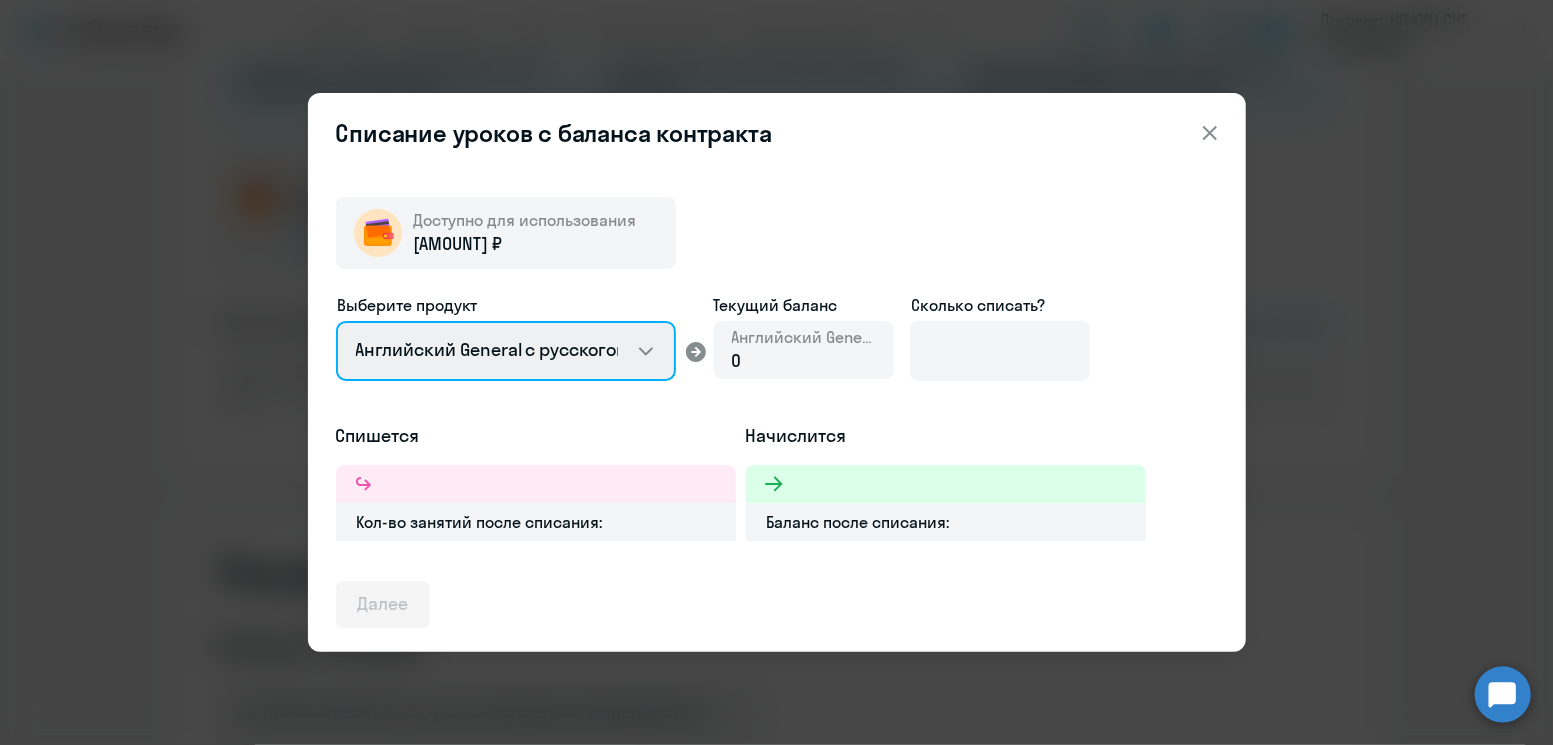 click on "Английский General с русскоговорящим преподавателем   Английский General с англоговорящим преподавателем   Премиум английский с русскоговорящим преподавателем   Talks 15 минутные разговоры на английском" at bounding box center (506, 351) 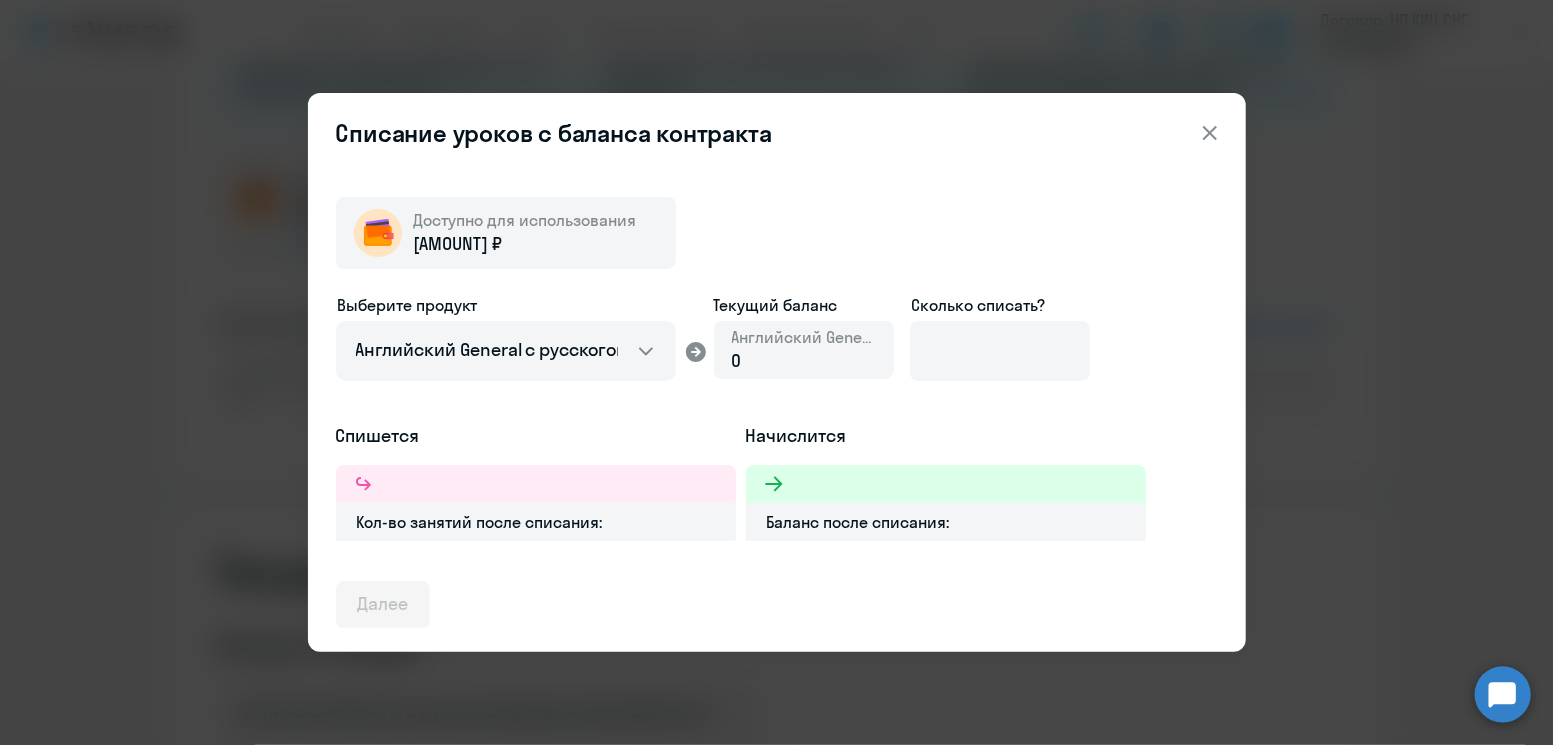 click on "0" at bounding box center [804, 361] 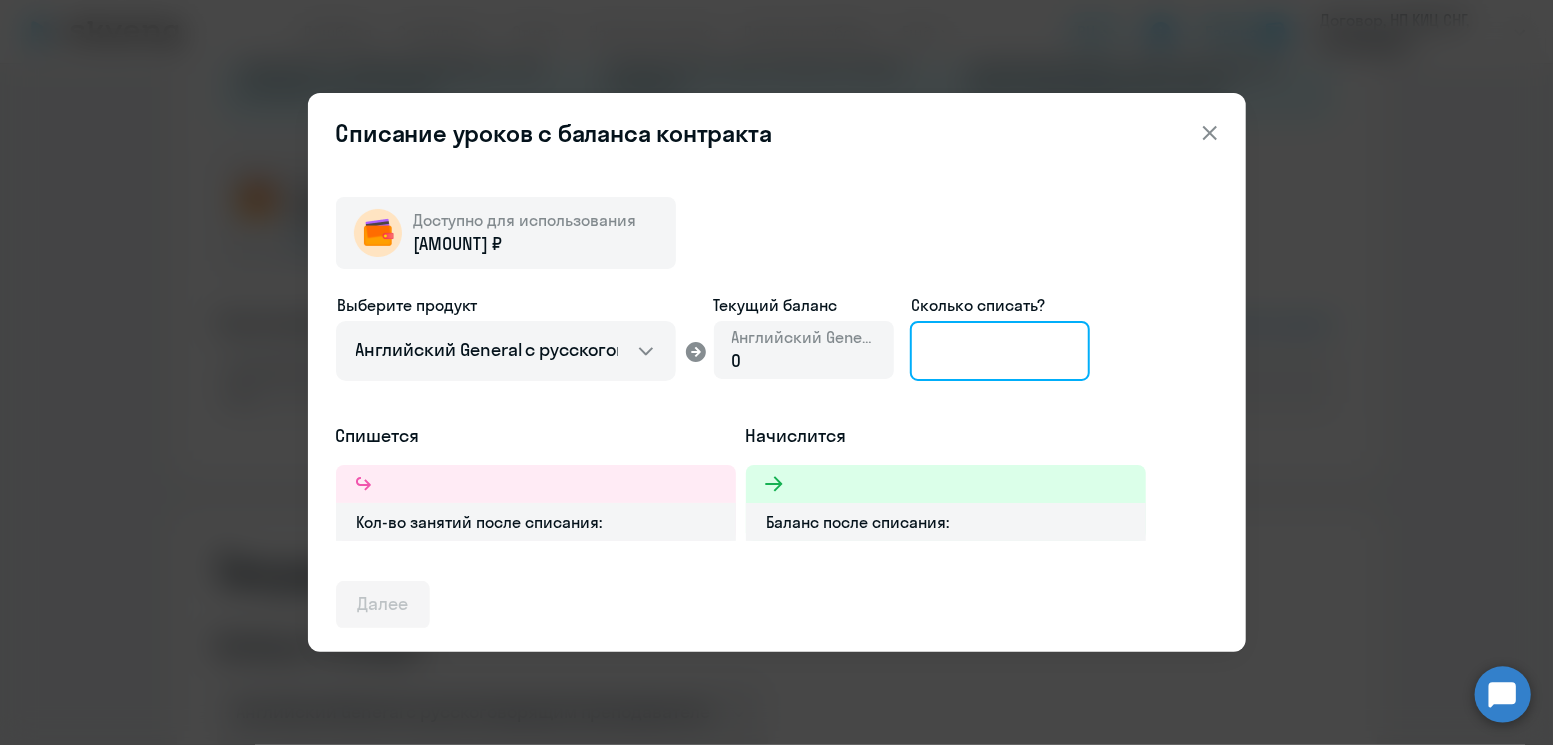 click 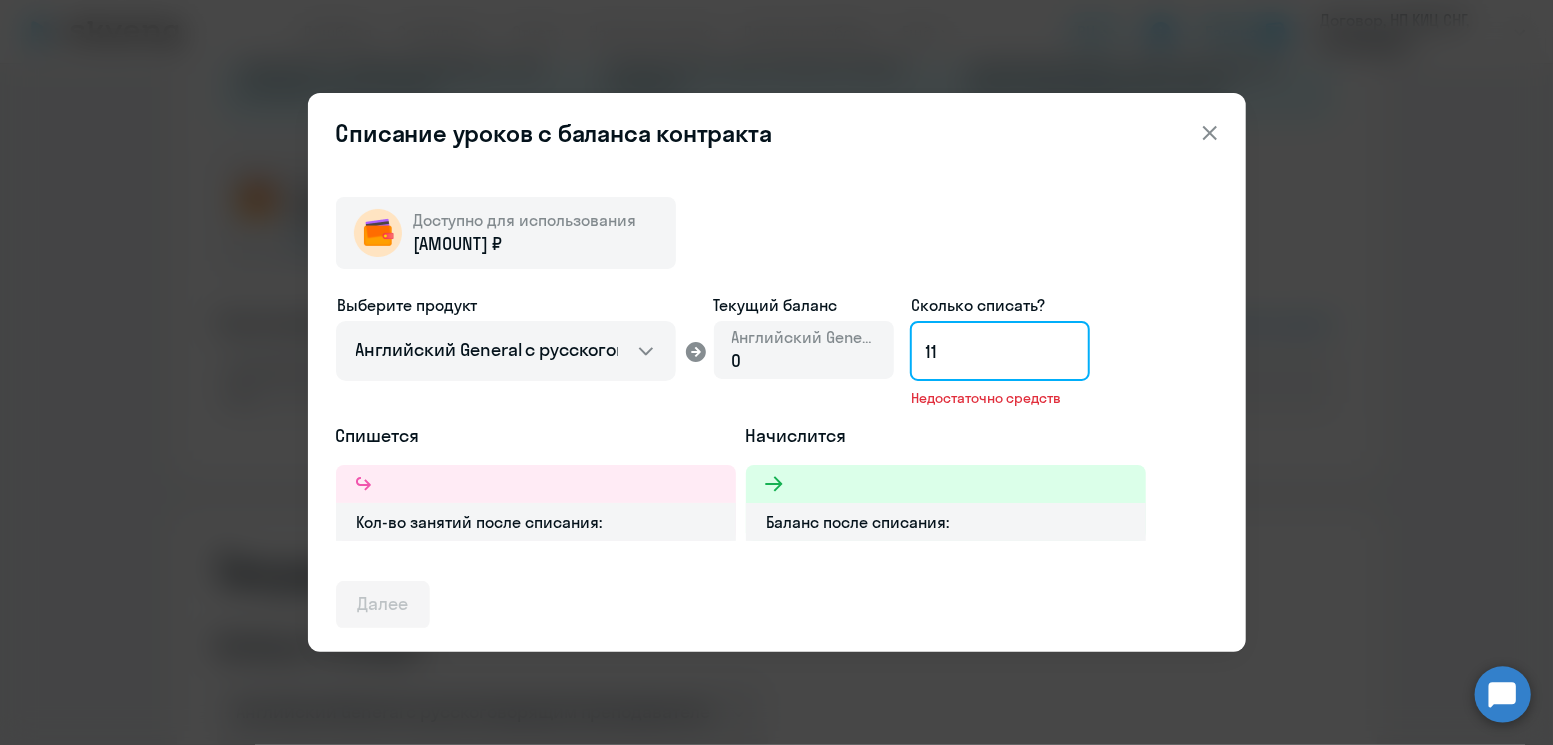 type on "1" 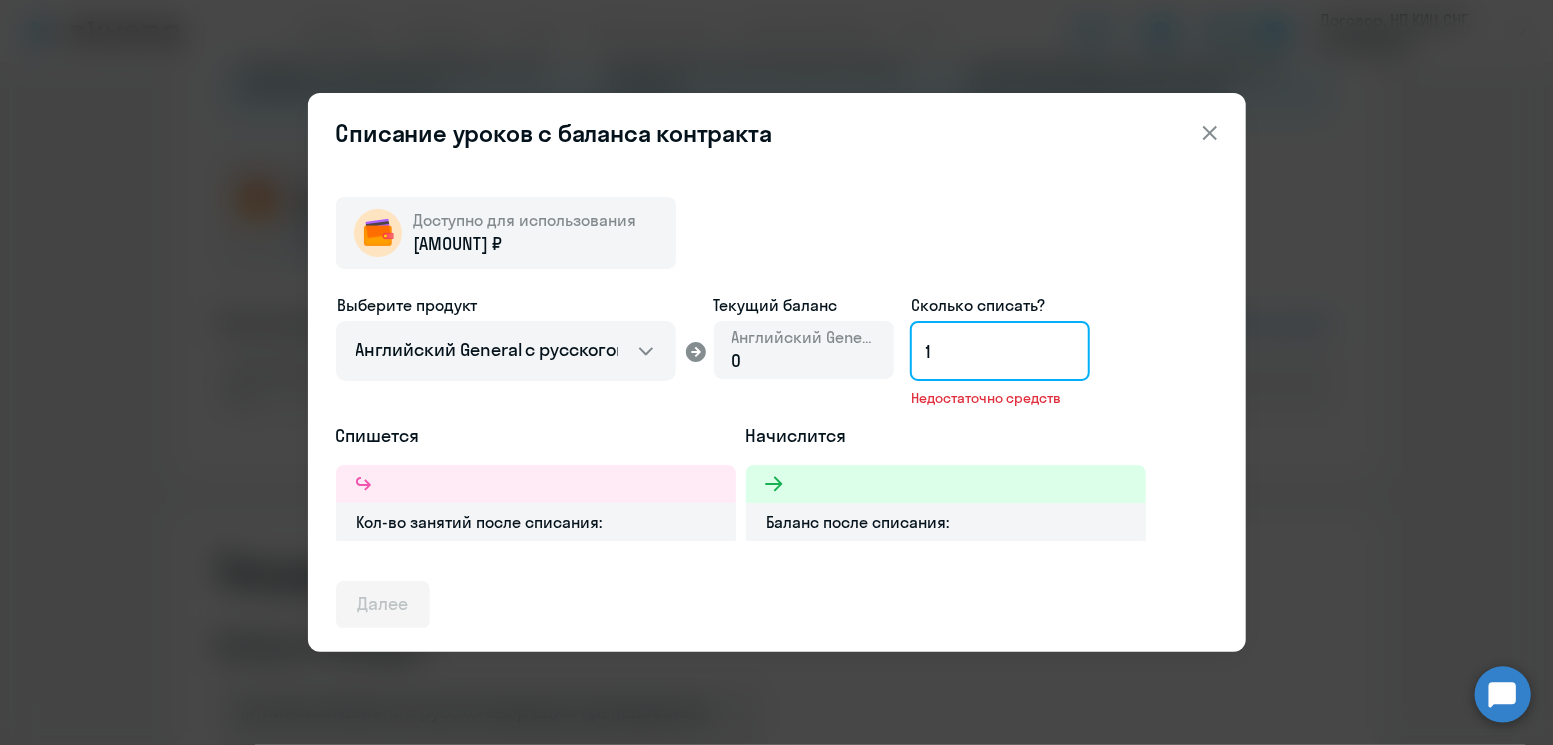 type 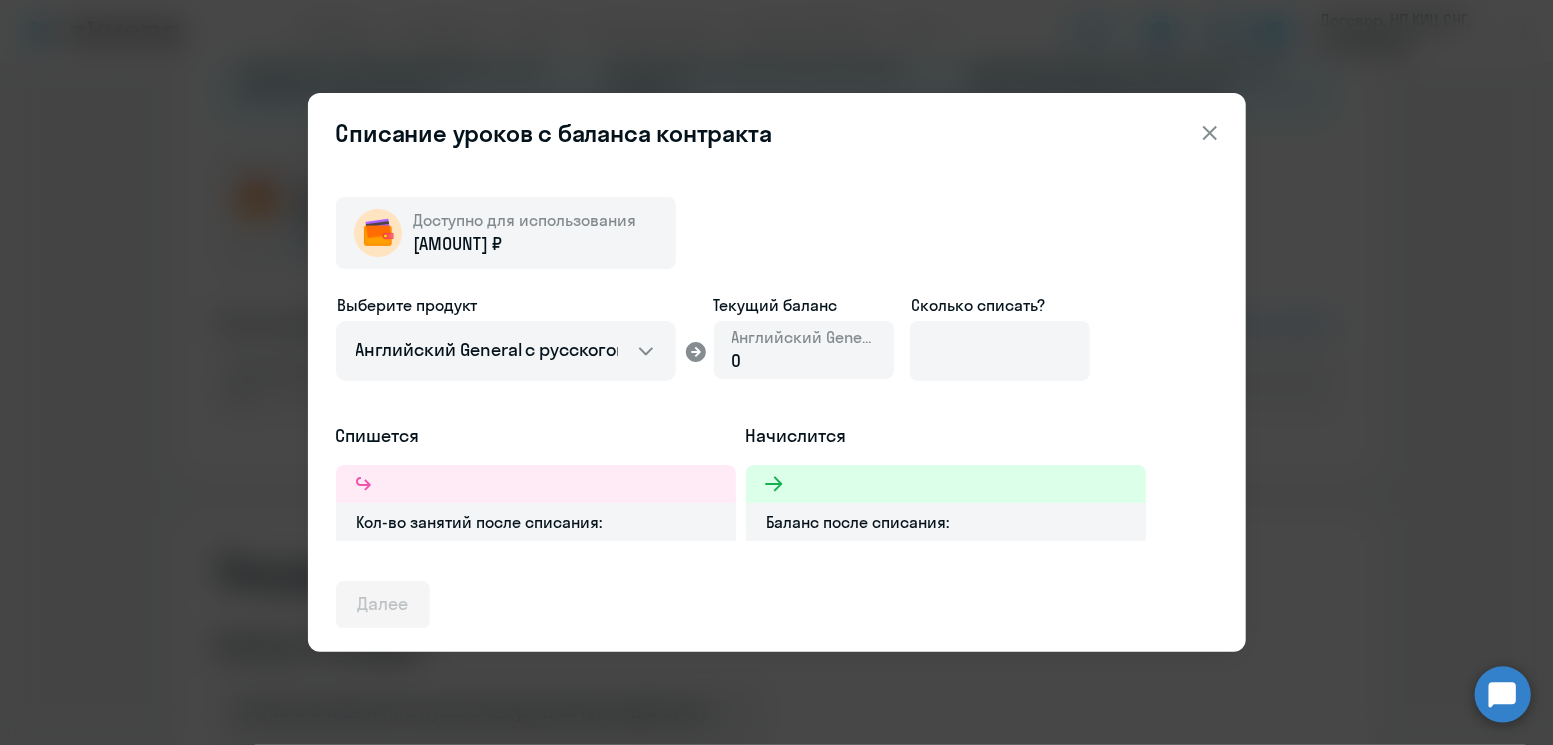 click 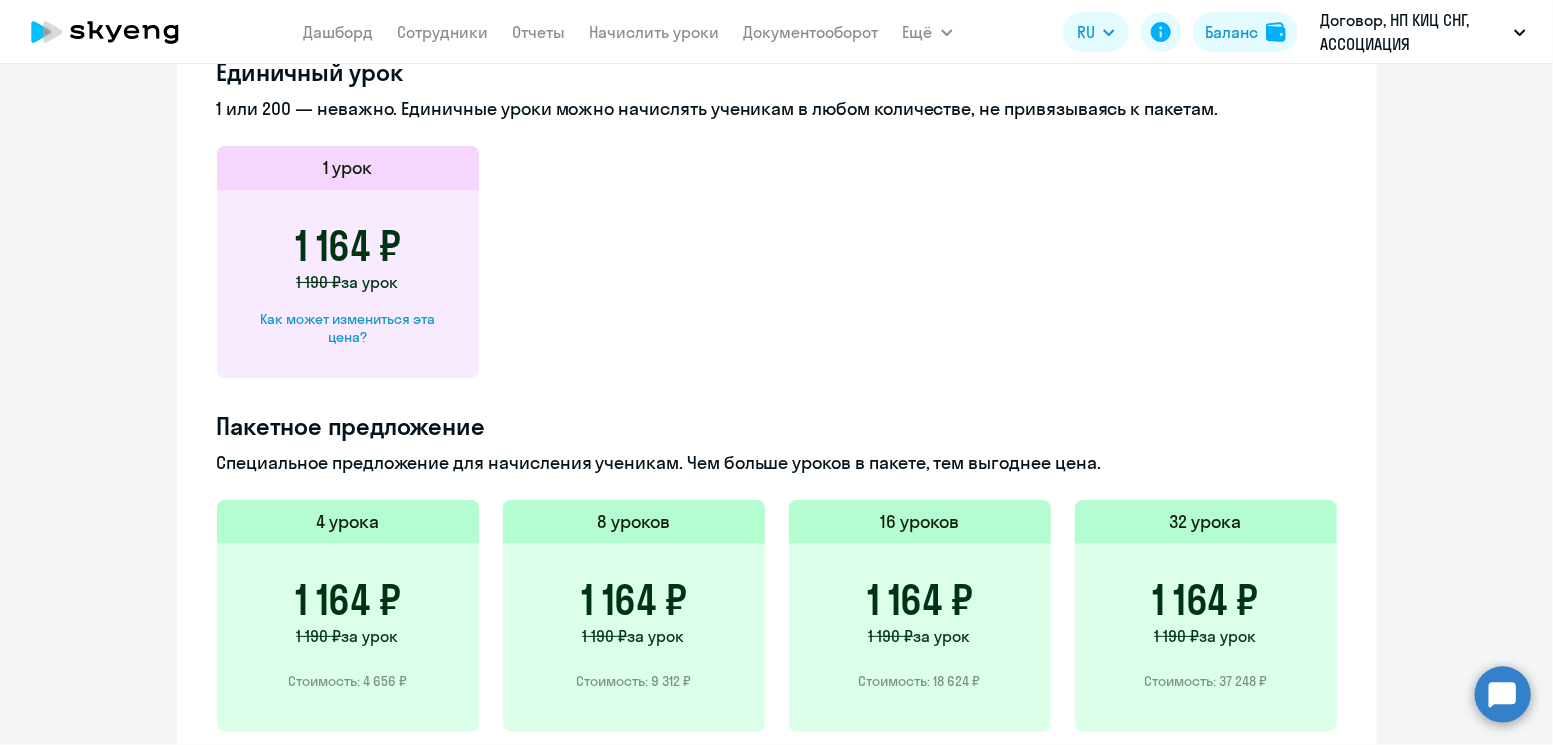 scroll, scrollTop: 1043, scrollLeft: 0, axis: vertical 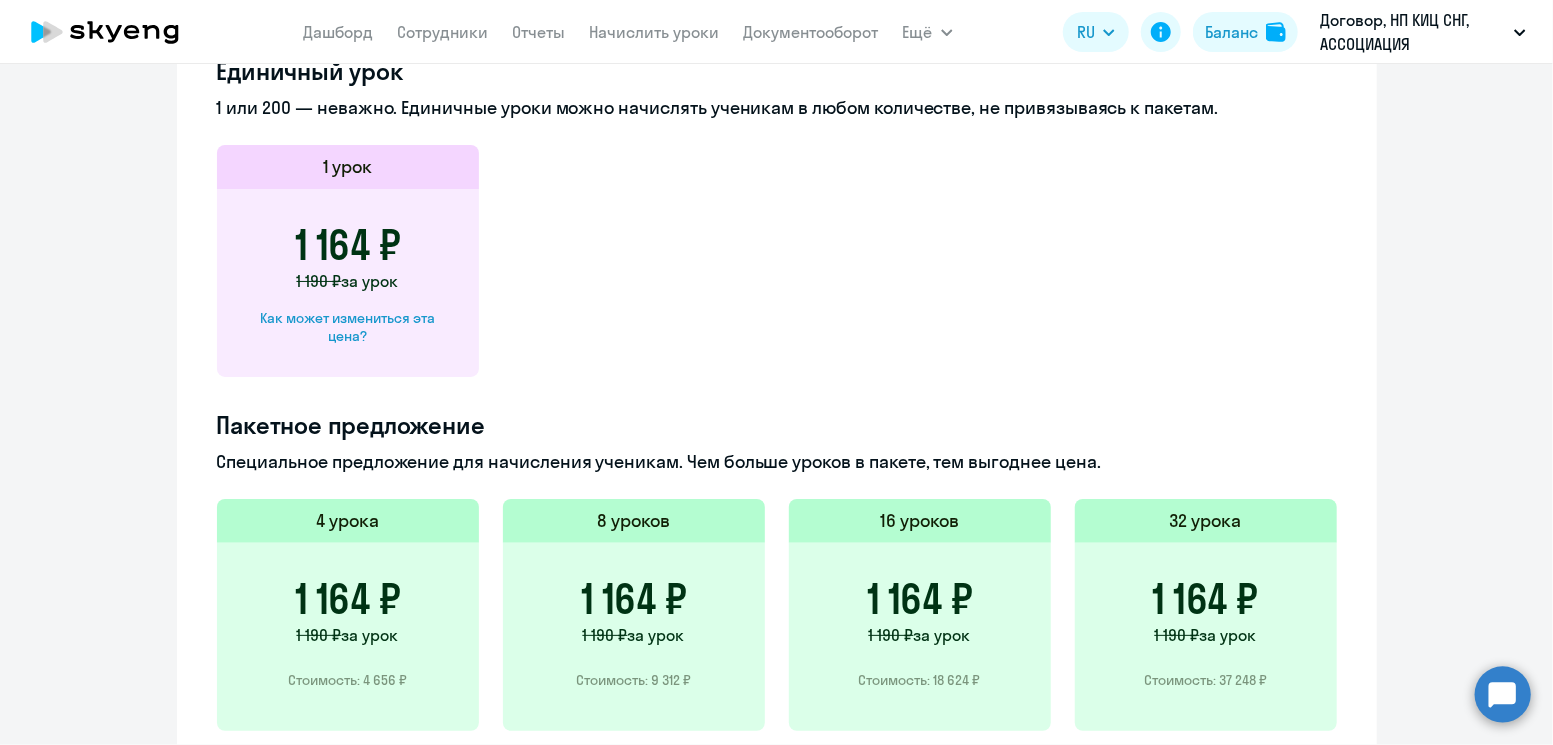 click on "Как может измениться эта цена?" 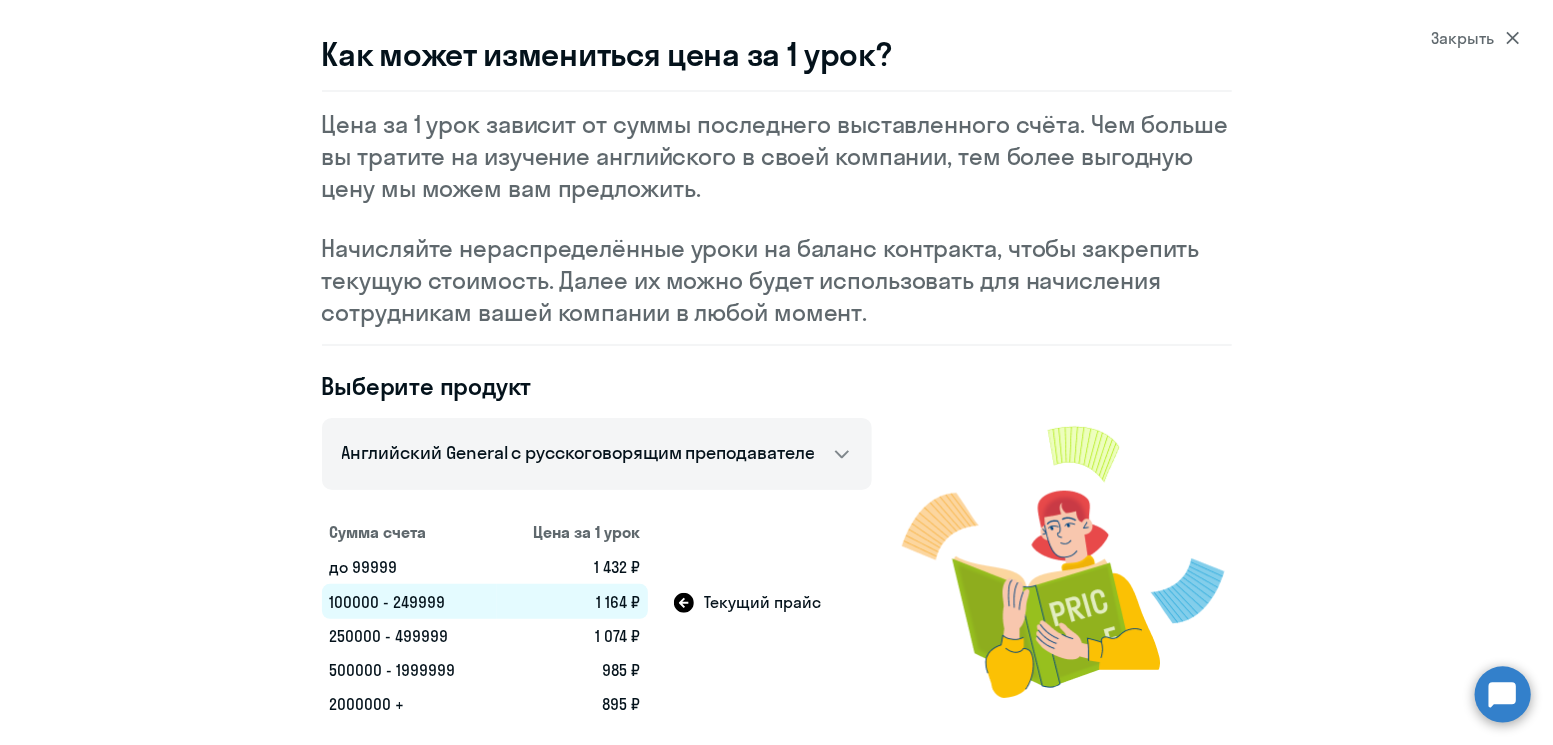 scroll, scrollTop: 71, scrollLeft: 0, axis: vertical 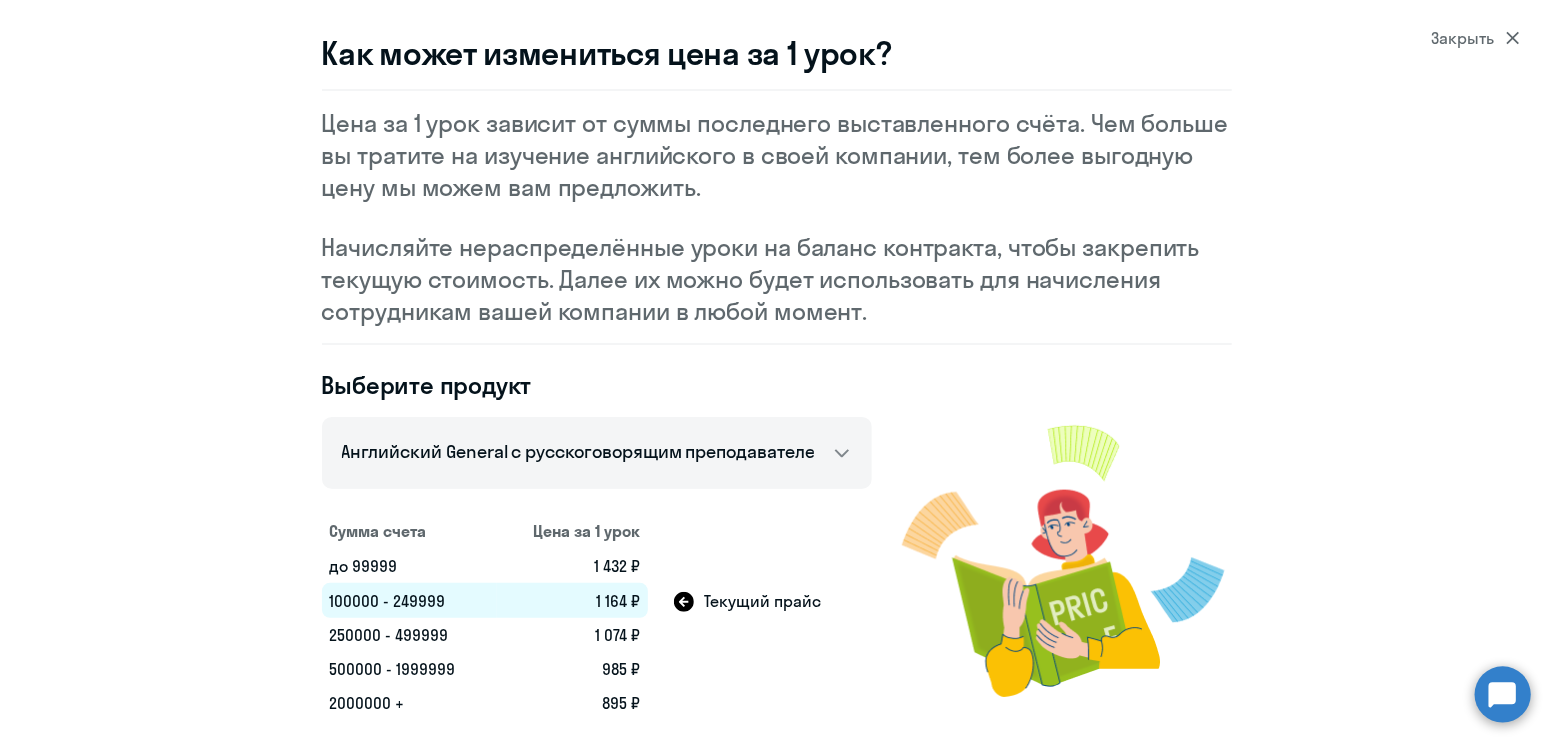click on "Закрыть" at bounding box center [1476, 38] 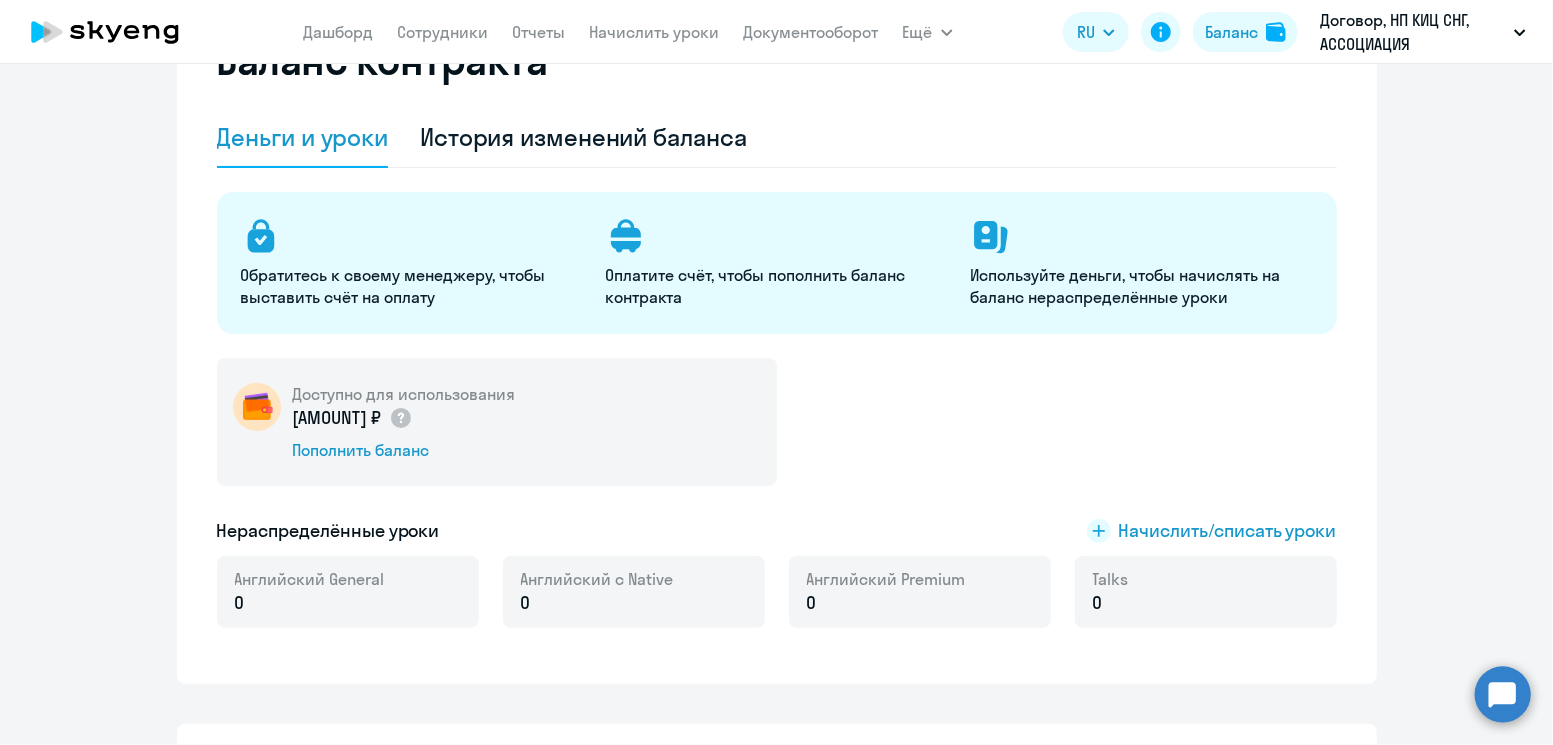 scroll, scrollTop: 93, scrollLeft: 0, axis: vertical 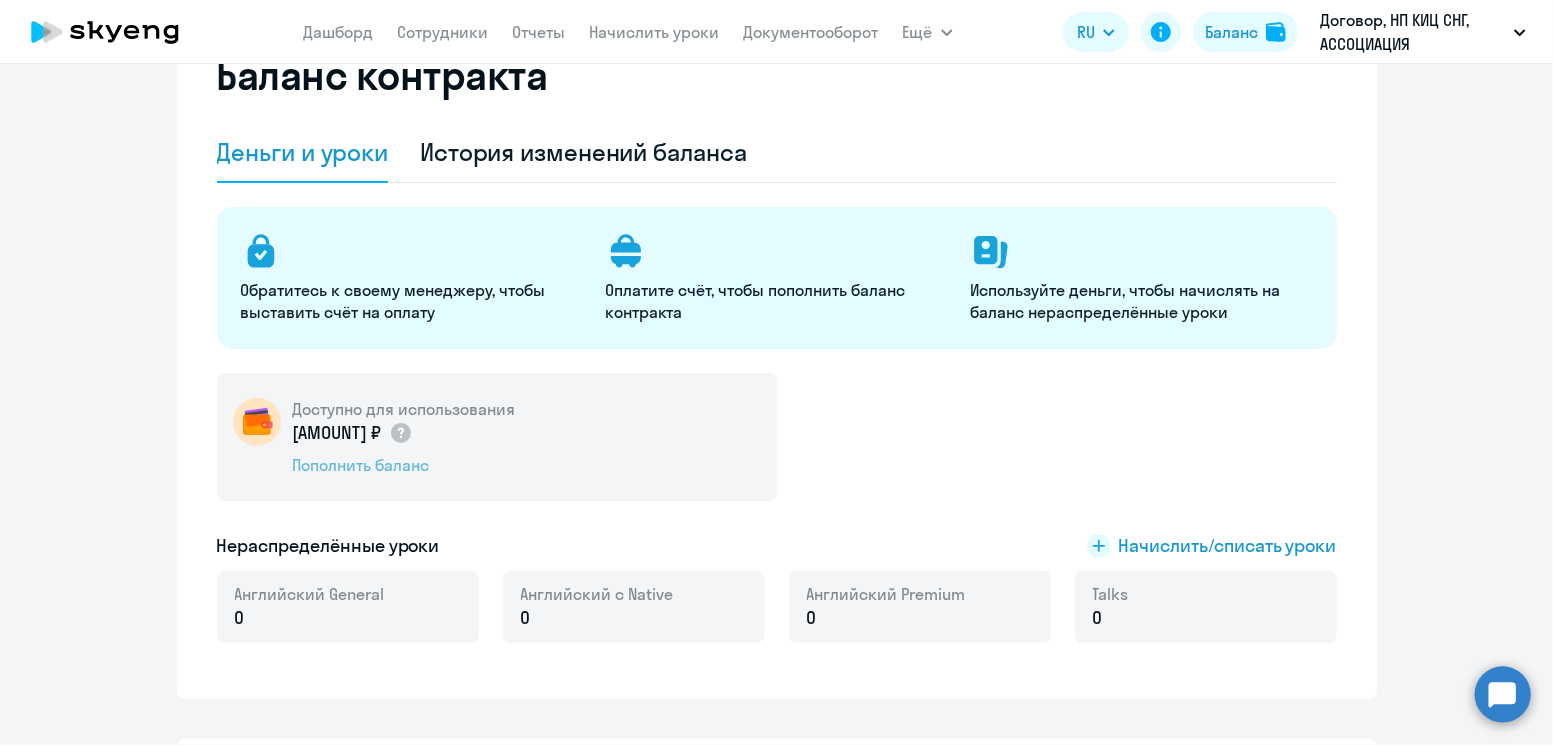 click on "Пополнить баланс" 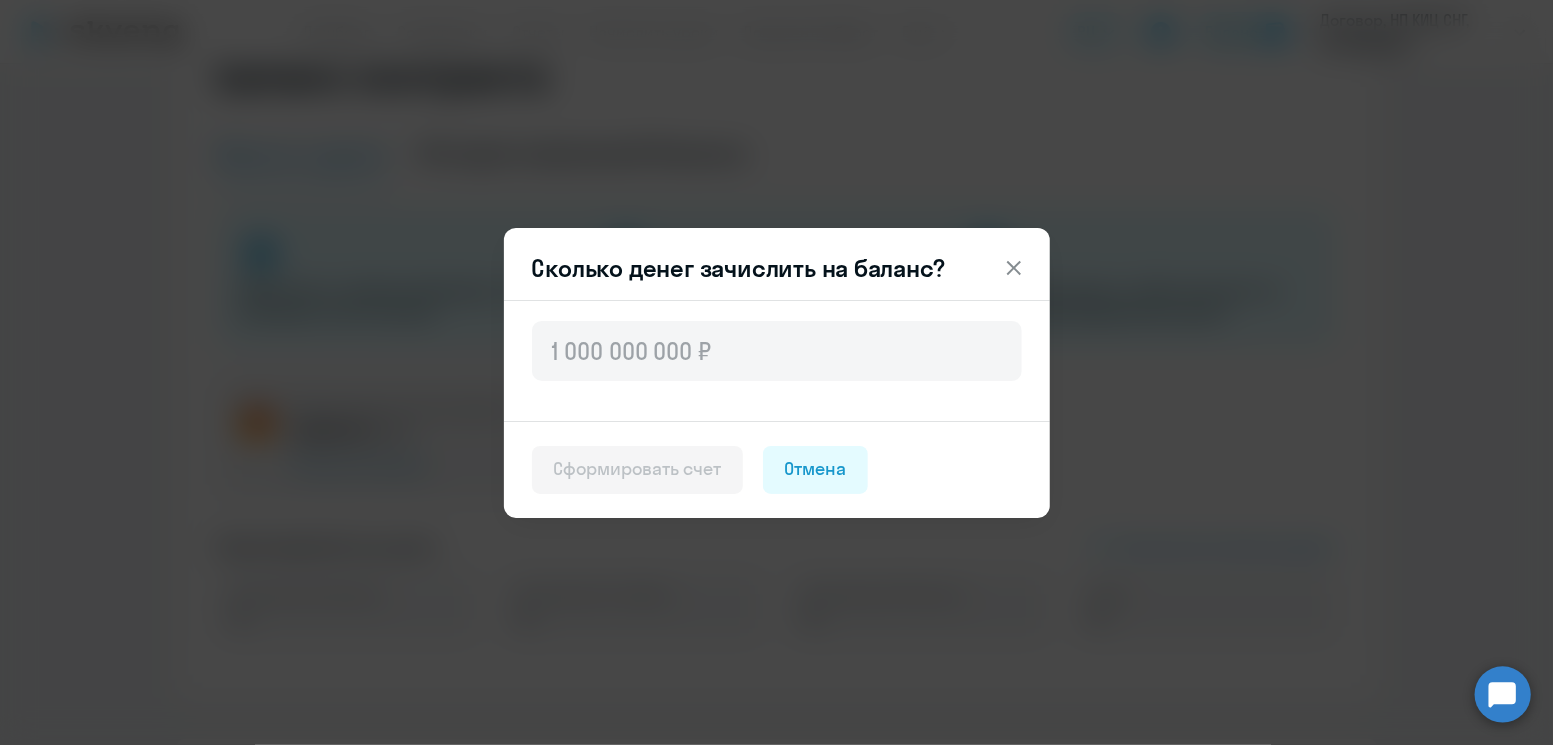 click 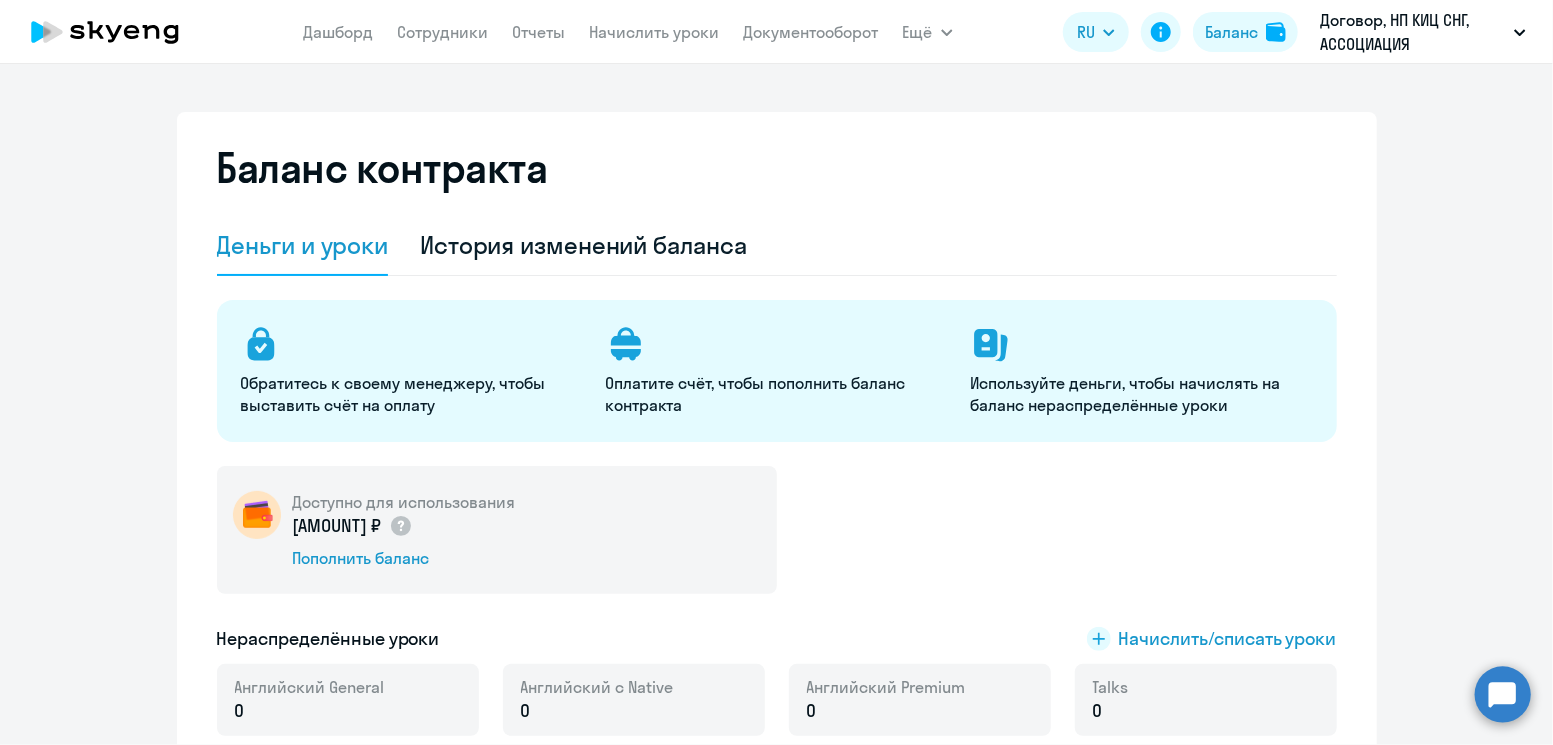 scroll, scrollTop: 0, scrollLeft: 0, axis: both 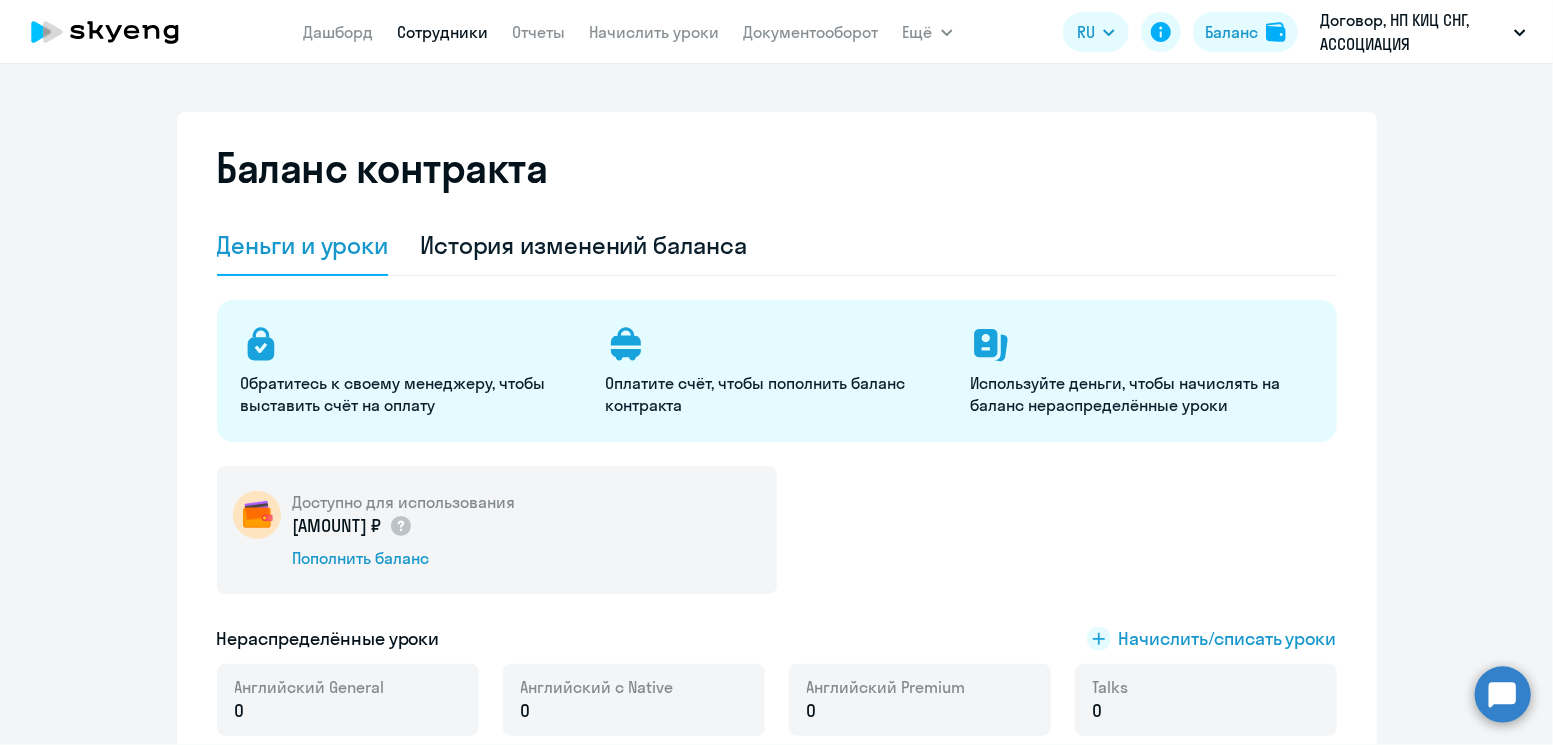 click on "Сотрудники" at bounding box center (443, 32) 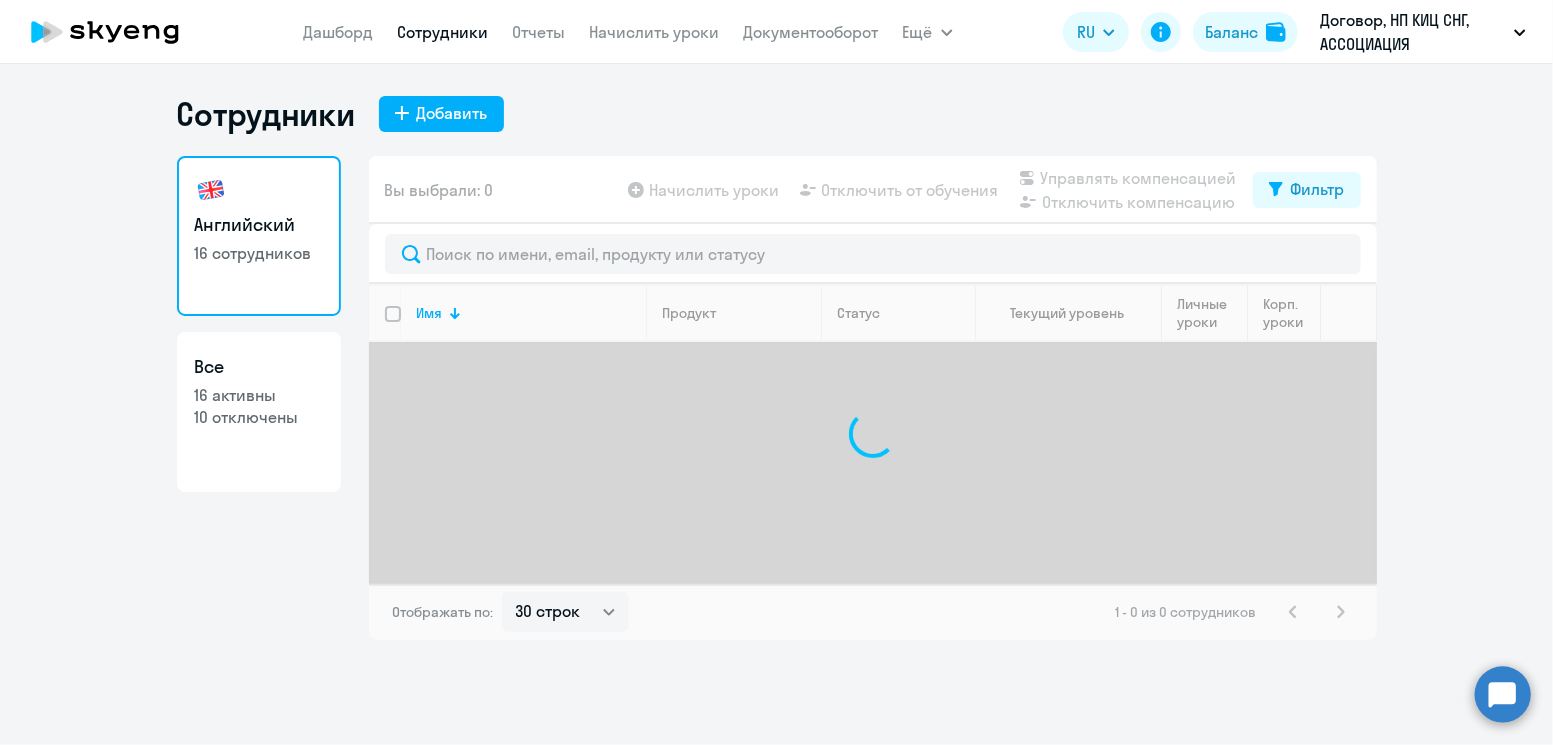 scroll, scrollTop: 0, scrollLeft: 0, axis: both 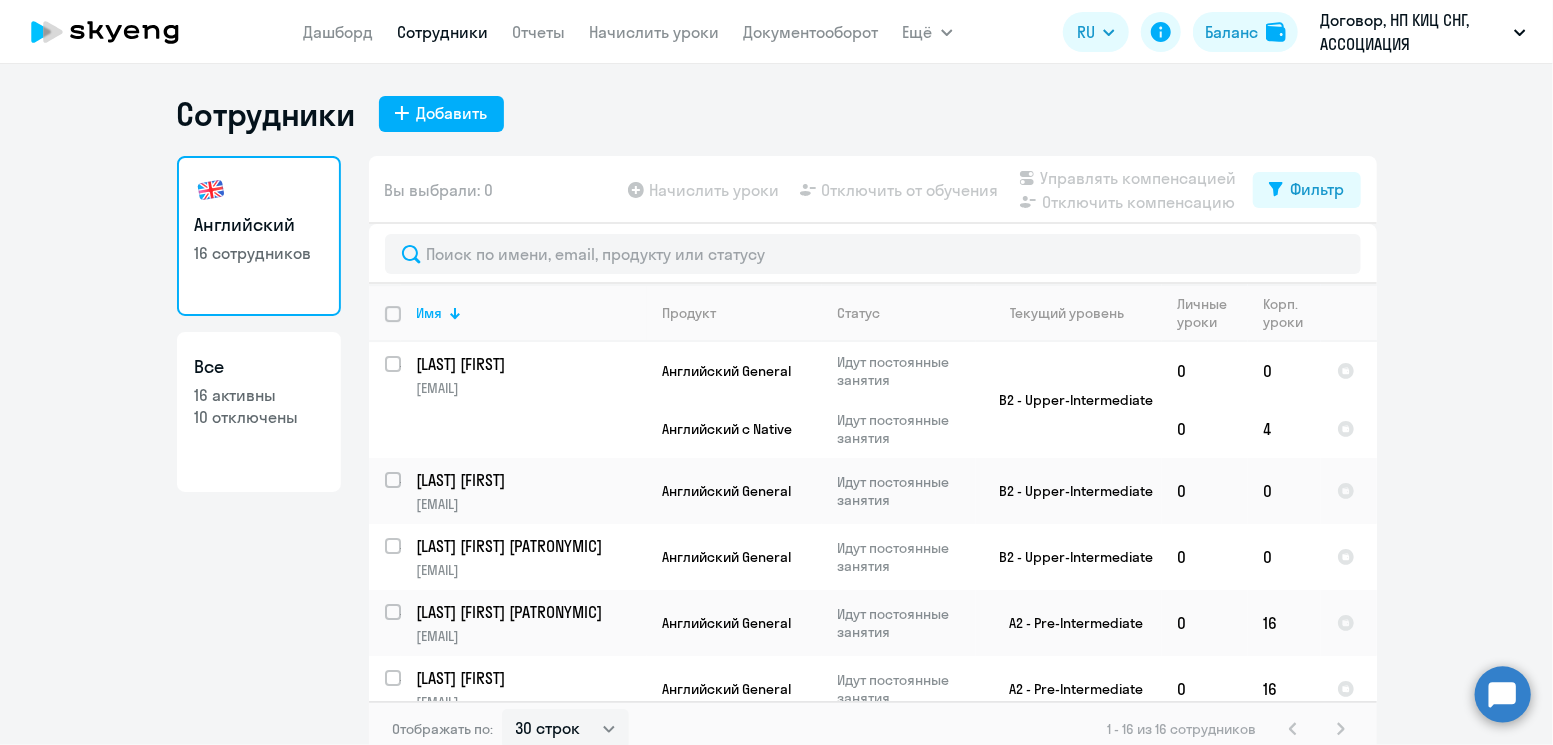 click on "Дашборд
Сотрудники
Отчеты
Начислить уроки
Документооборот" 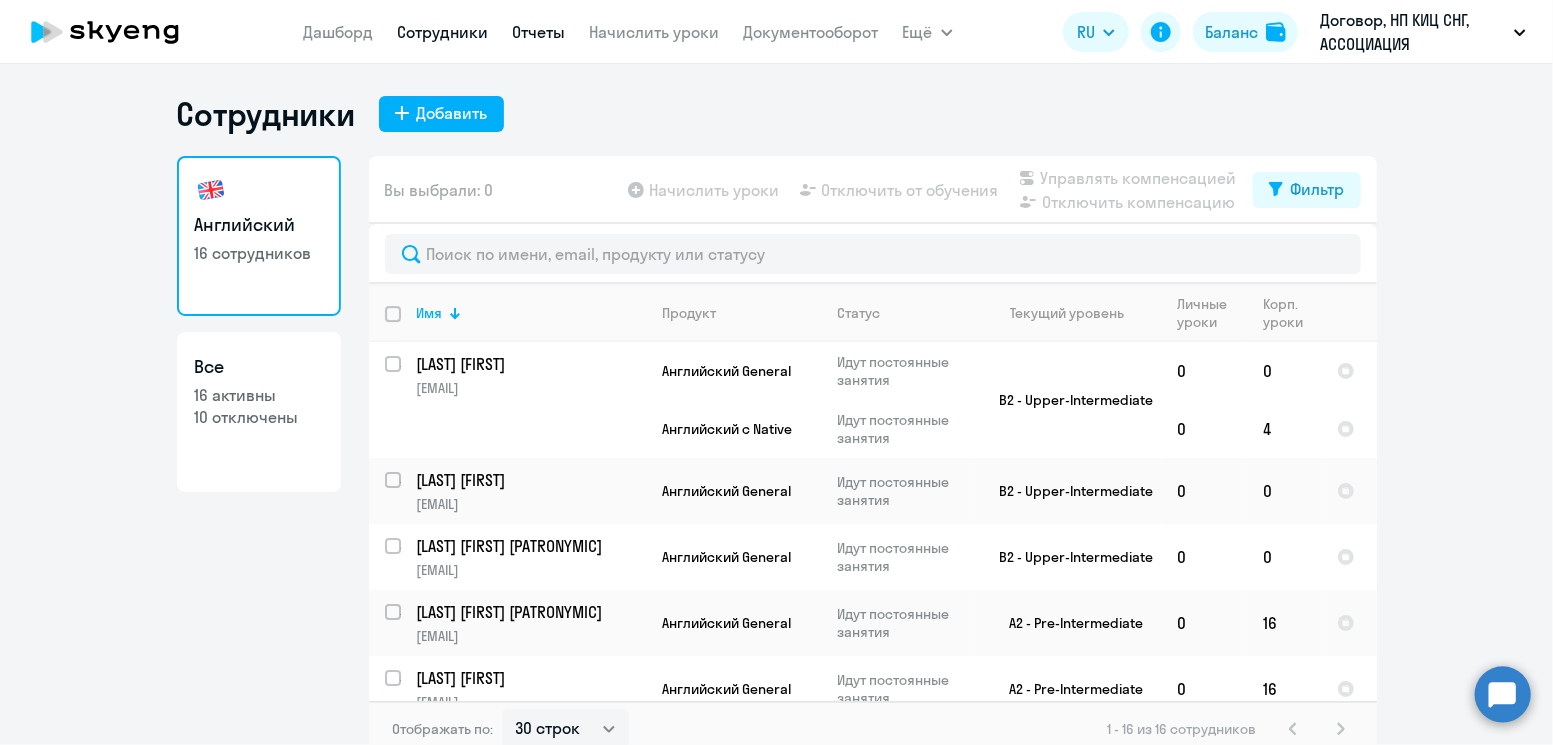 click on "Отчеты" at bounding box center [539, 32] 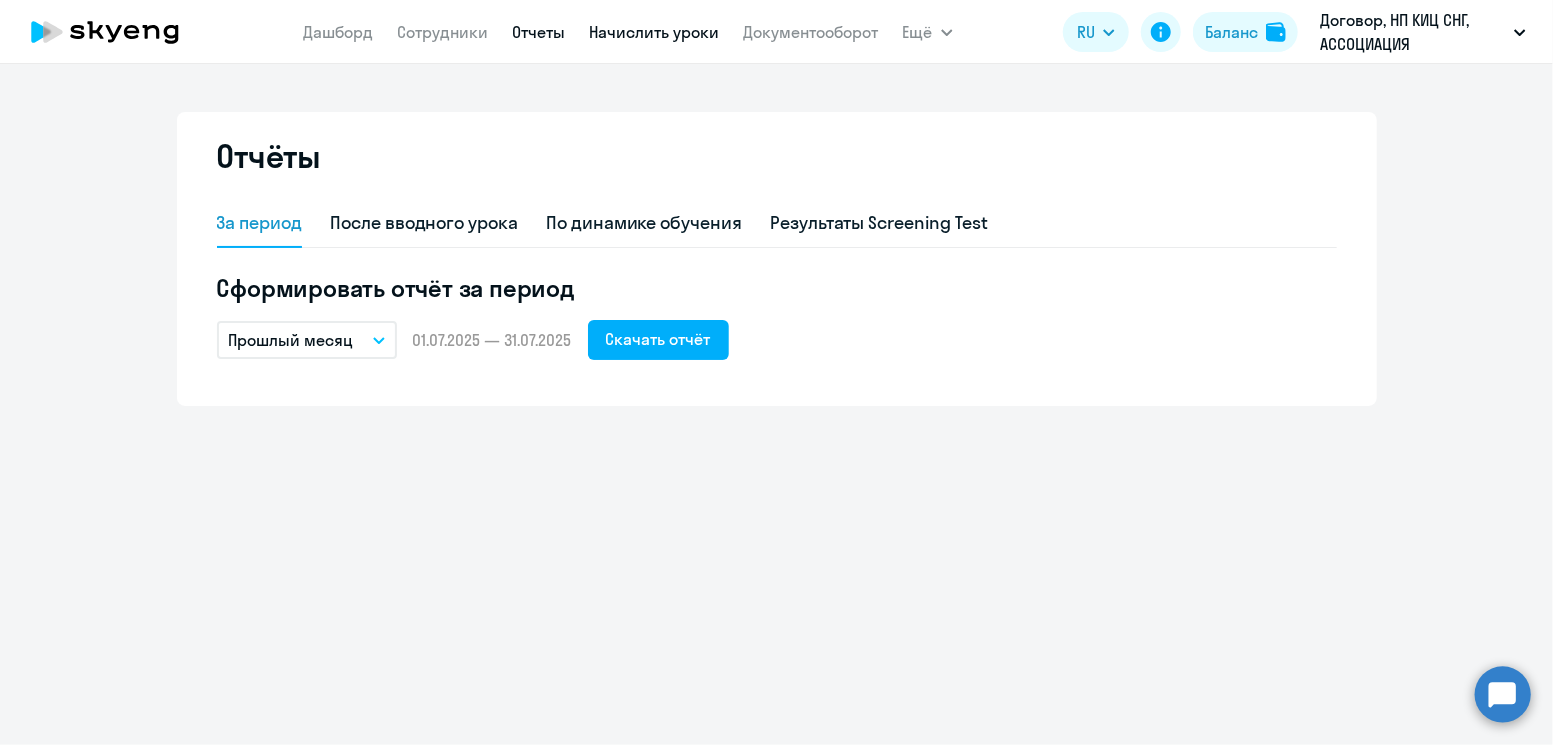 click on "Начислить уроки" at bounding box center (655, 32) 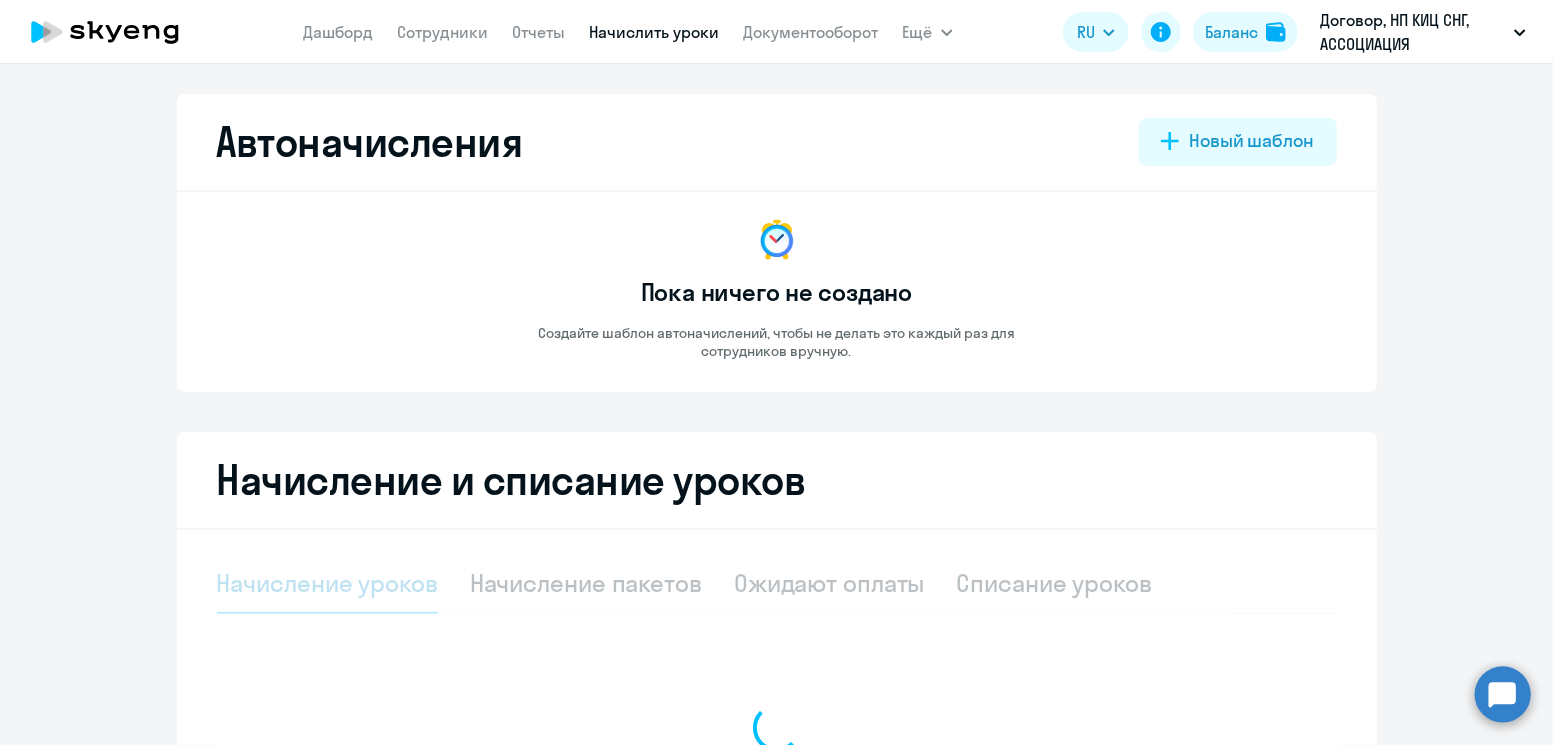 select on "10" 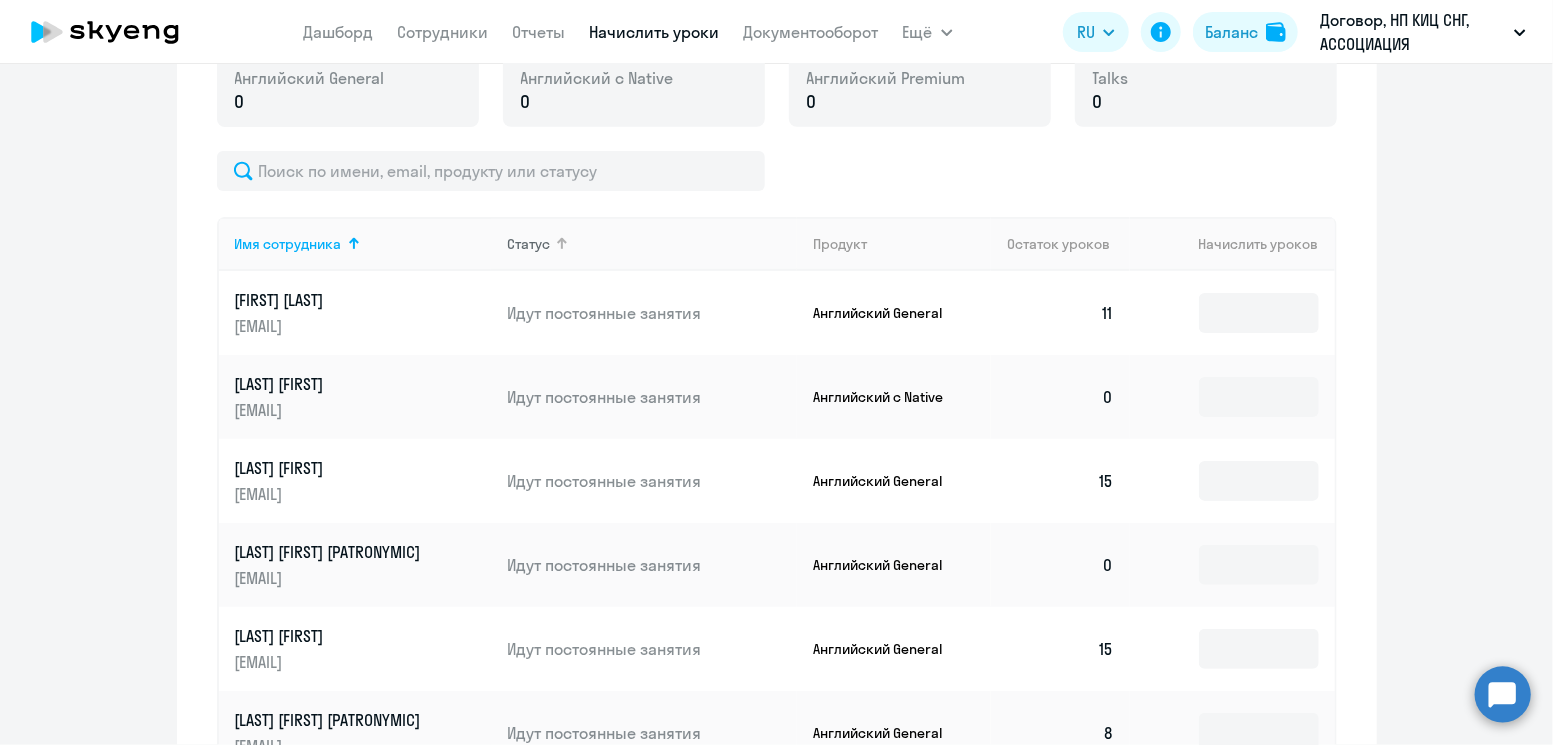 scroll, scrollTop: 584, scrollLeft: 0, axis: vertical 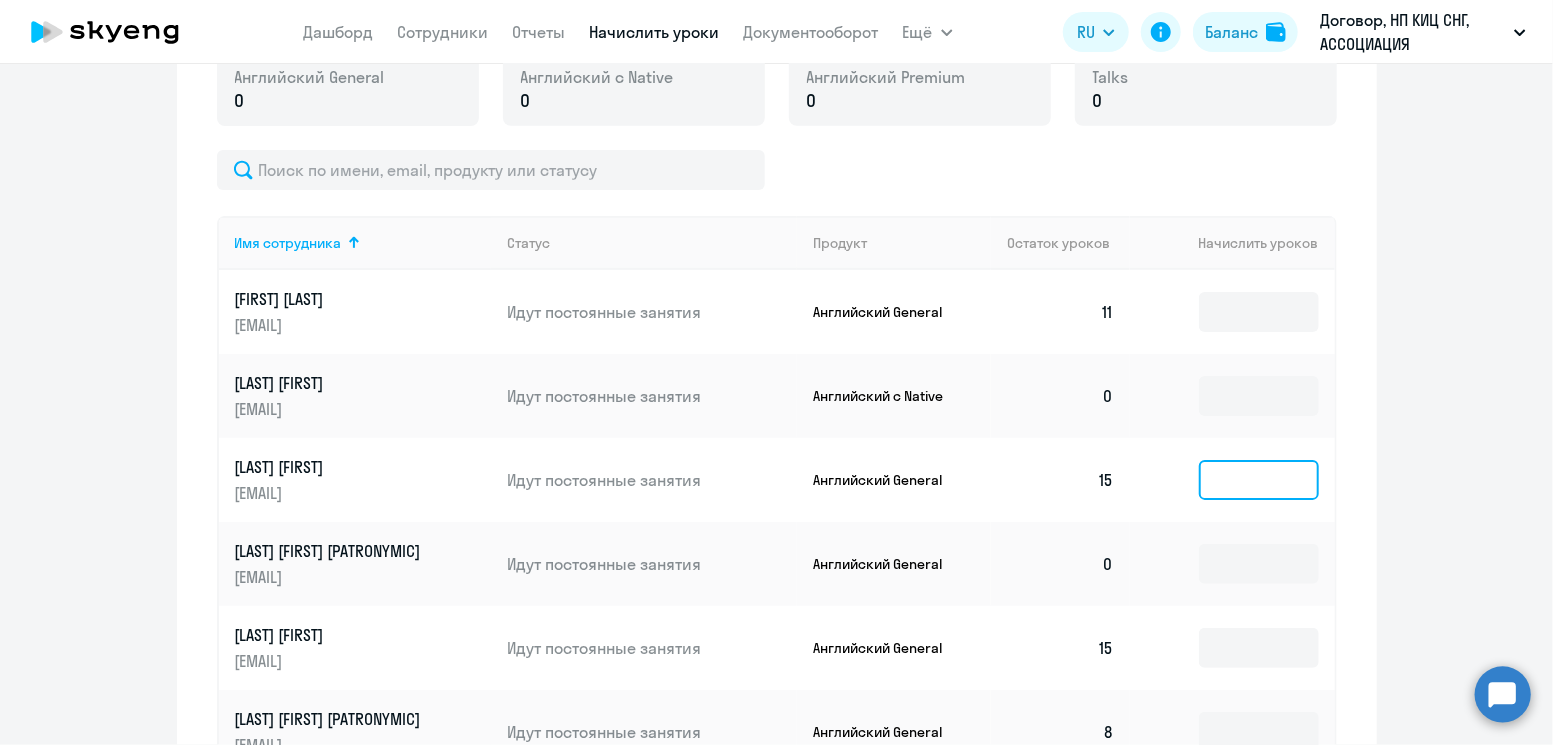 click 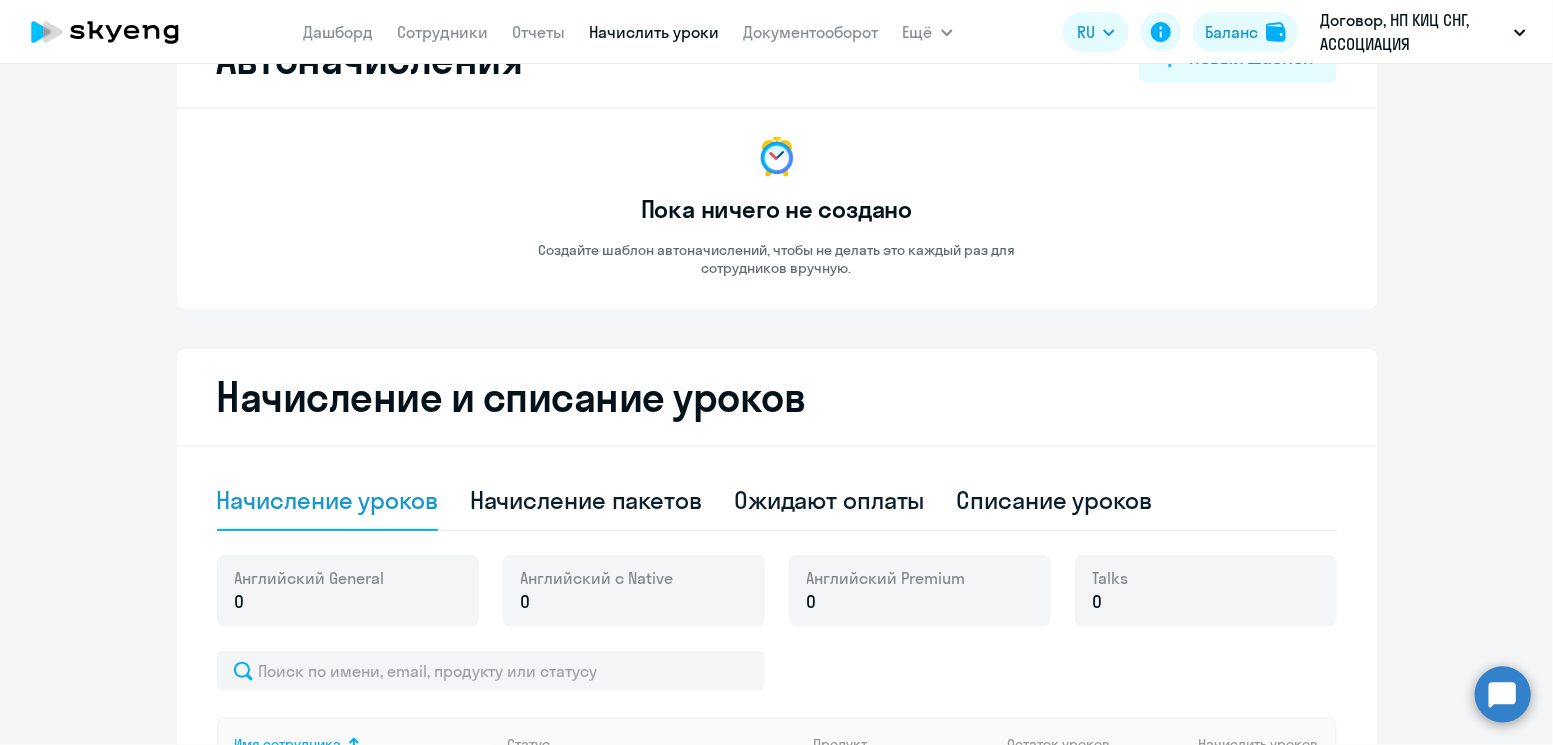 scroll, scrollTop: 79, scrollLeft: 0, axis: vertical 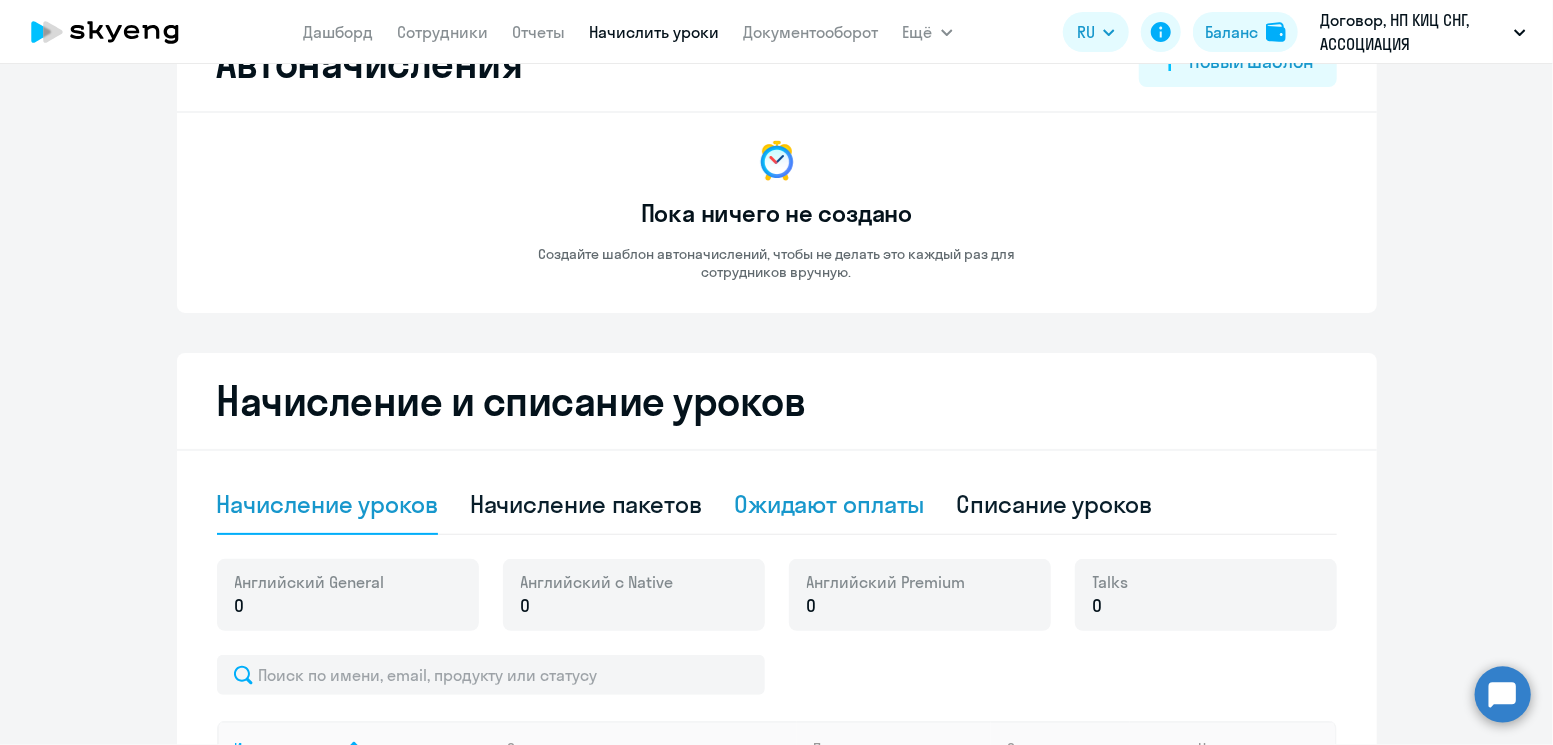 drag, startPoint x: 1254, startPoint y: 465, endPoint x: 733, endPoint y: 526, distance: 524.55884 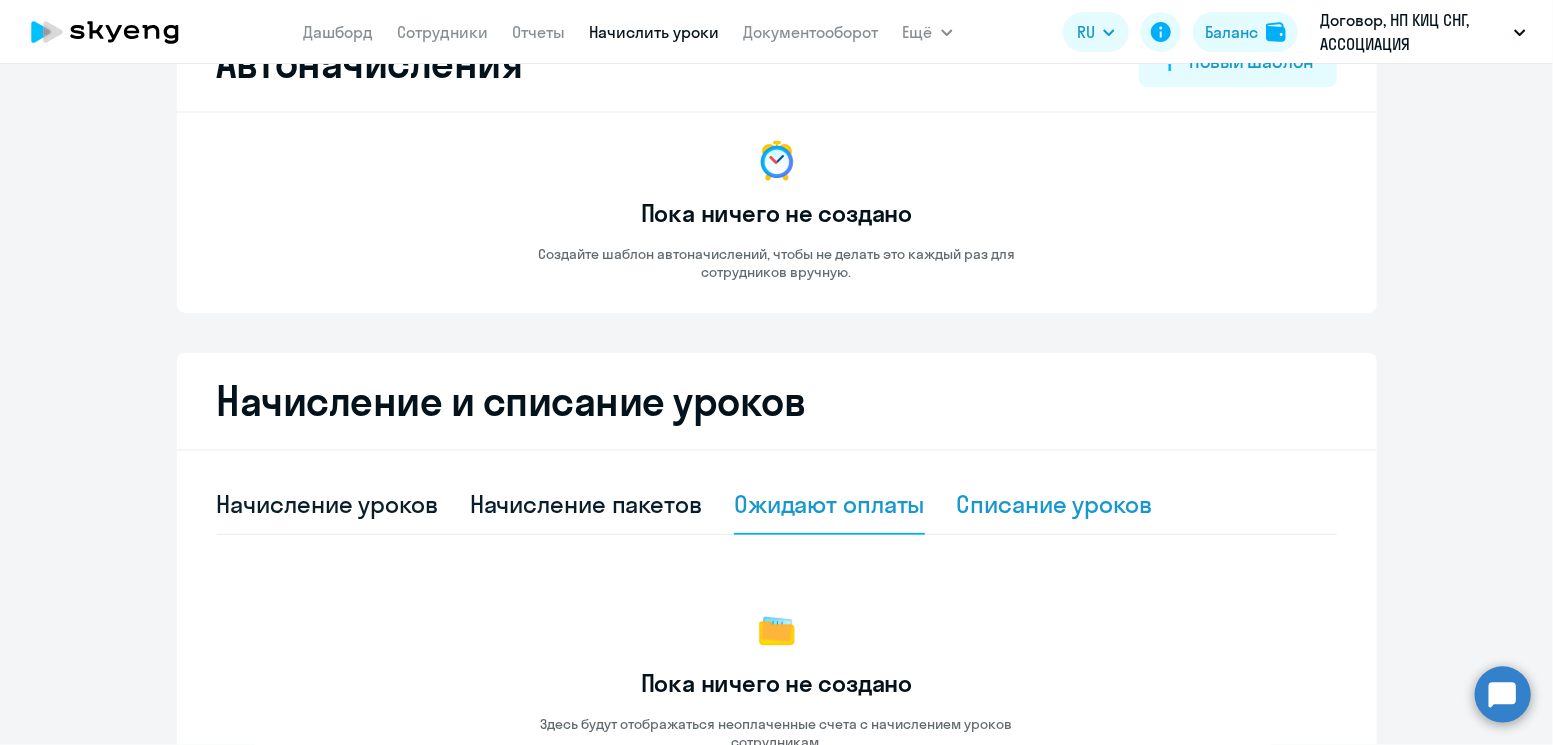 click on "Списание уроков" 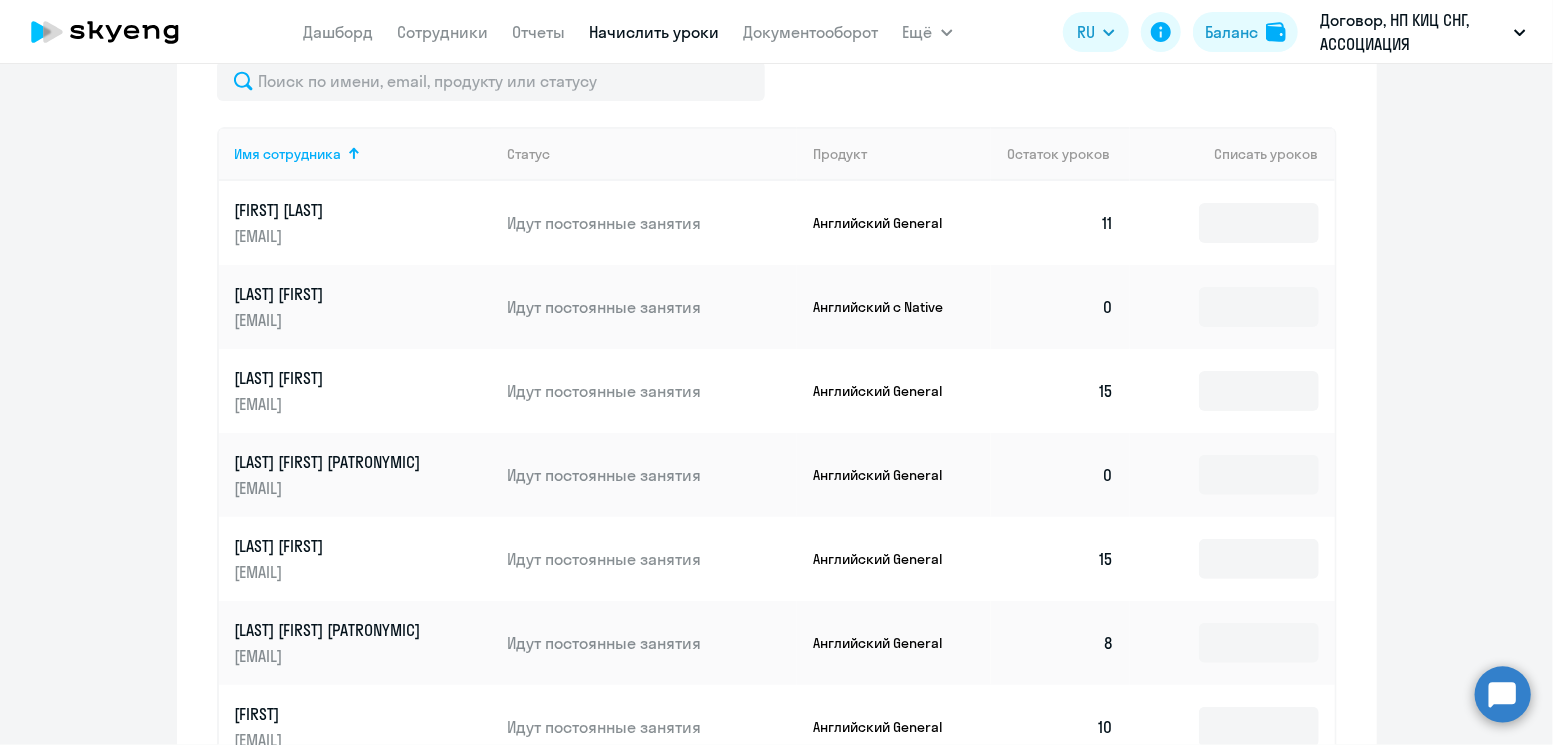 scroll, scrollTop: 578, scrollLeft: 0, axis: vertical 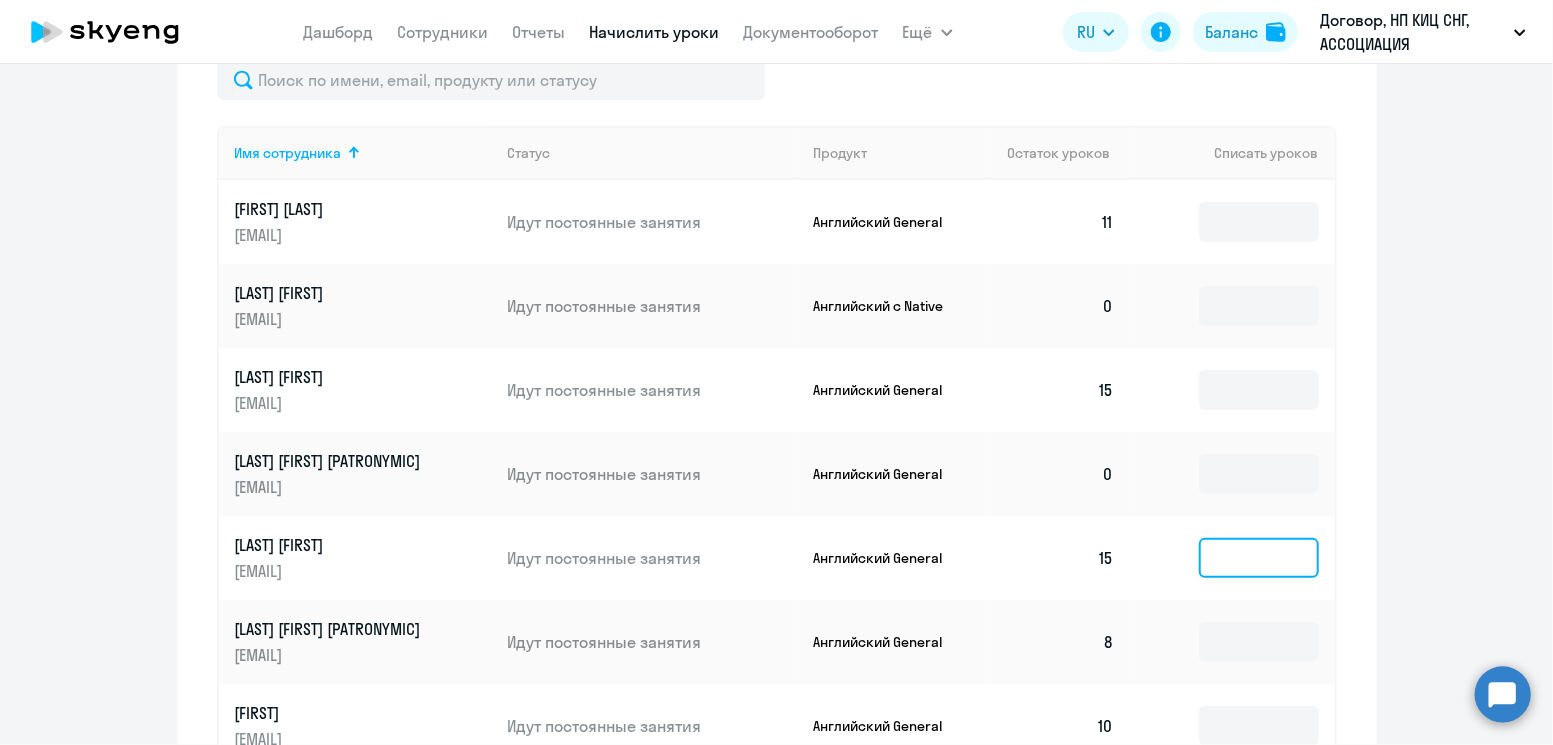 click 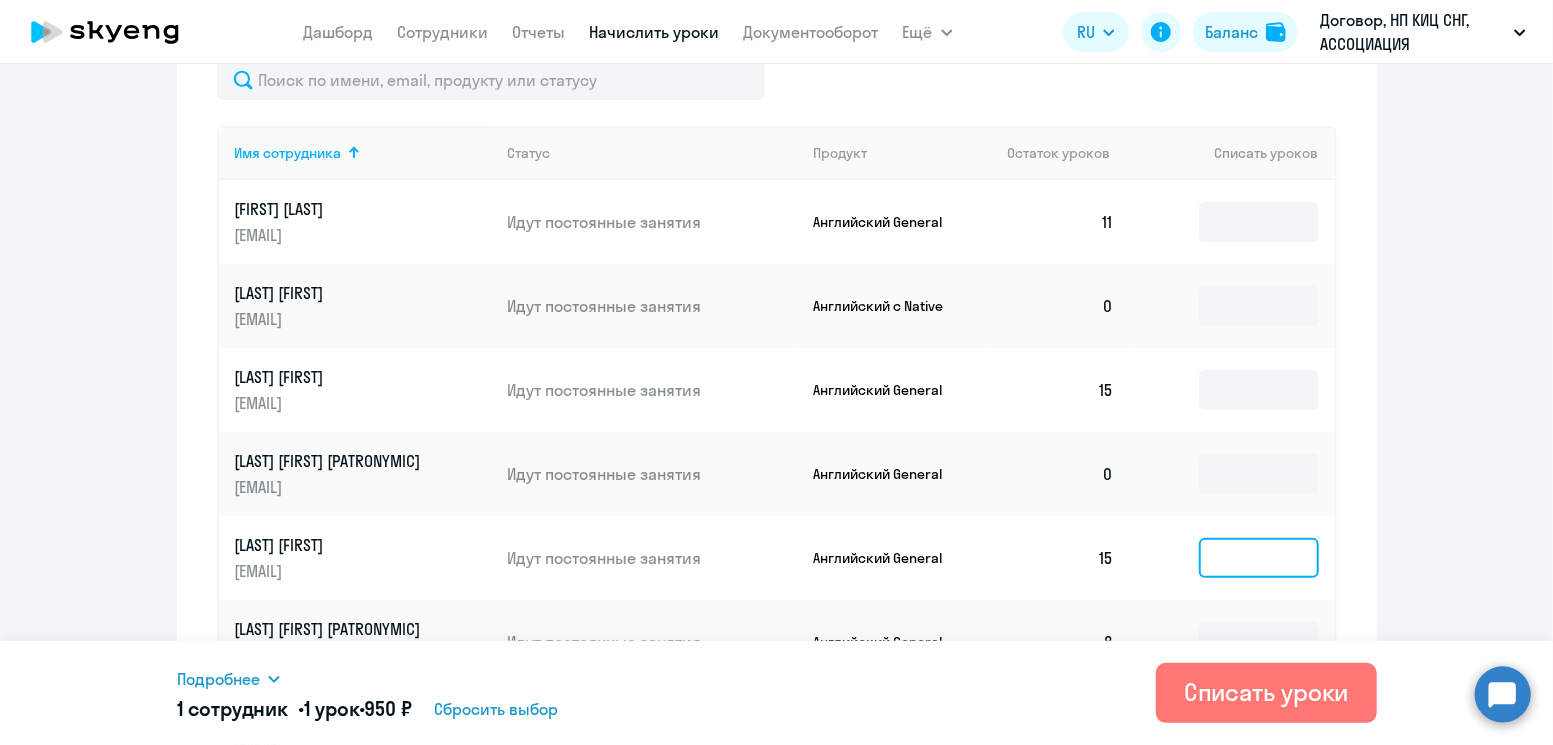 type on "1" 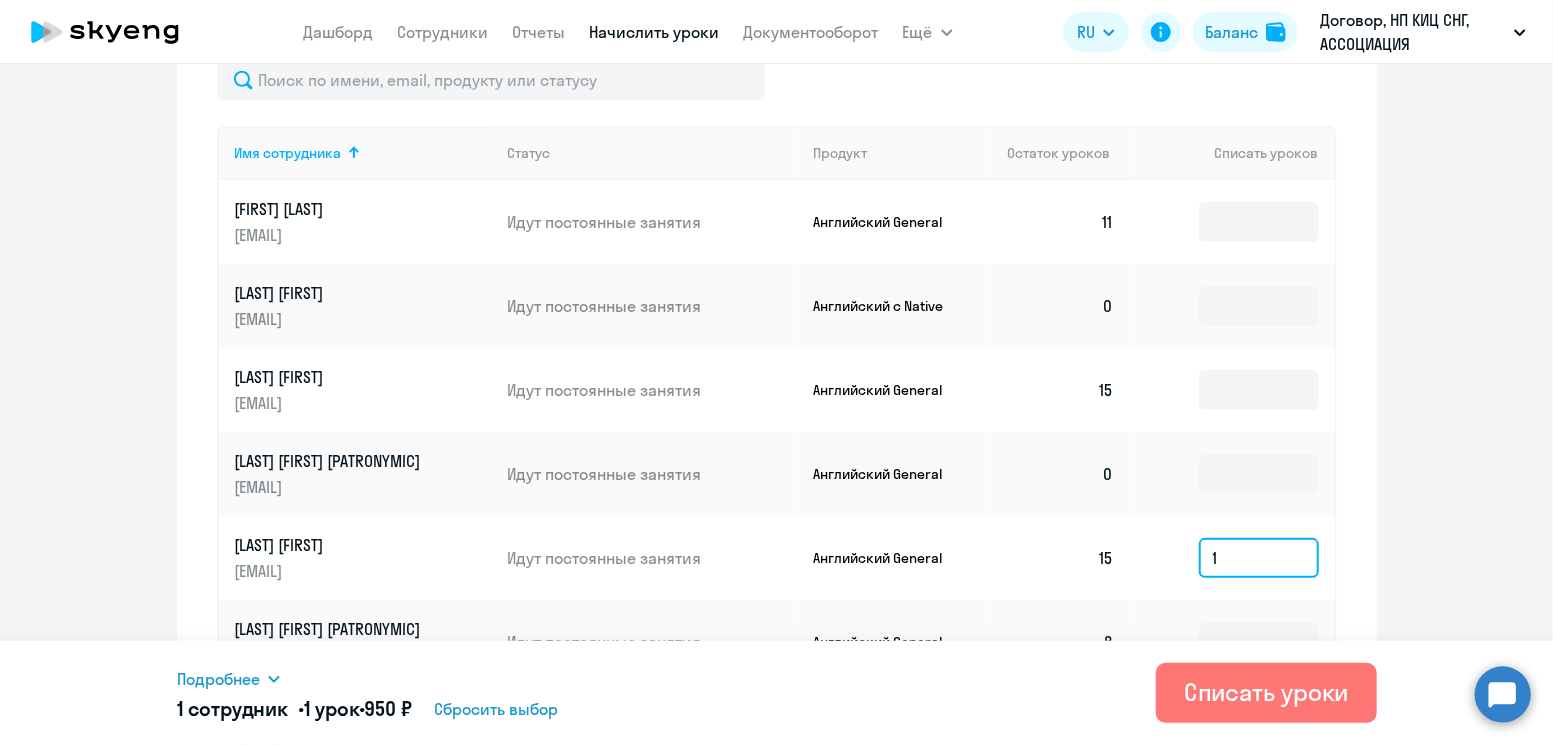 type 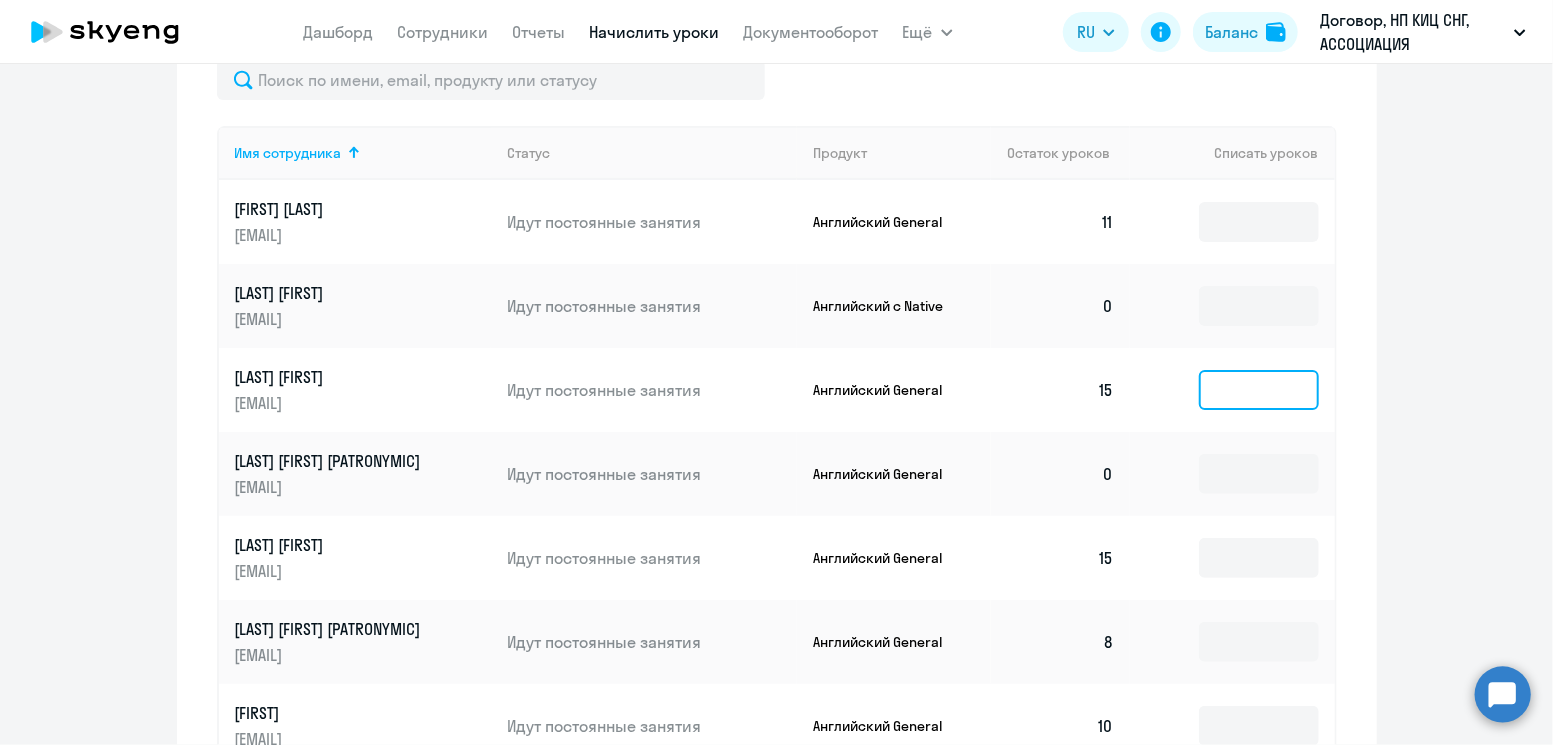 click 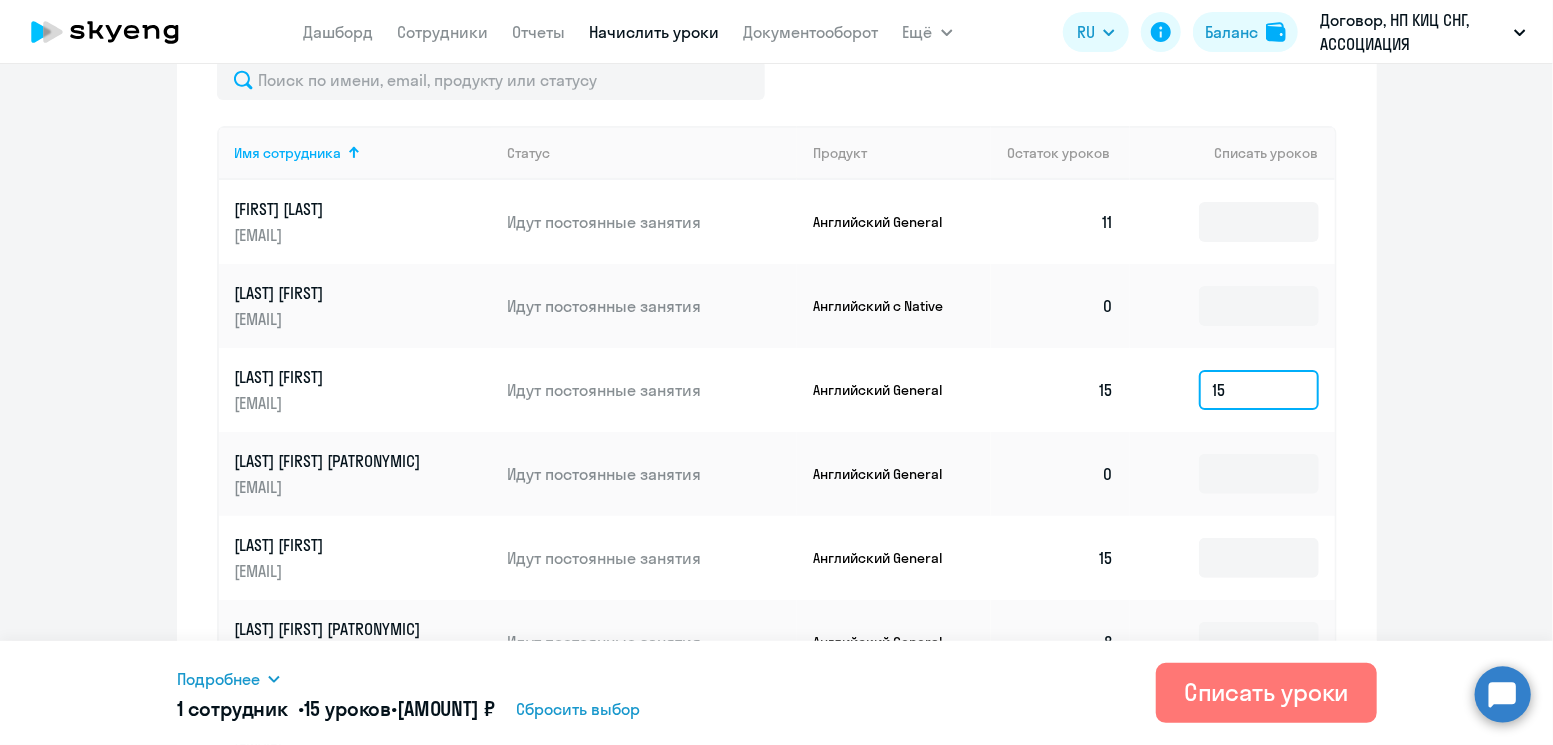 type on "1" 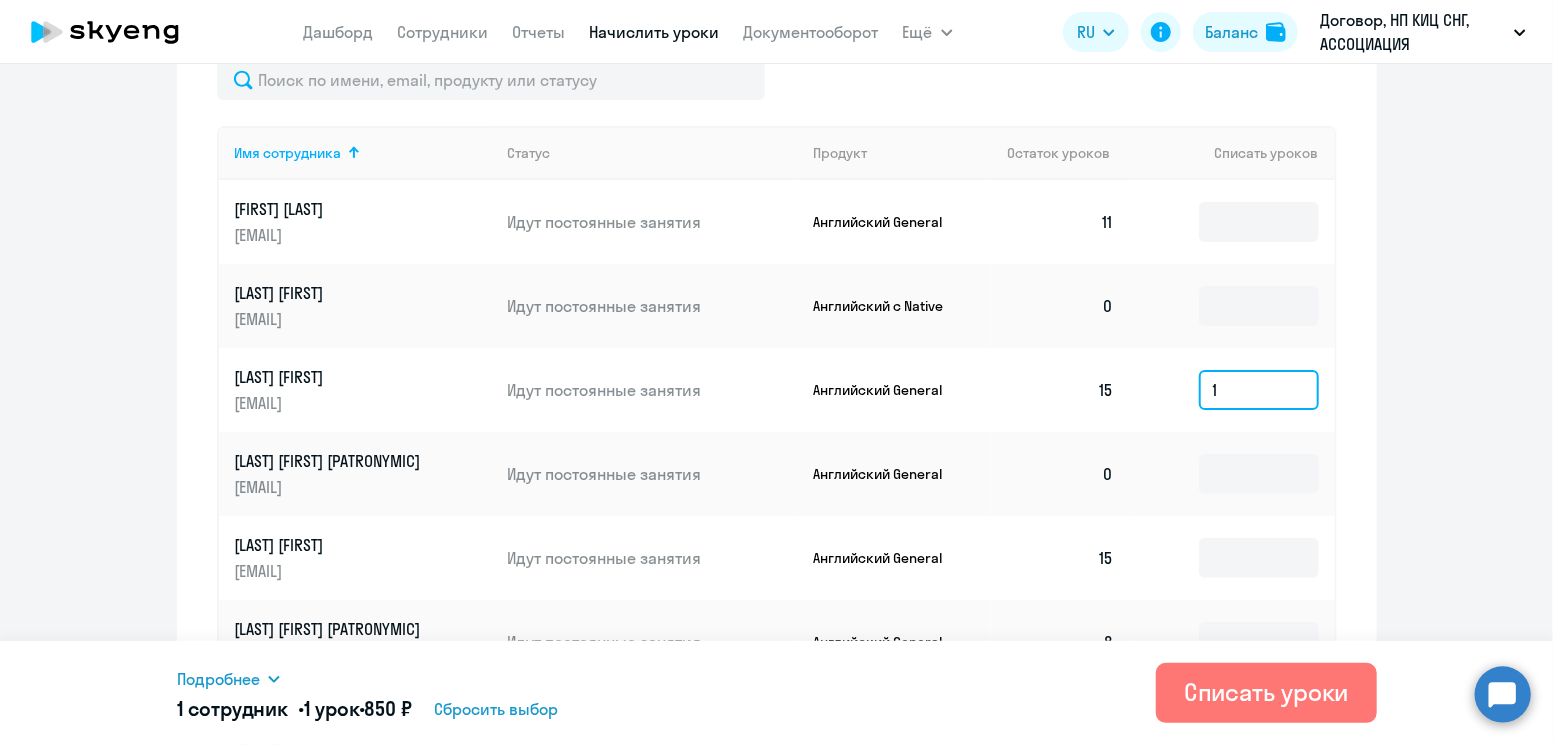 type 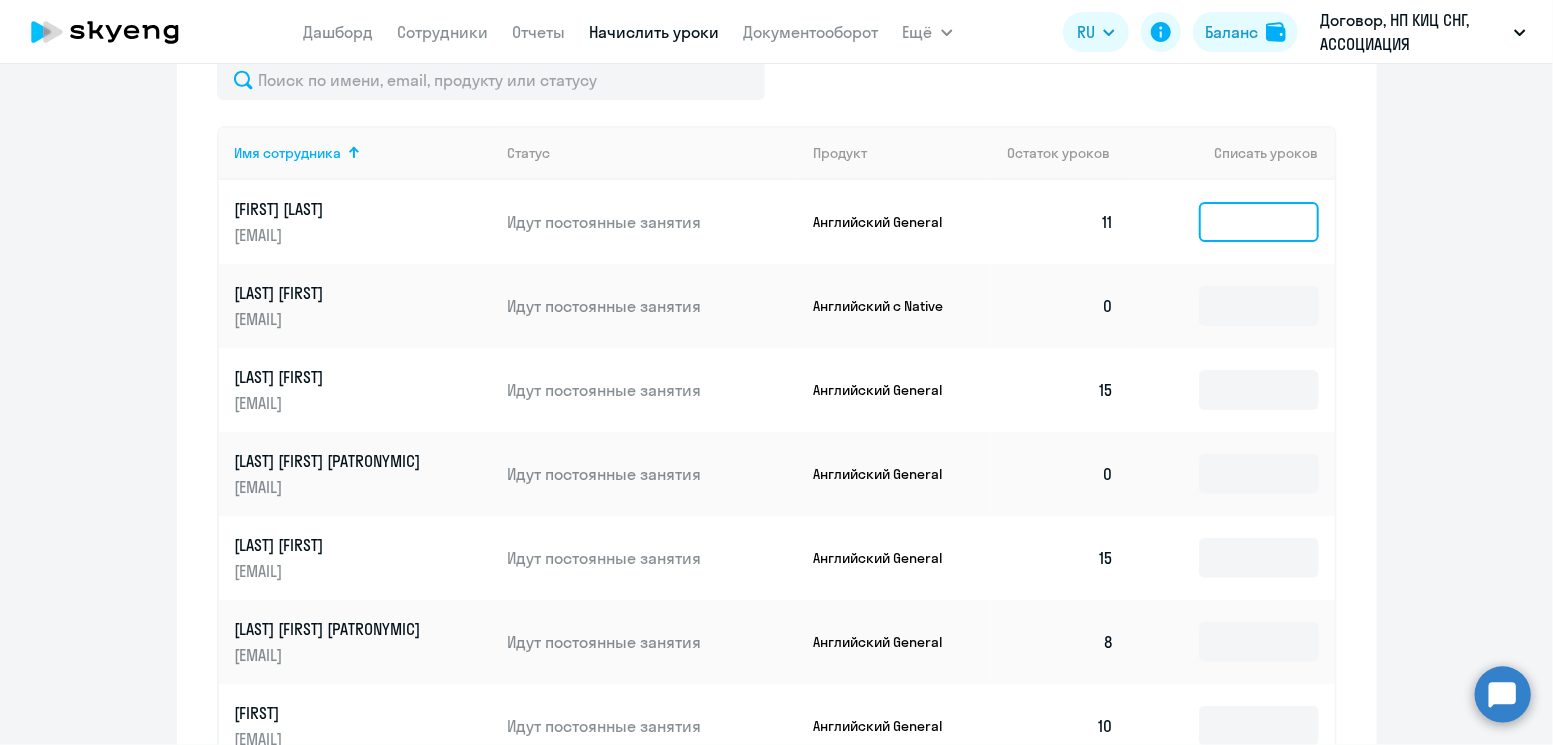 click 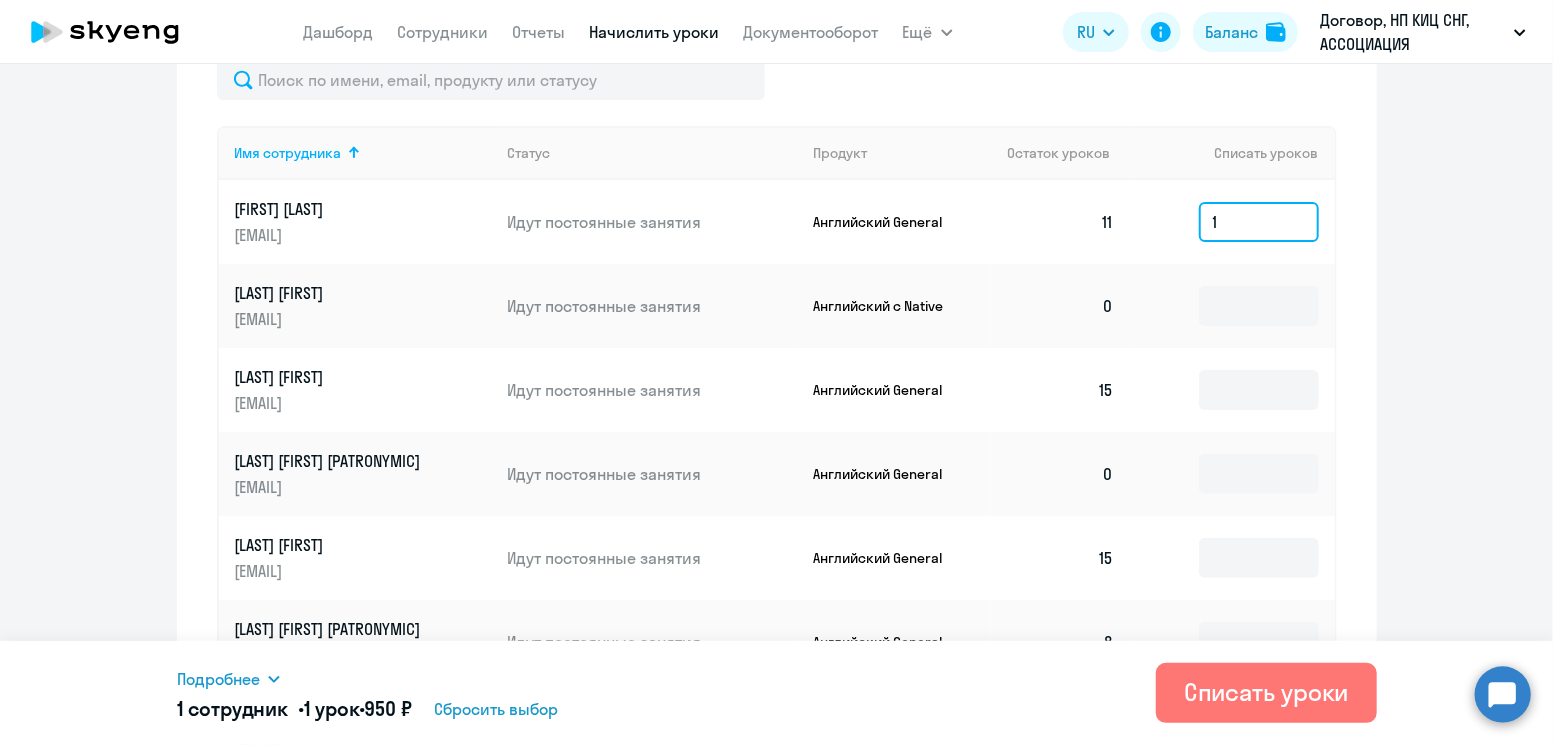 type 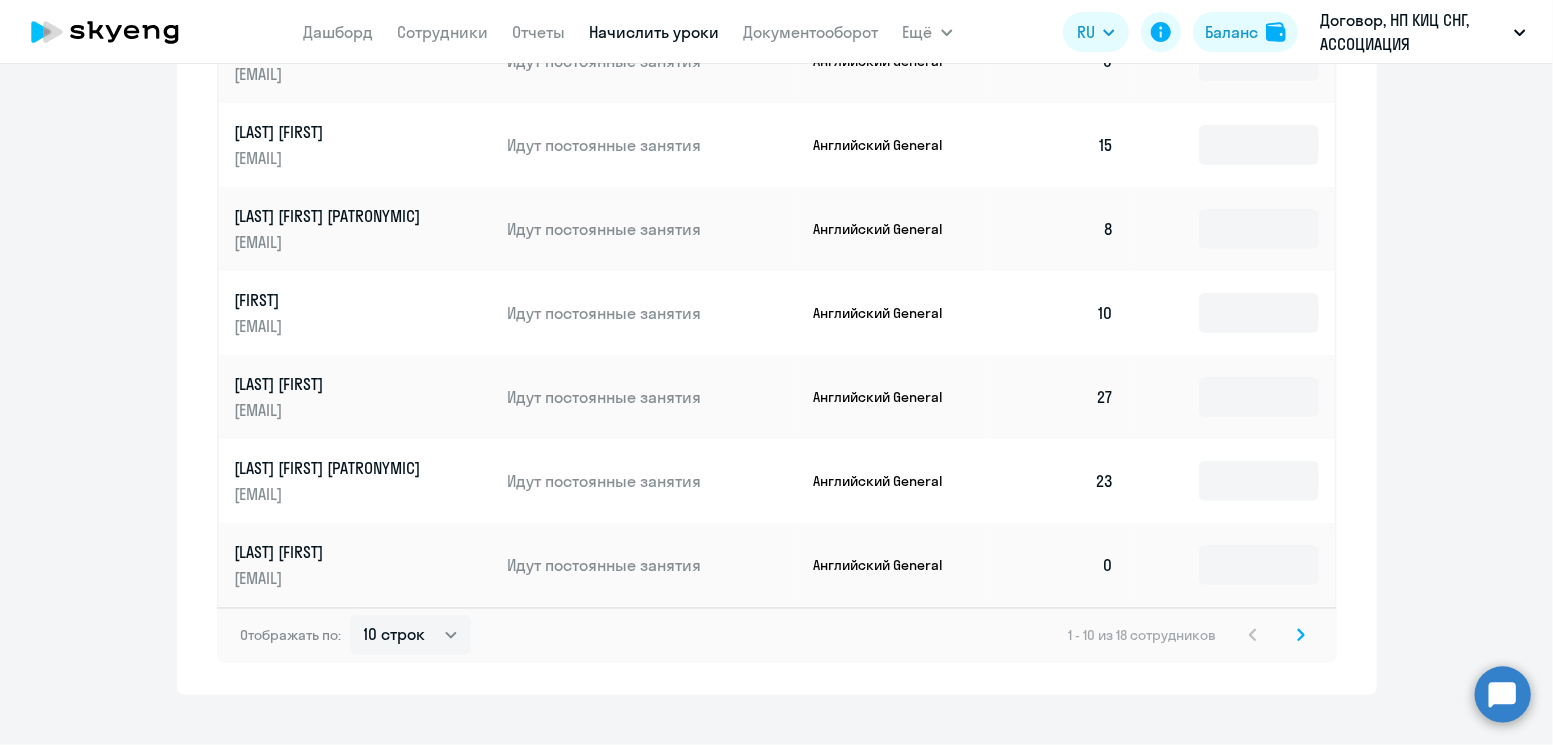 scroll, scrollTop: 1020, scrollLeft: 0, axis: vertical 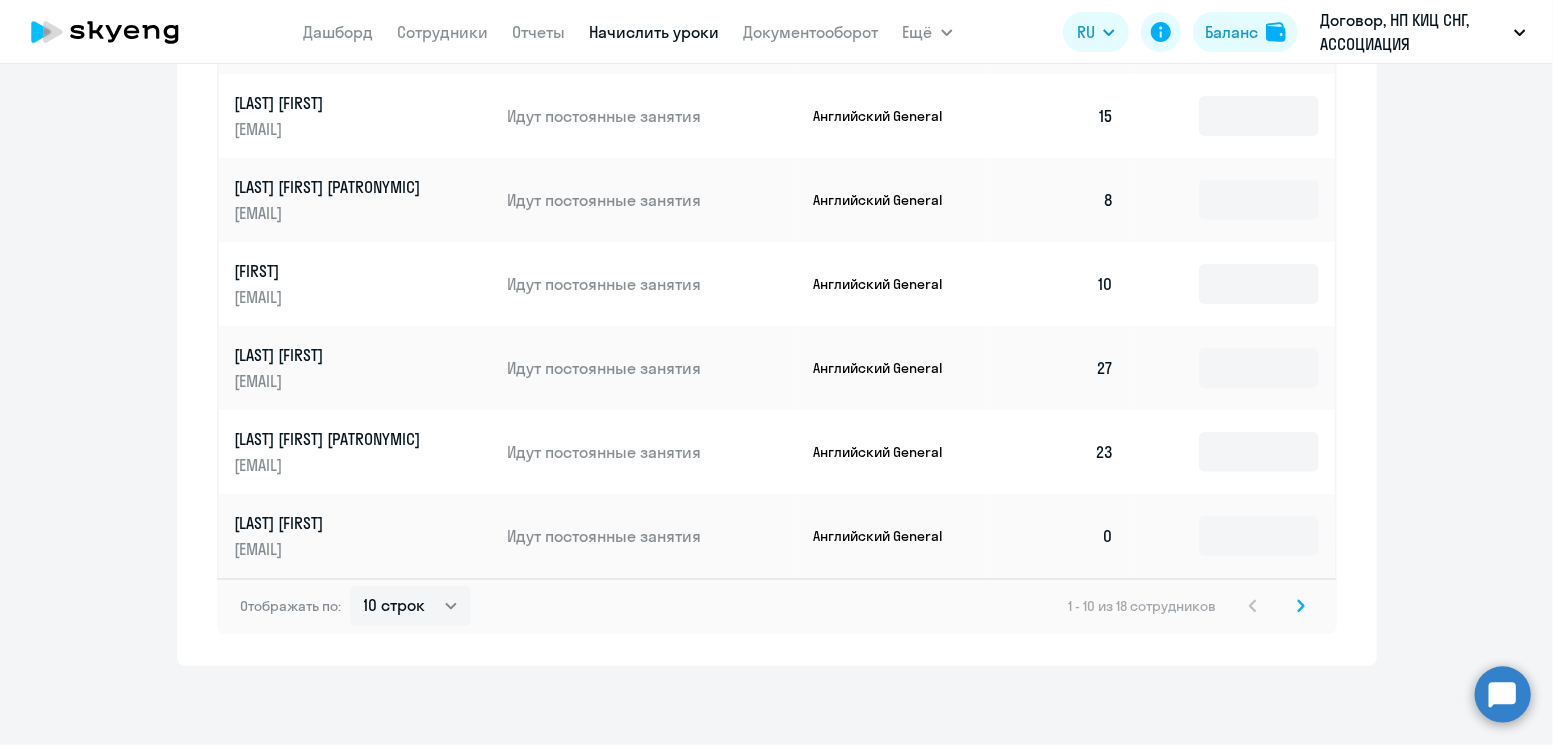 click 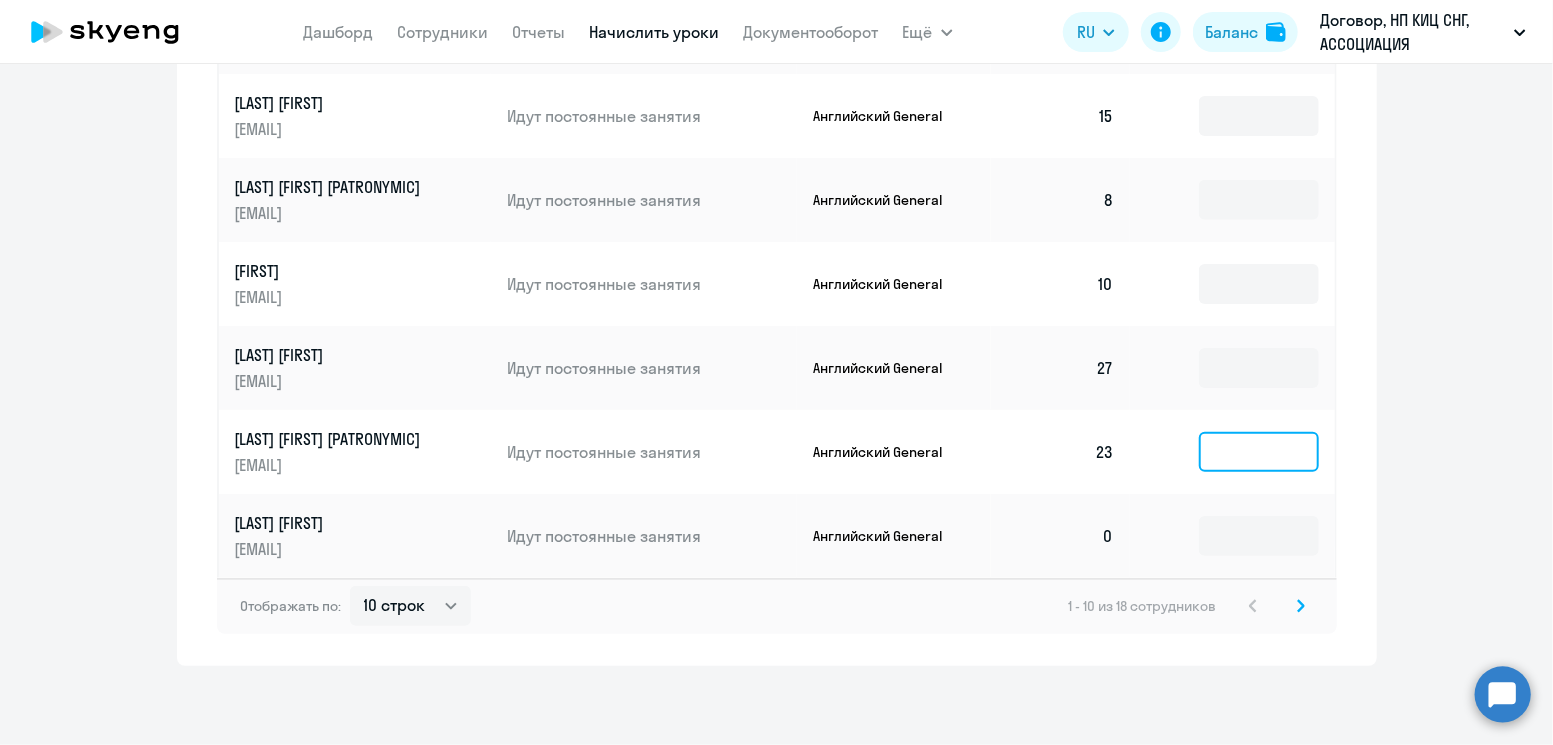 click 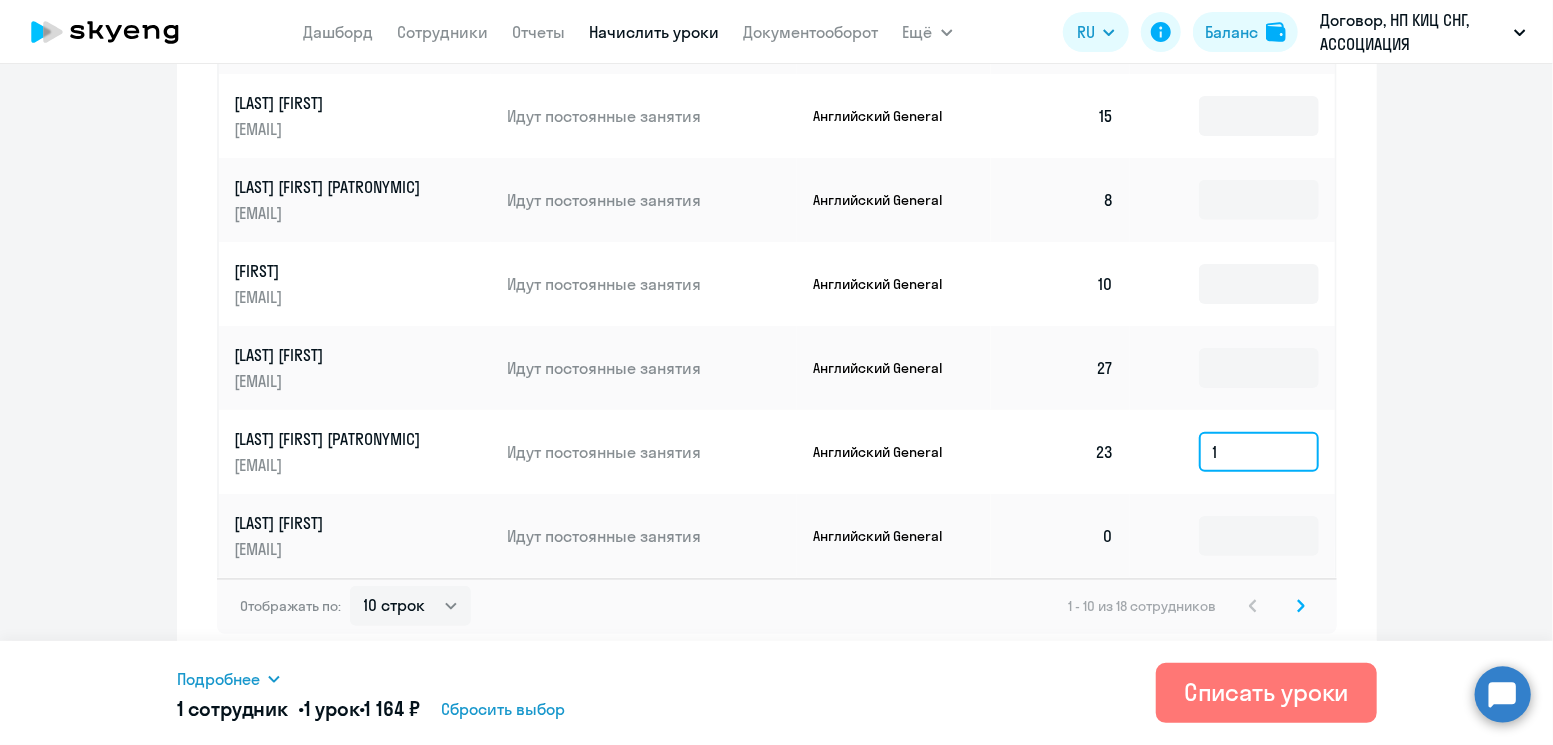 type 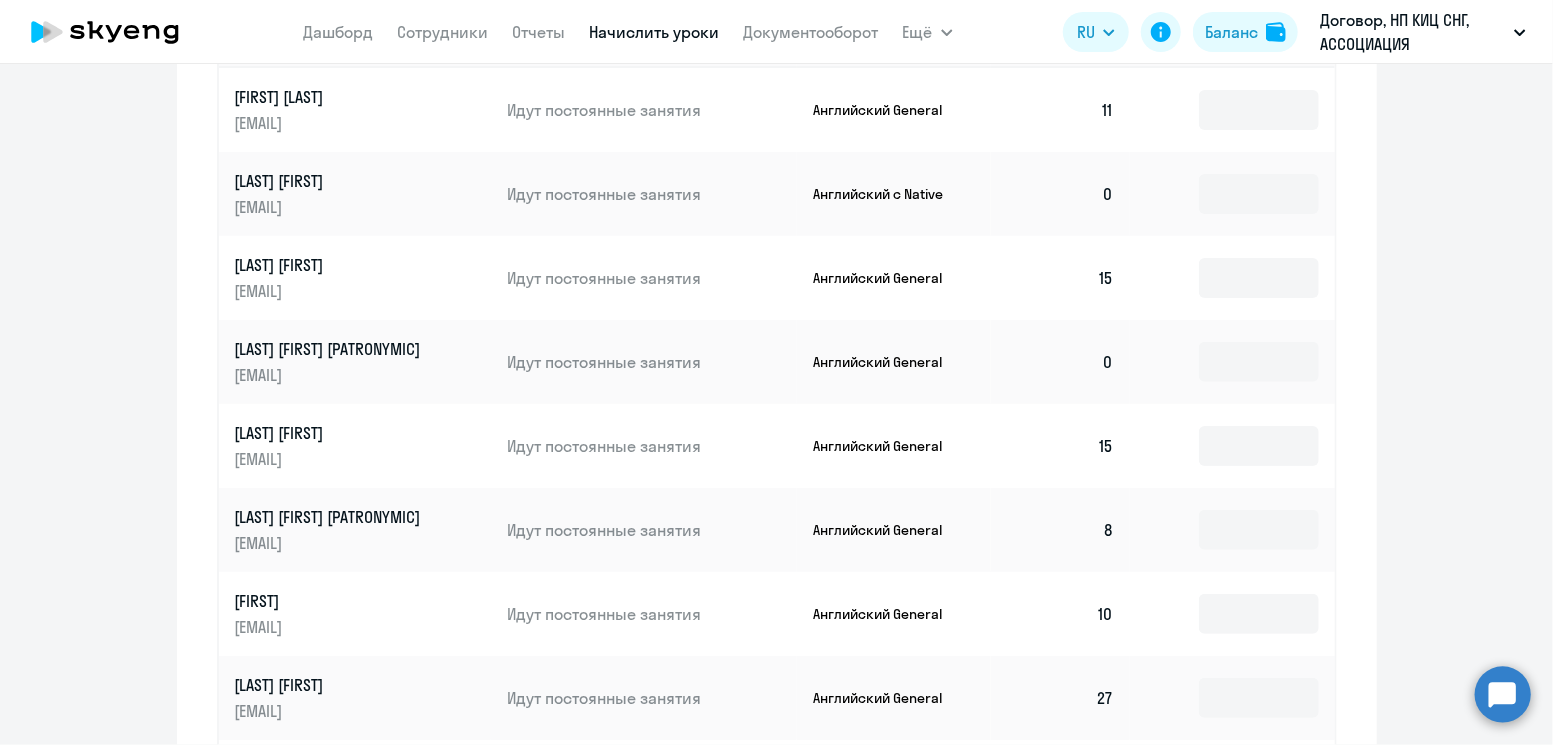 scroll, scrollTop: 491, scrollLeft: 0, axis: vertical 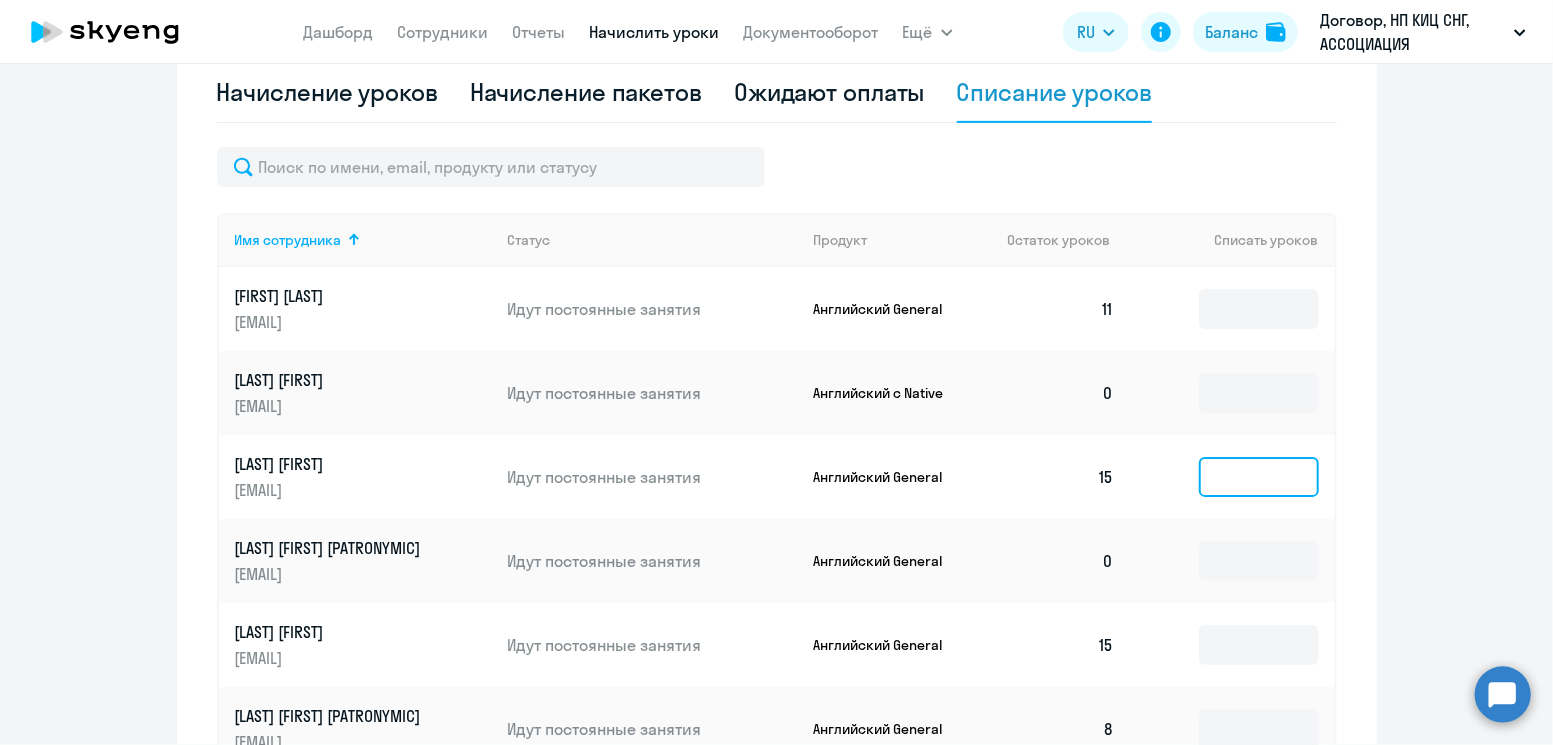 click 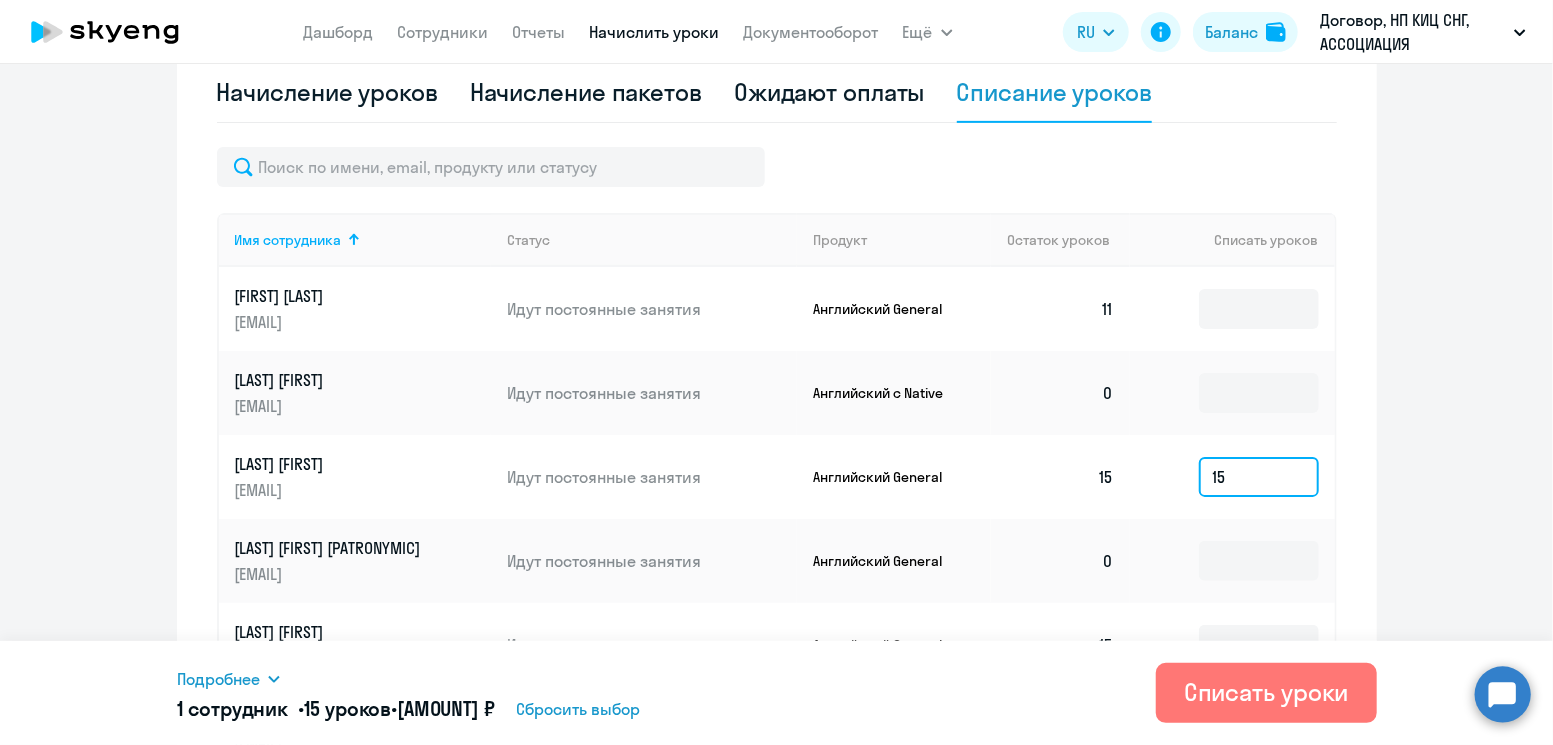 type on "15" 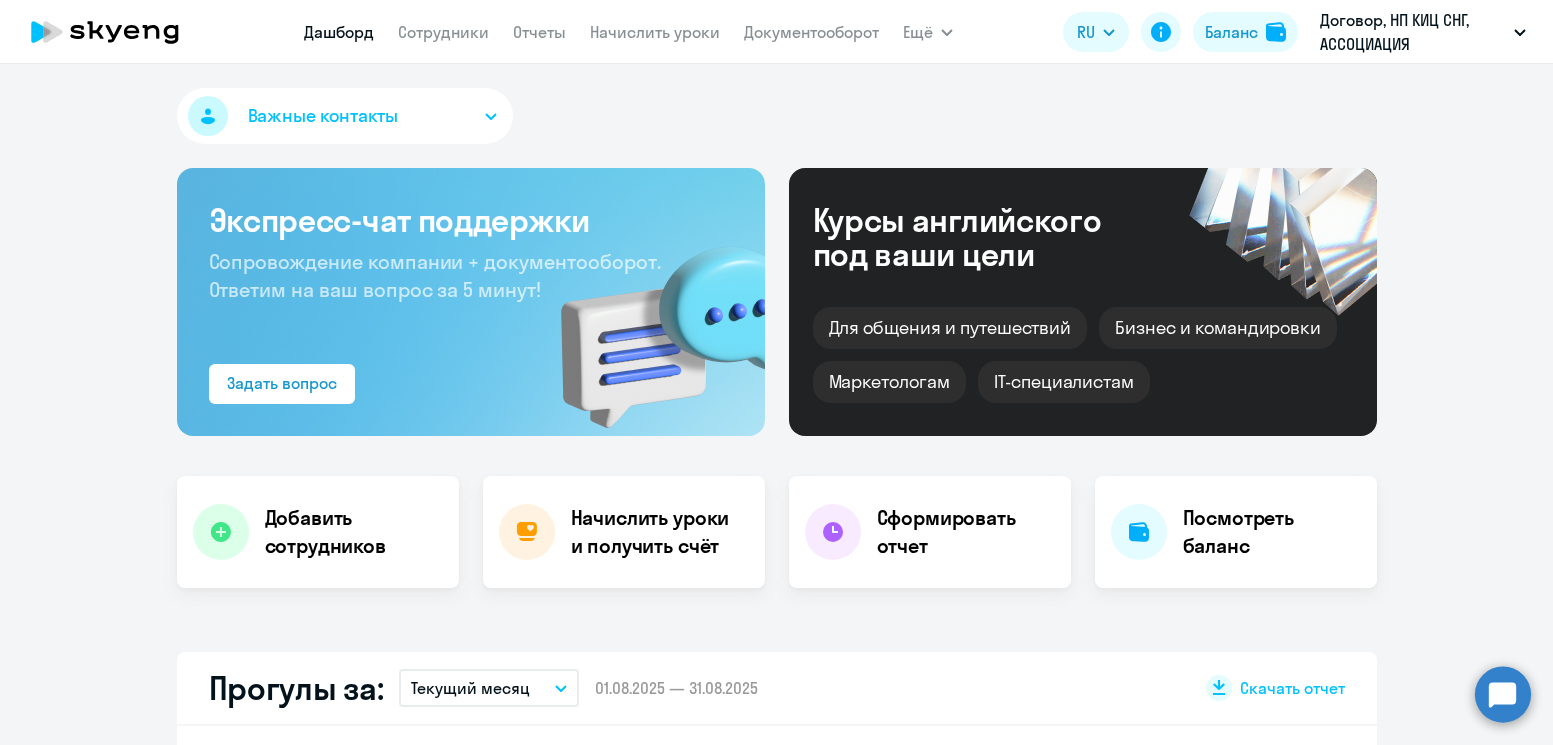 scroll, scrollTop: 0, scrollLeft: 0, axis: both 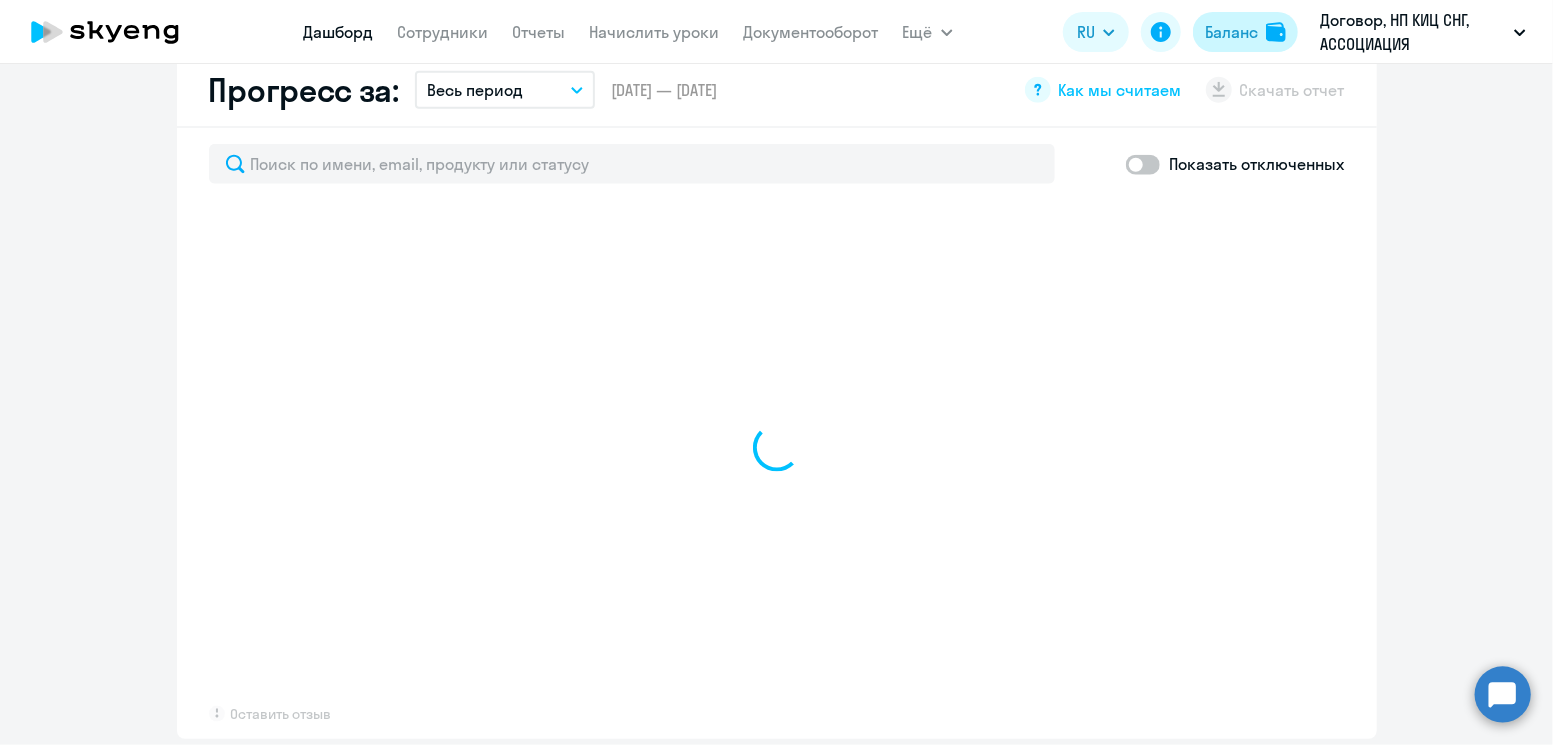 click on "Баланс" 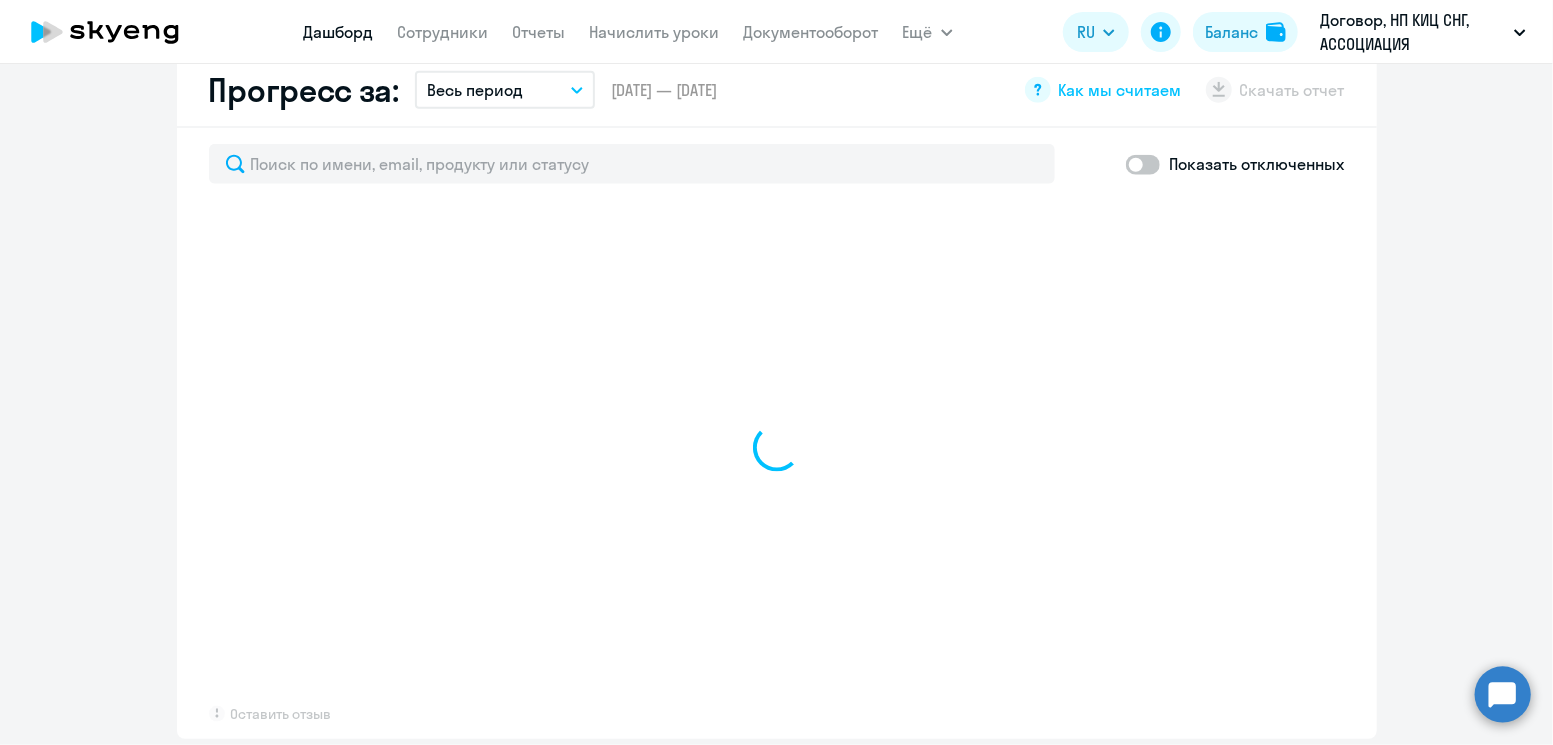 select on "30" 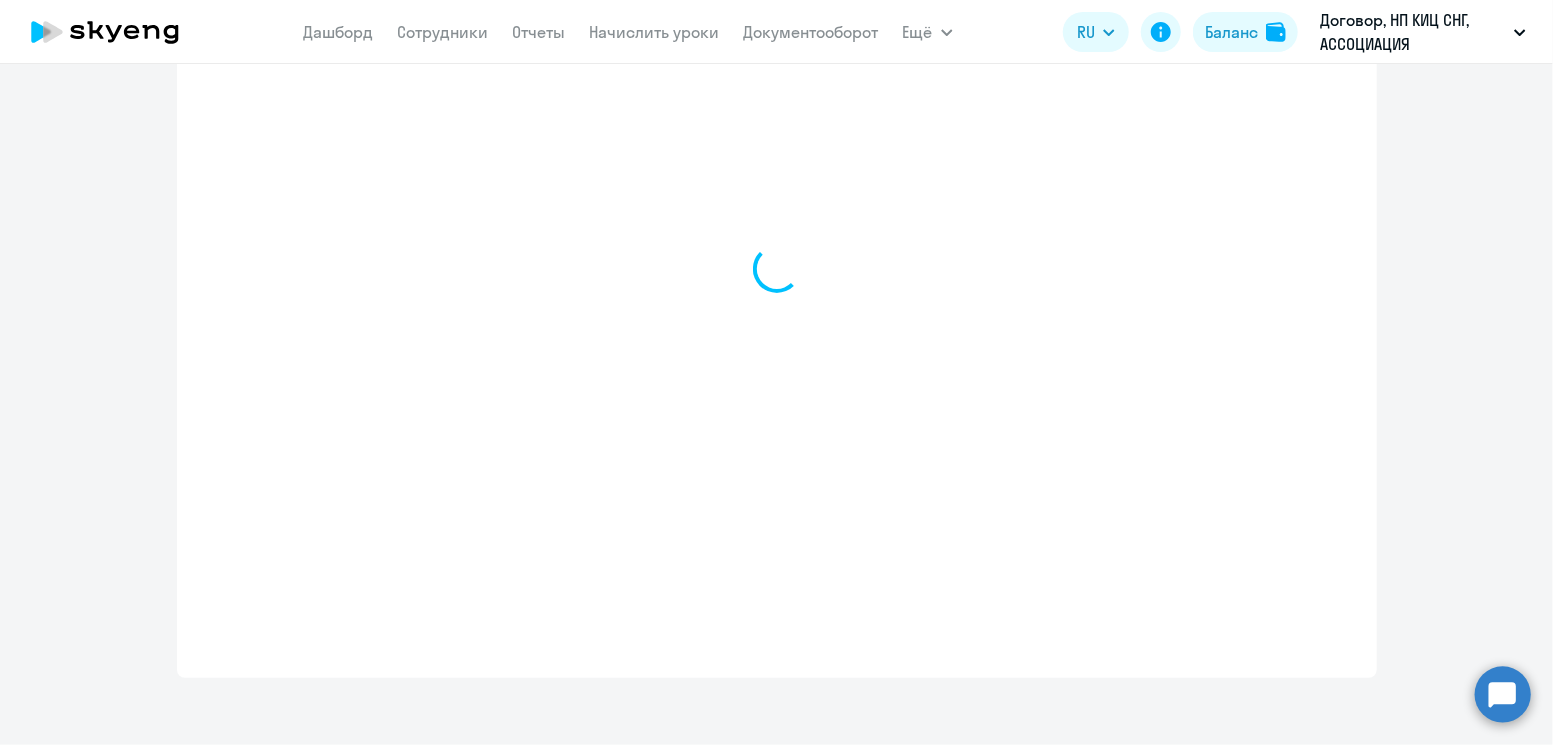 select on "english_adult_not_native_speaker" 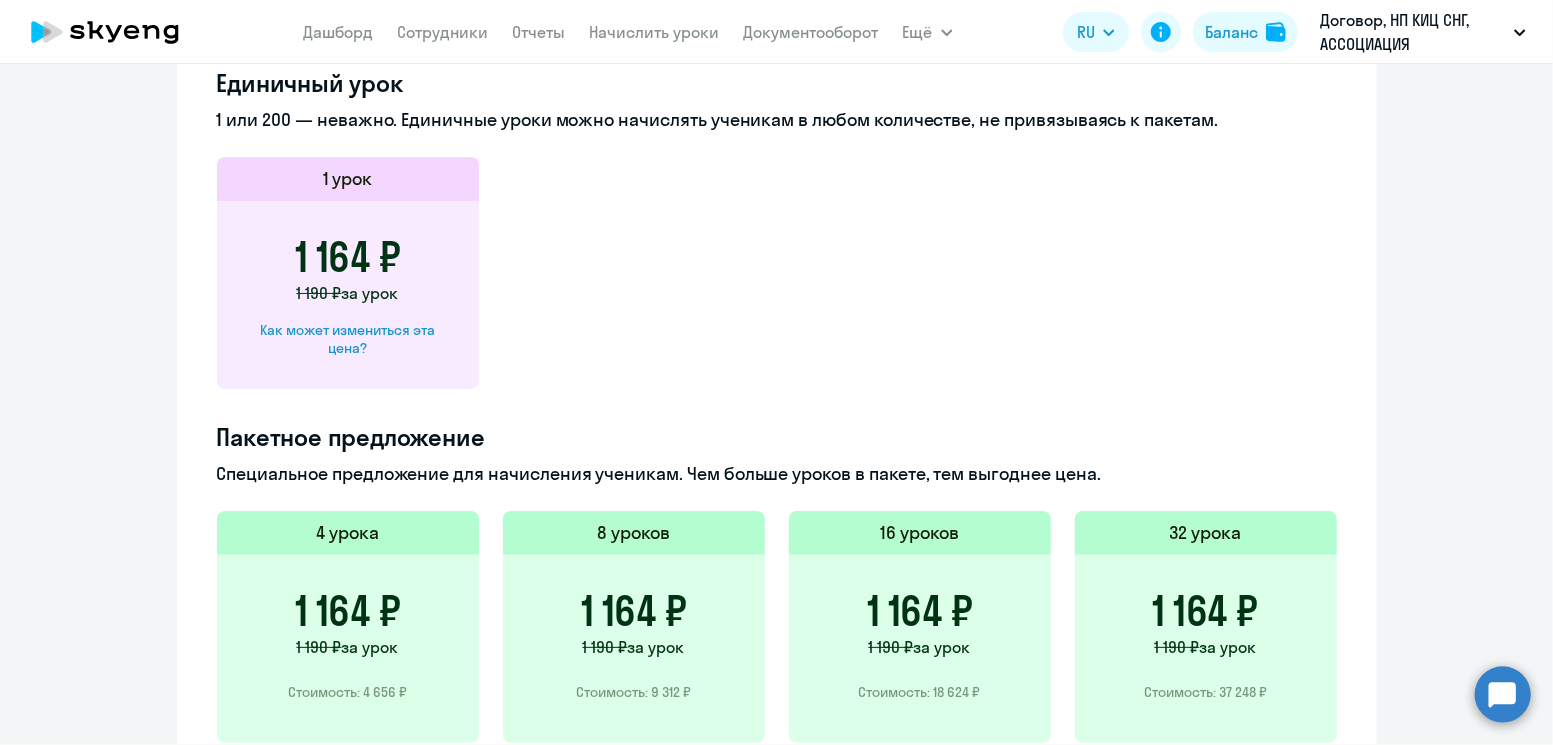 scroll, scrollTop: 1029, scrollLeft: 0, axis: vertical 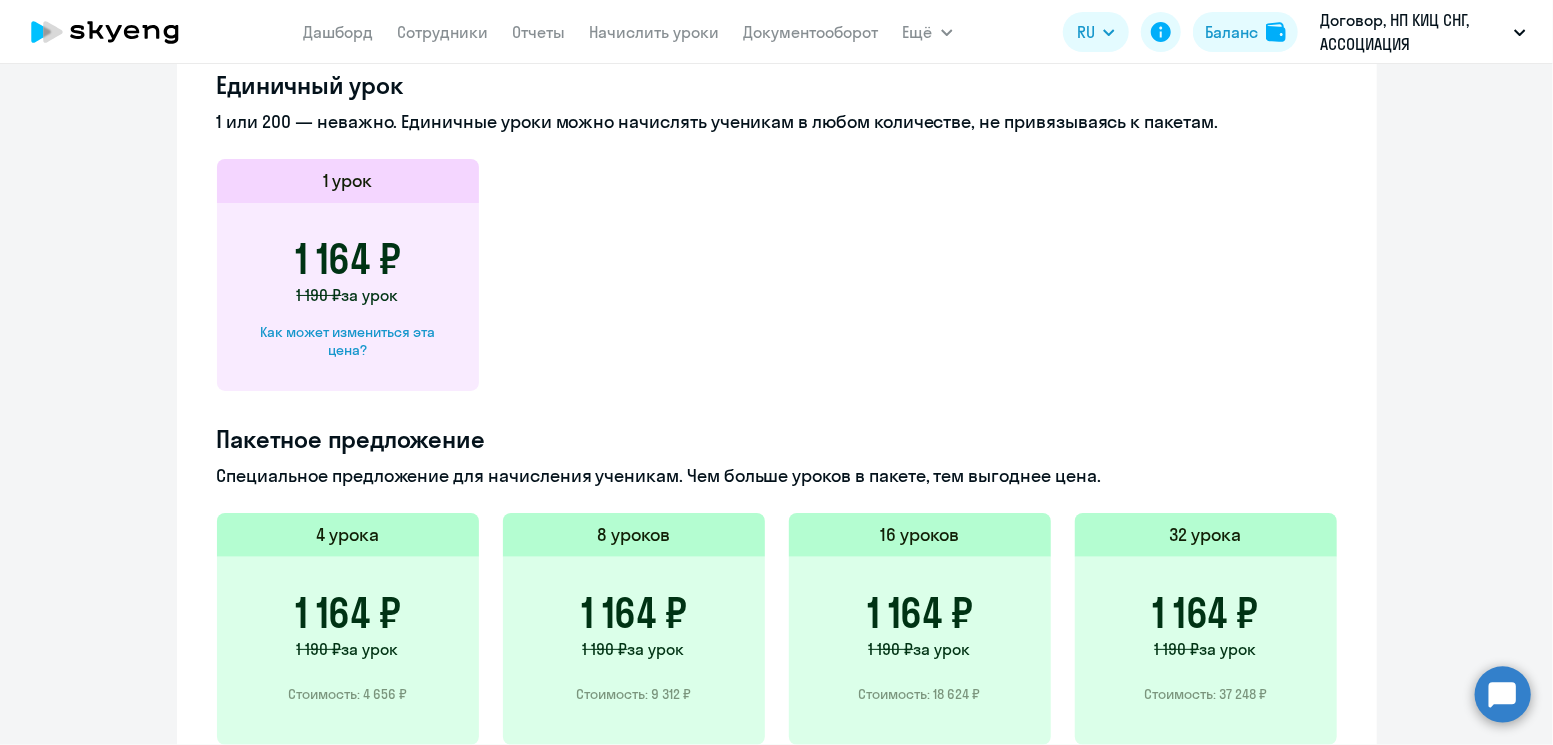 click on "Как может измениться эта цена?" 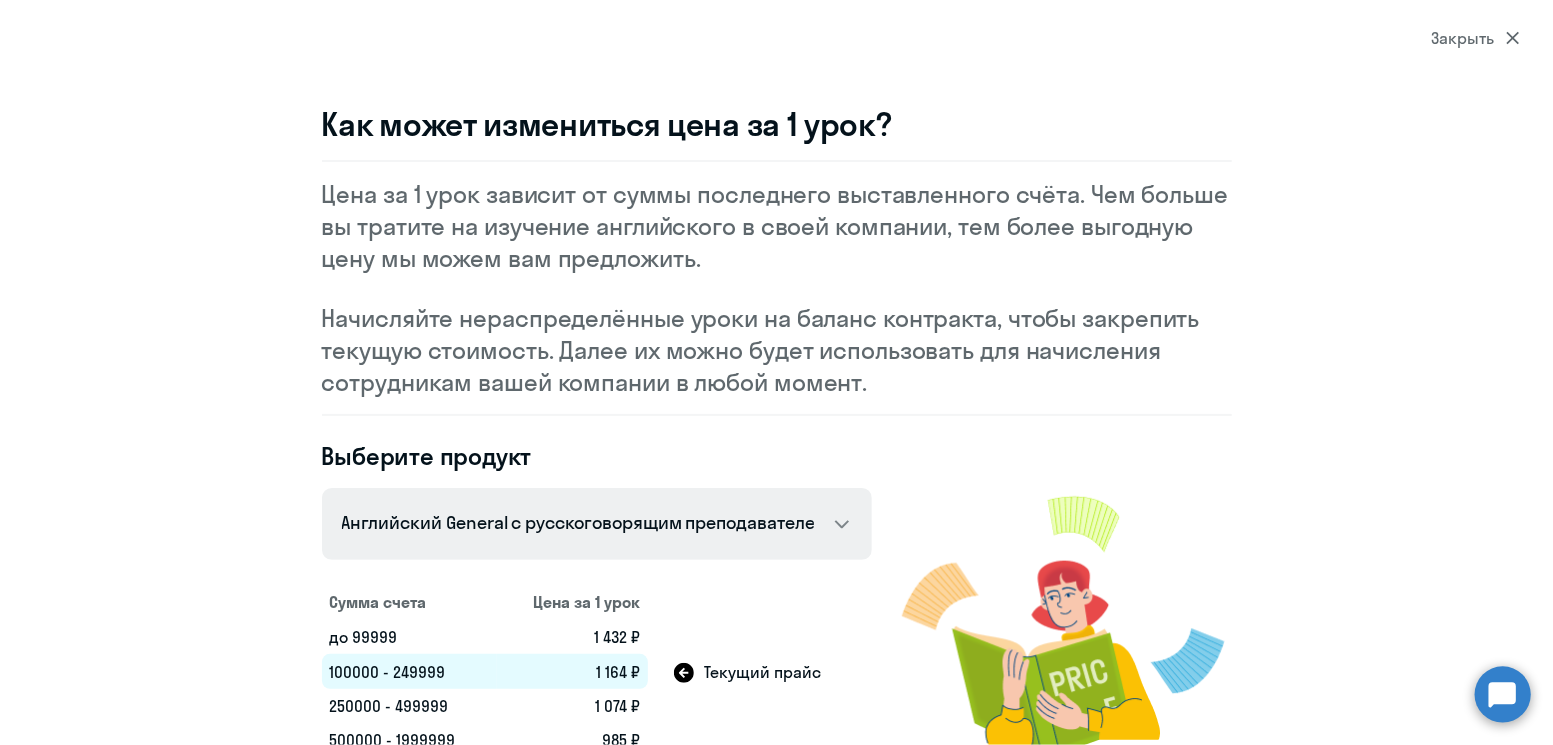 scroll, scrollTop: 71, scrollLeft: 0, axis: vertical 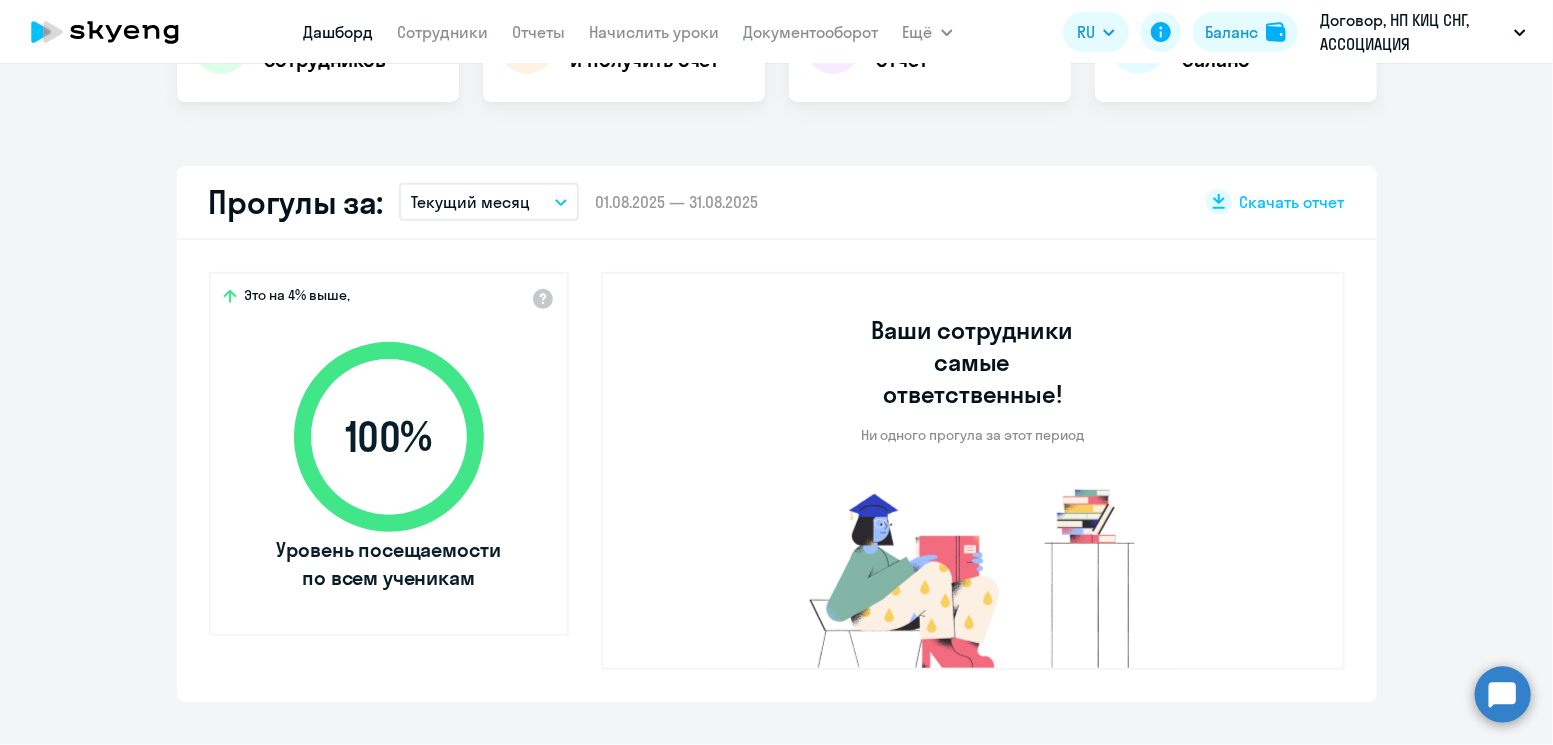 select on "30" 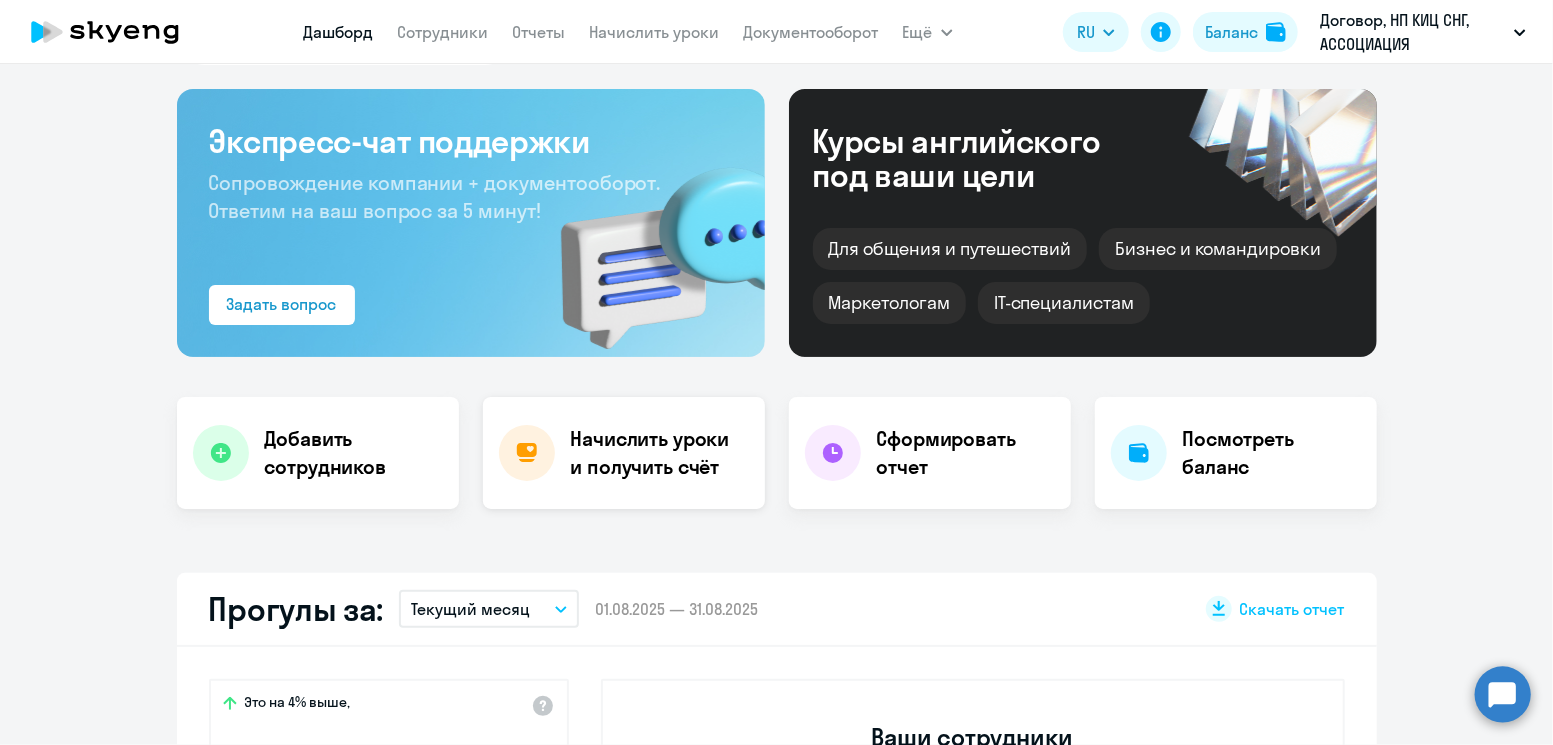 scroll, scrollTop: 77, scrollLeft: 0, axis: vertical 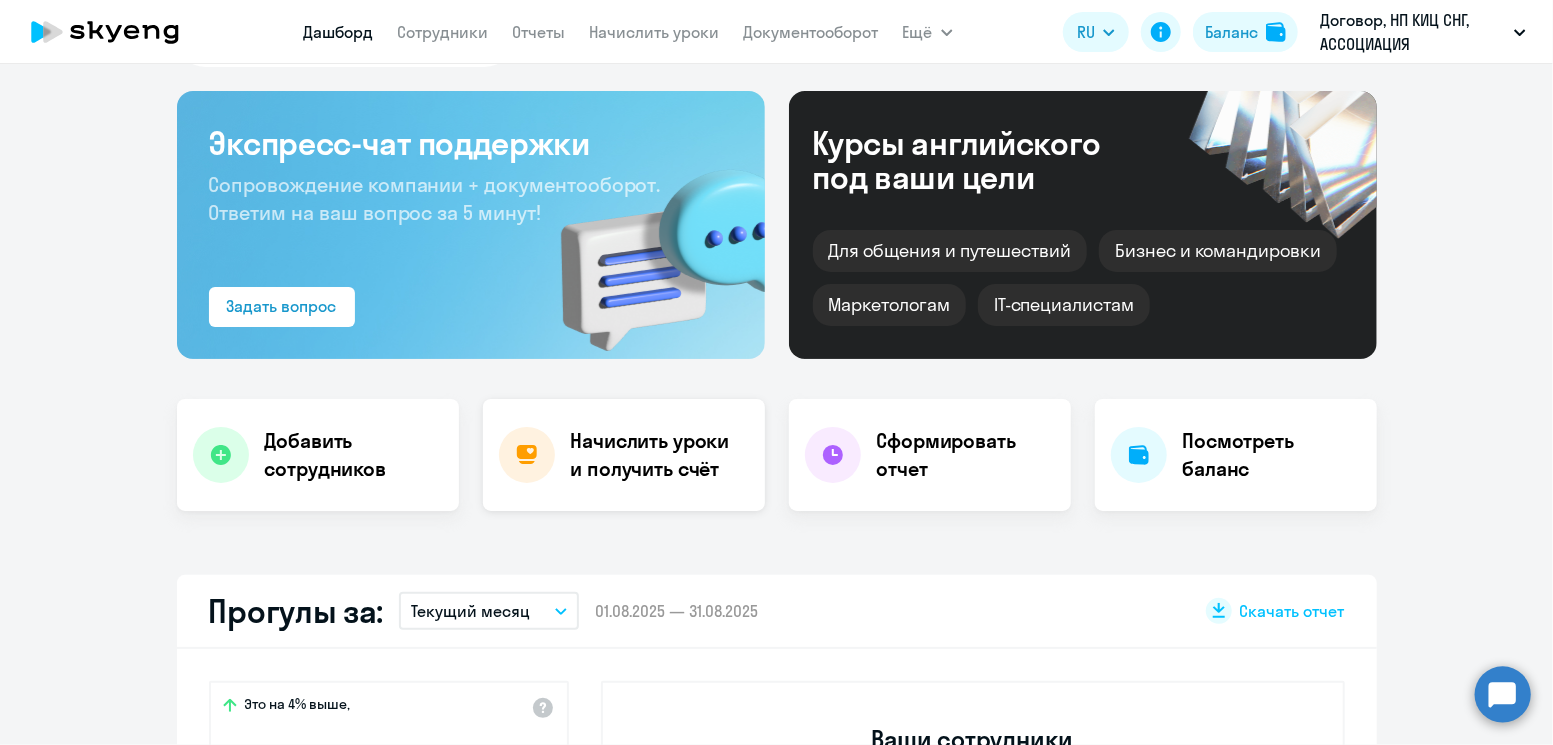 click on "Начислить уроки и получить счёт" 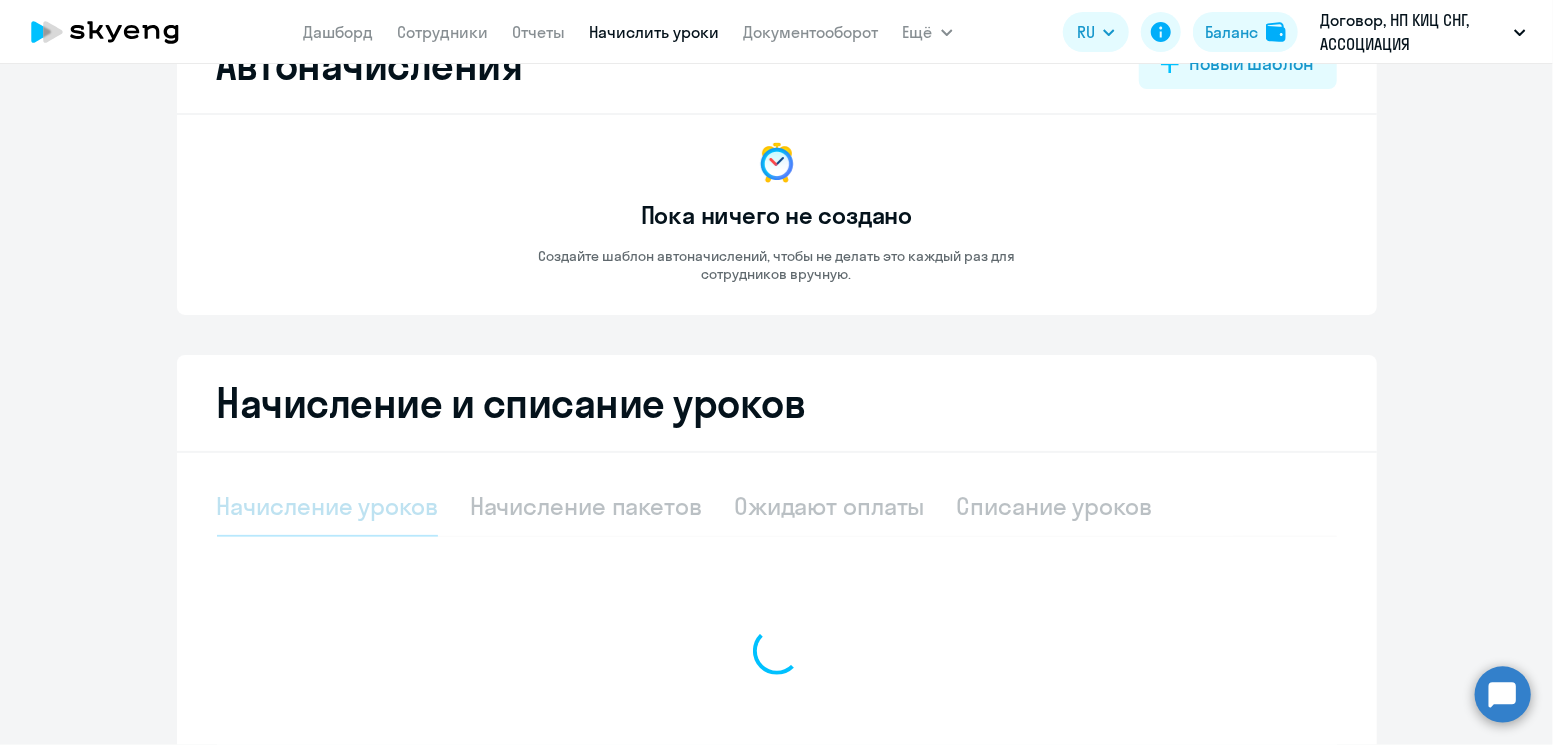 select on "10" 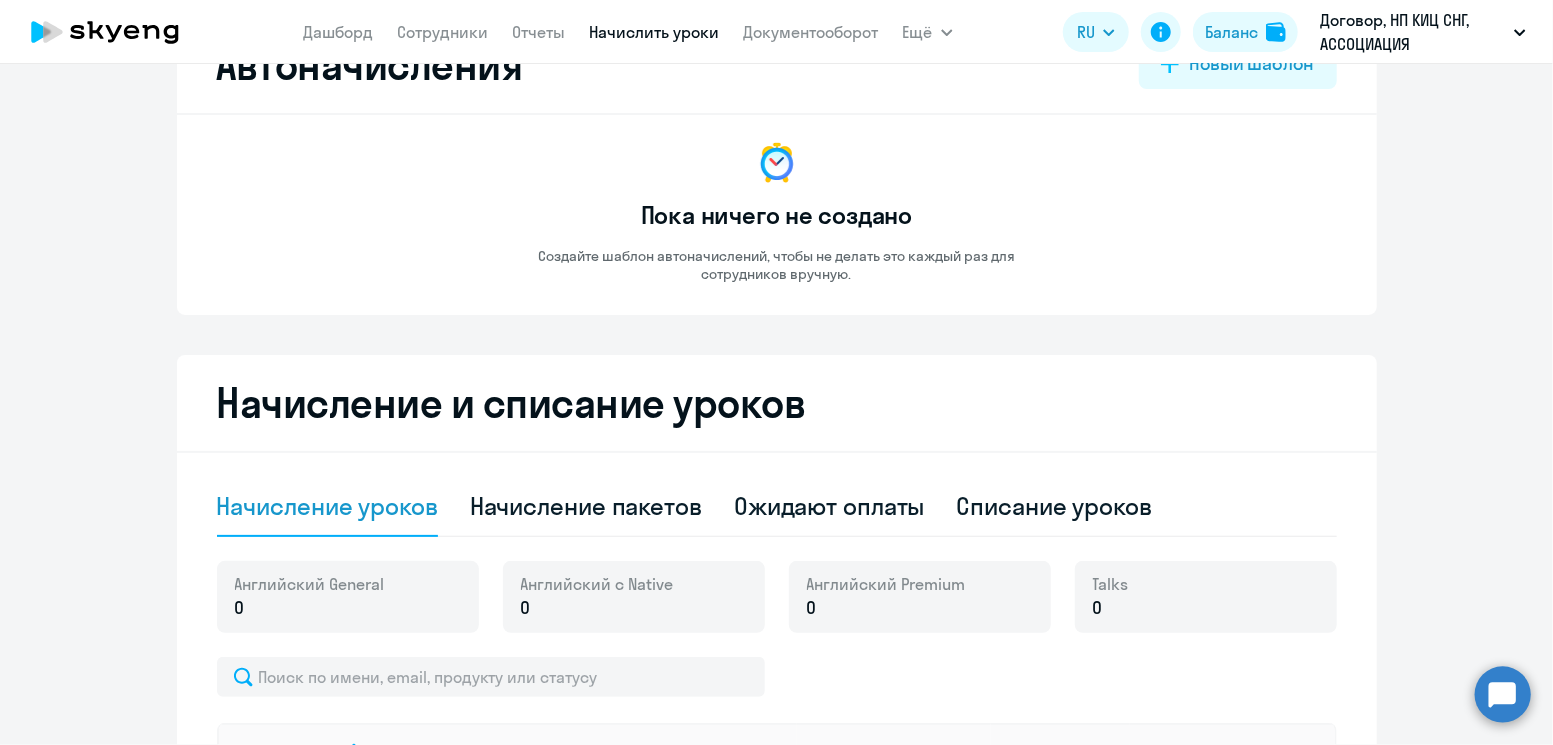 click on "Начисление и списание уроков Начисление уроков Начисление пакетов Ожидают оплаты Списание уроков Английский General 0 Английский с Native 0 Английский Premium 0 Talks 0
Имя сотрудника   Статус   Продукт   Остаток уроков   Начислить уроков   Diana Venediktova venediktovadiana4@gmail.com Идут постоянные занятия Английский General  11  Балянов Георгий g.balyanov@me.com Идут постоянные занятия Английский с Native  0  Балянов Георгий g.balyanov@me.com Идут постоянные занятия Английский General  15  Баскакова Софья Антоновна sn_baskakova2001@mail.ru Идут постоянные занятия Английский General  0  Боголюбова Виктория victoriasukhikh7@gmail.com  15   8" 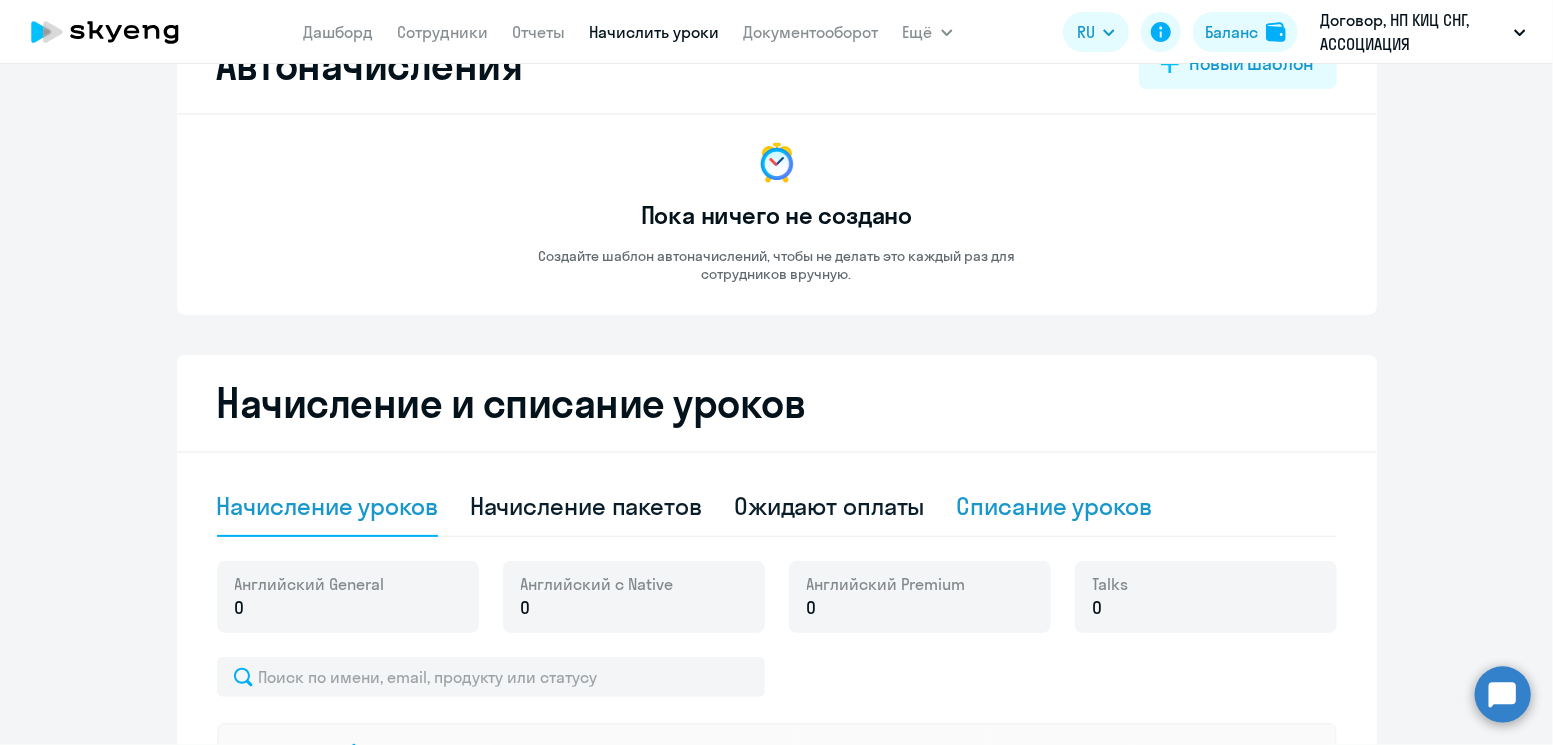 click on "Списание уроков" 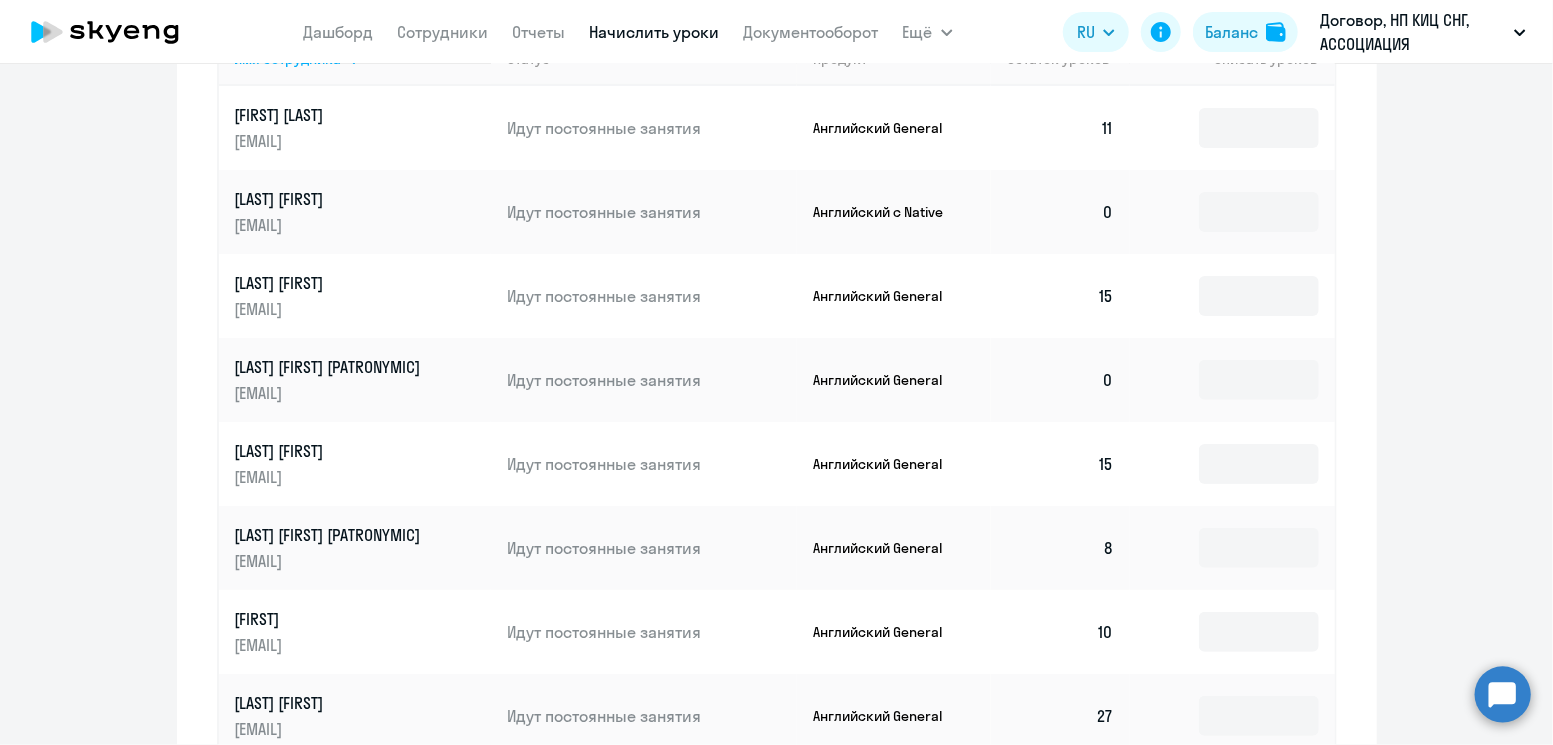 scroll, scrollTop: 1020, scrollLeft: 0, axis: vertical 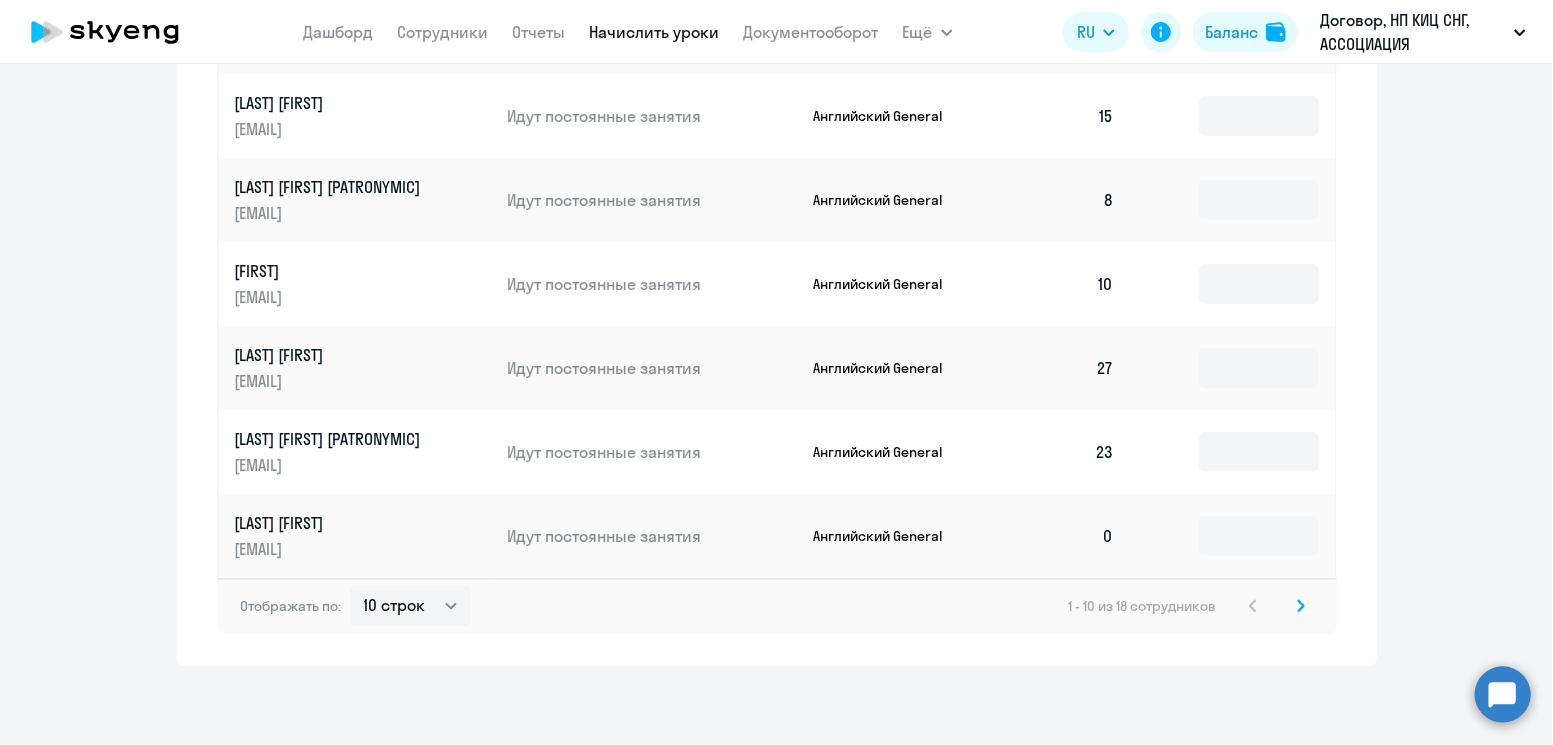 click 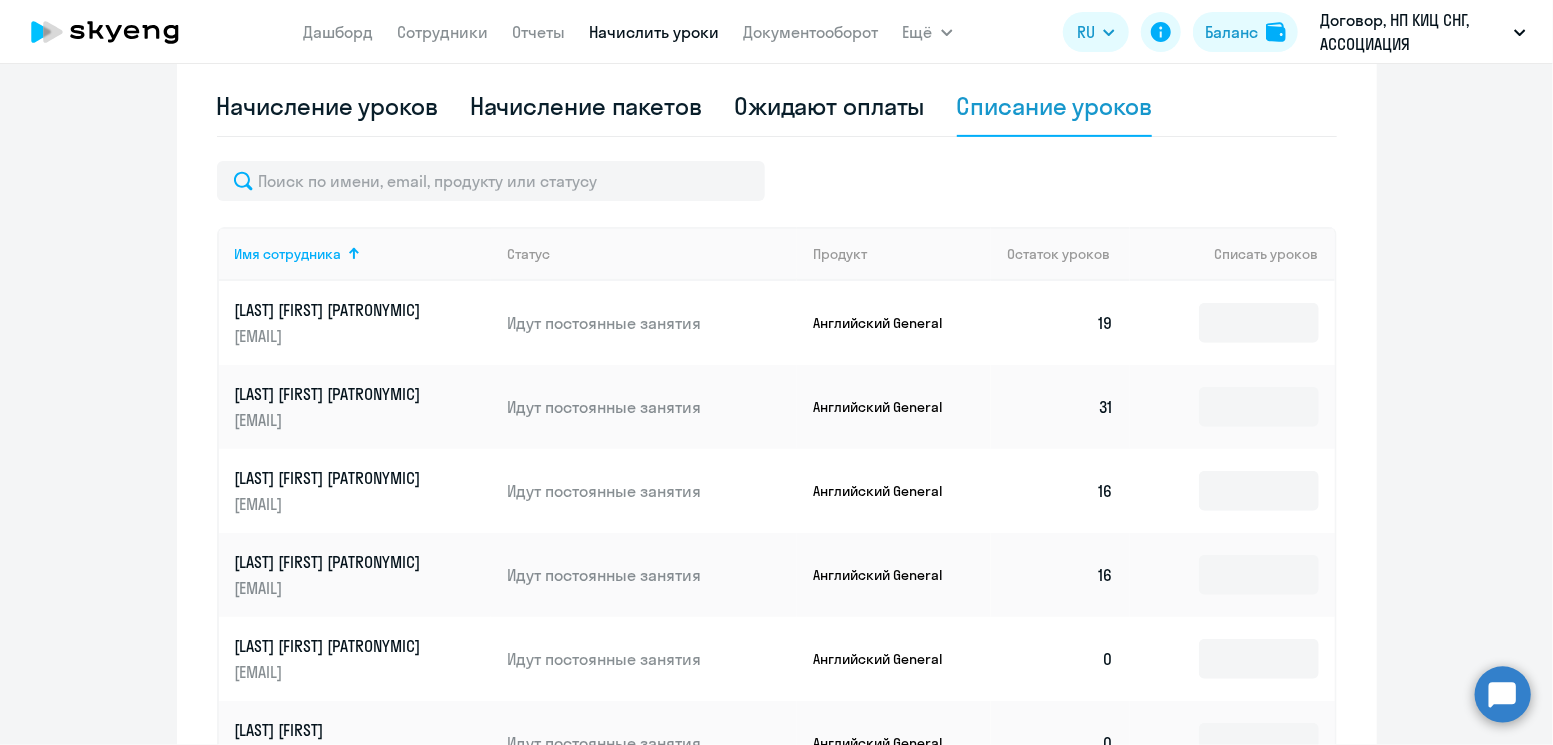 scroll, scrollTop: 477, scrollLeft: 0, axis: vertical 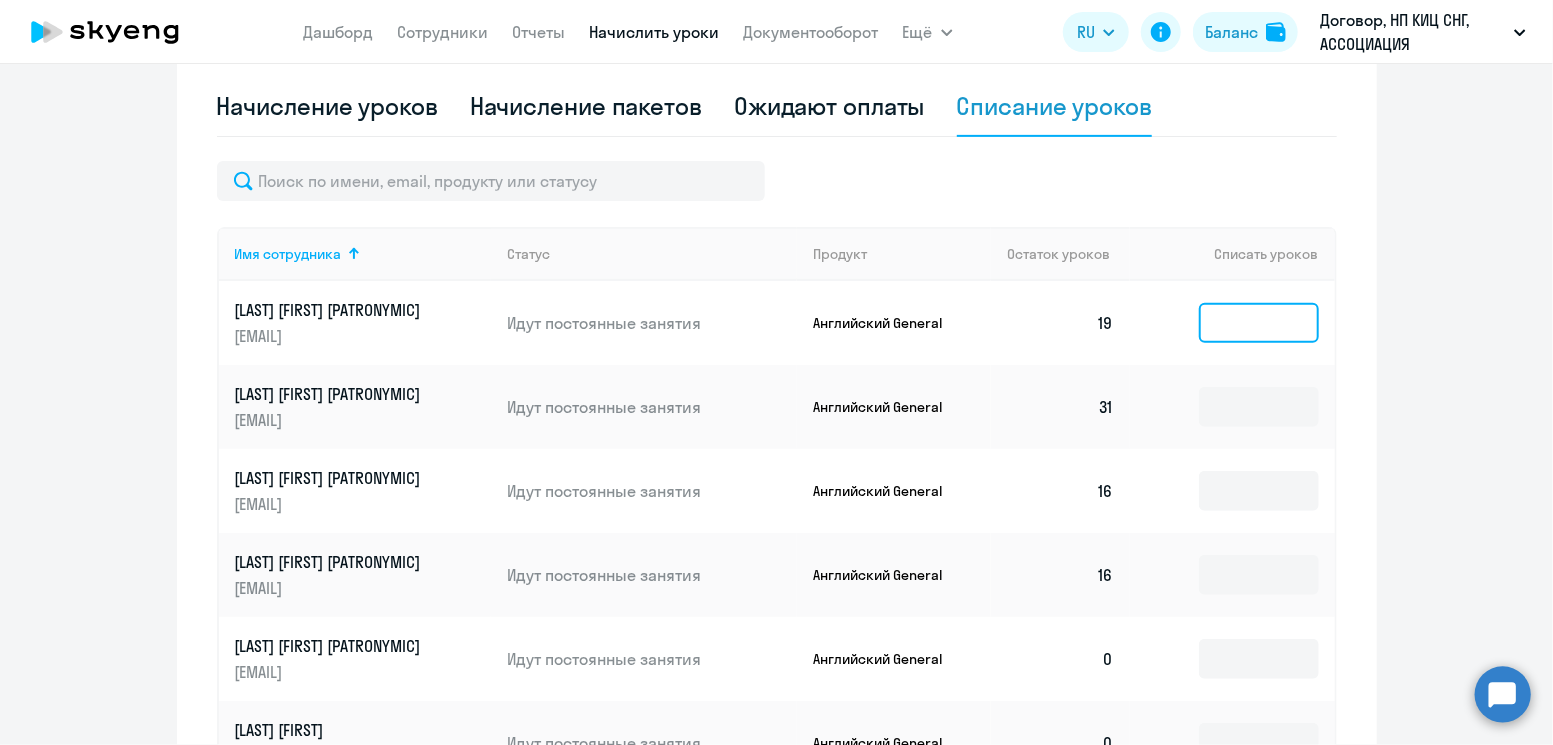 click 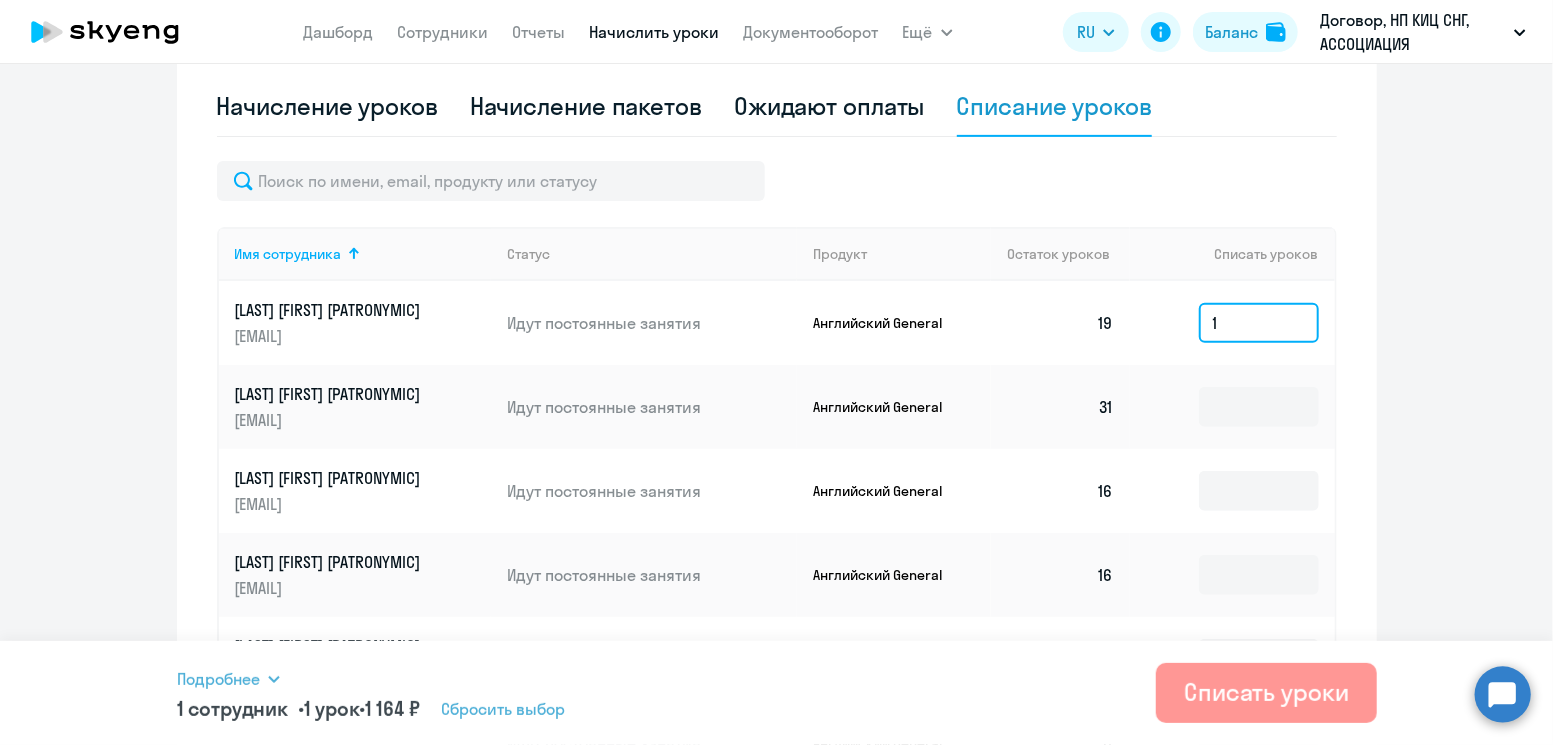 type 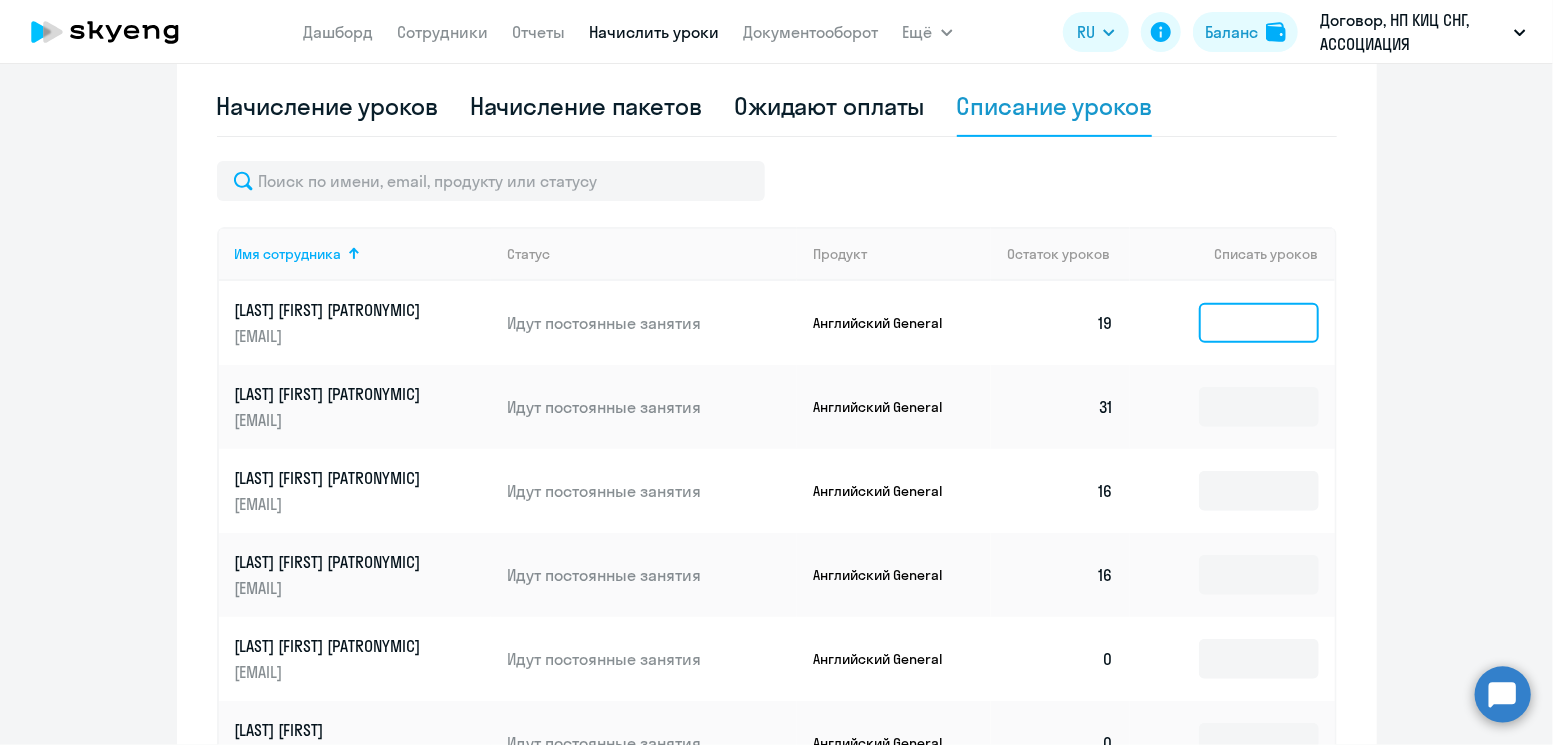scroll, scrollTop: 853, scrollLeft: 0, axis: vertical 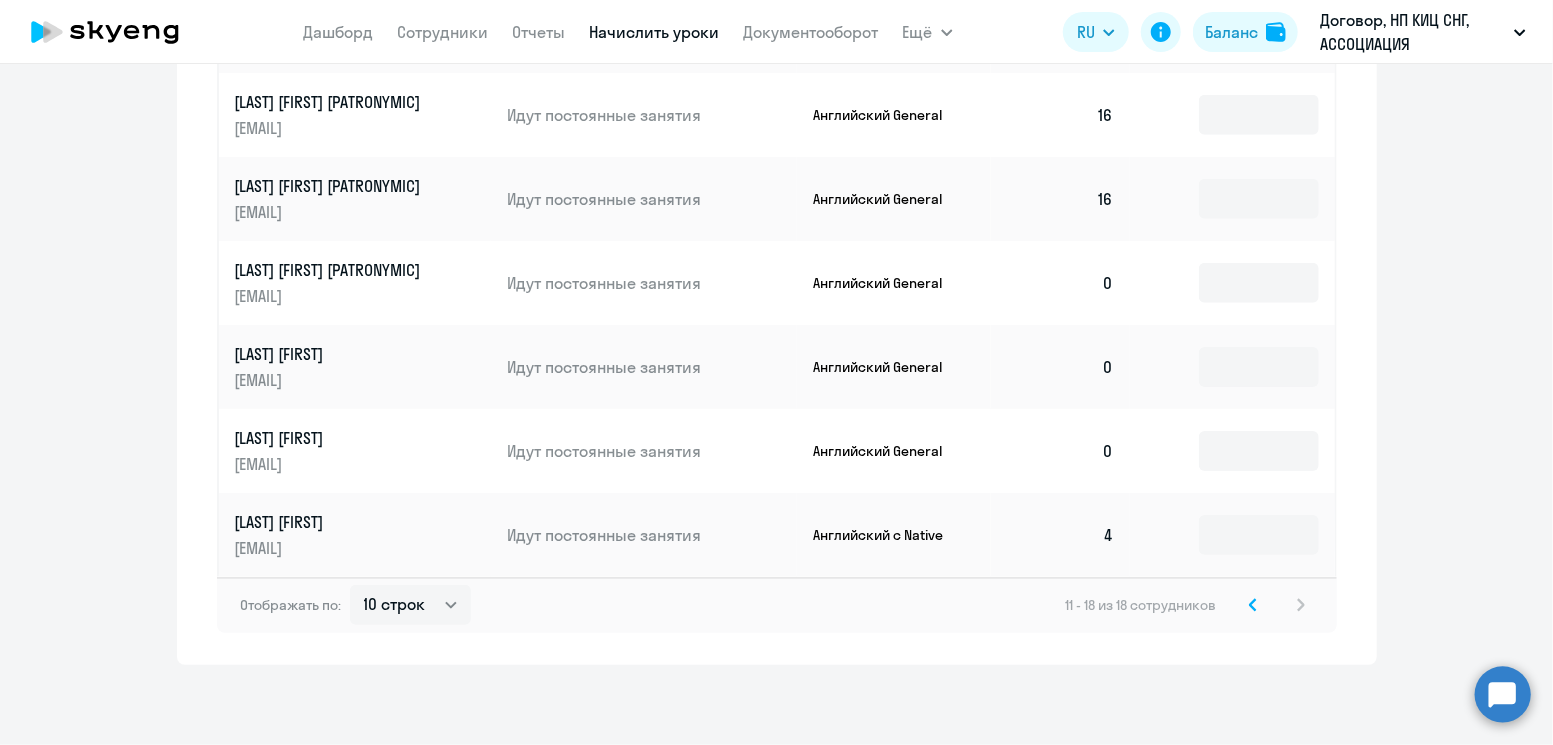 click 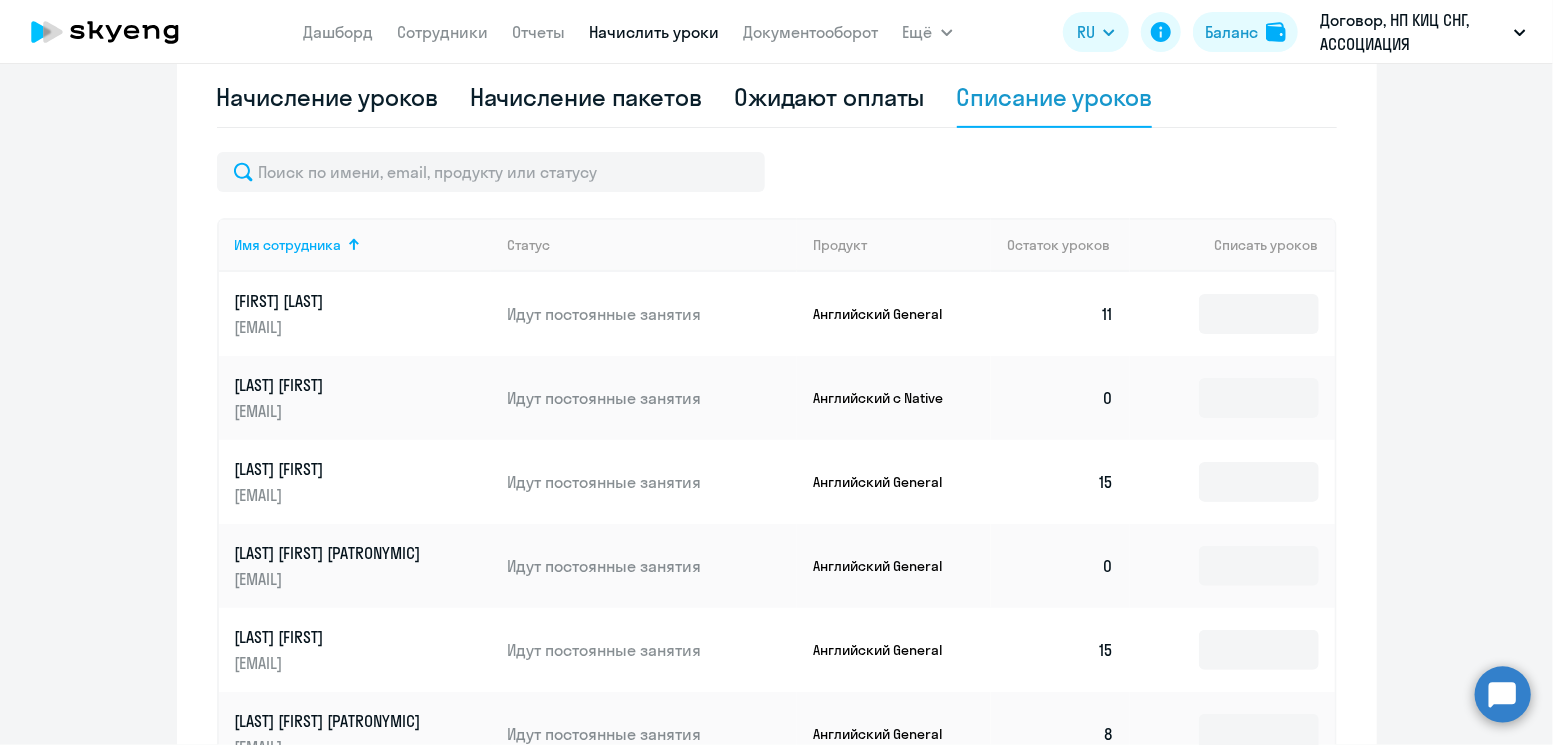 scroll, scrollTop: 414, scrollLeft: 0, axis: vertical 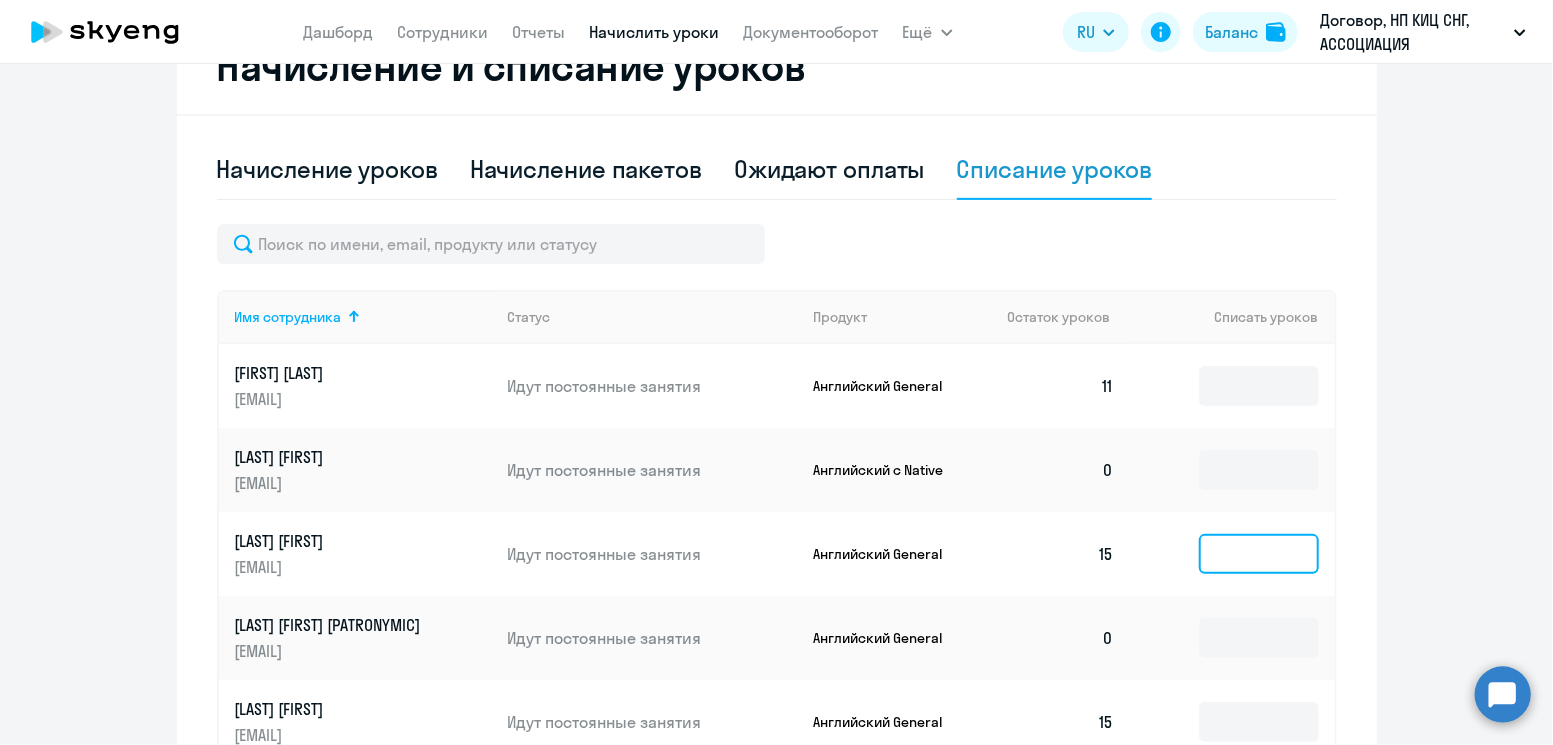 click 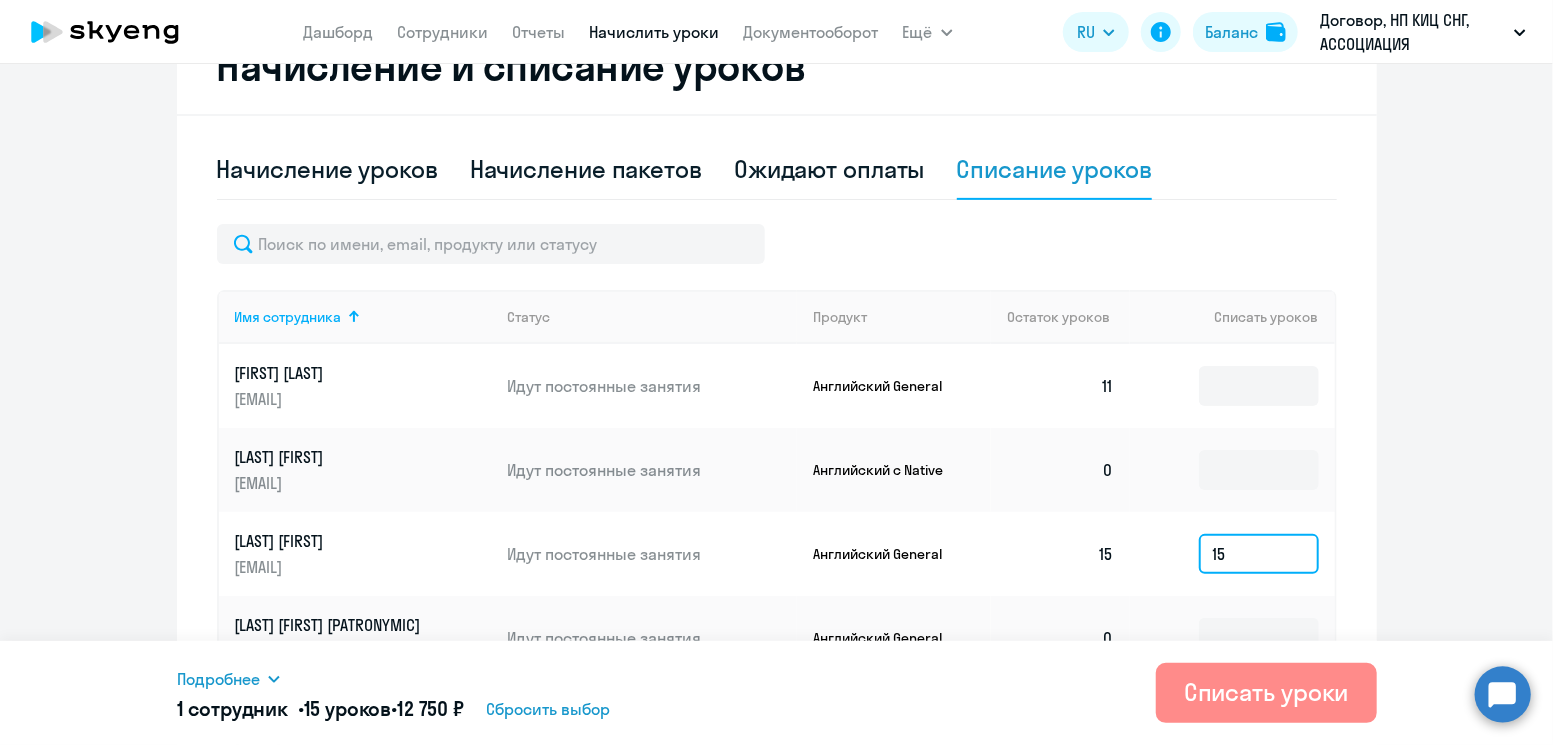 type on "15" 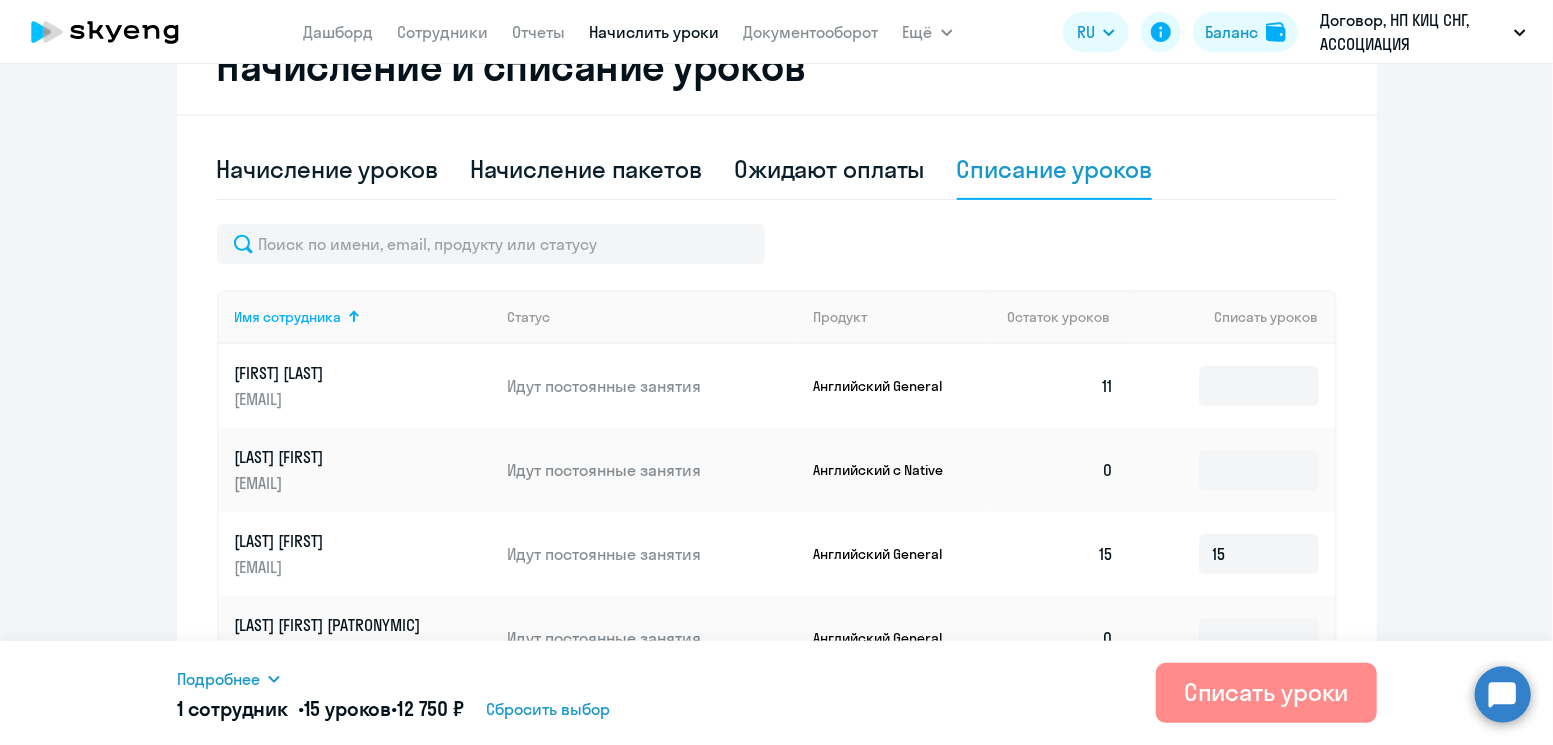 click on "Списать уроки" at bounding box center (1266, 692) 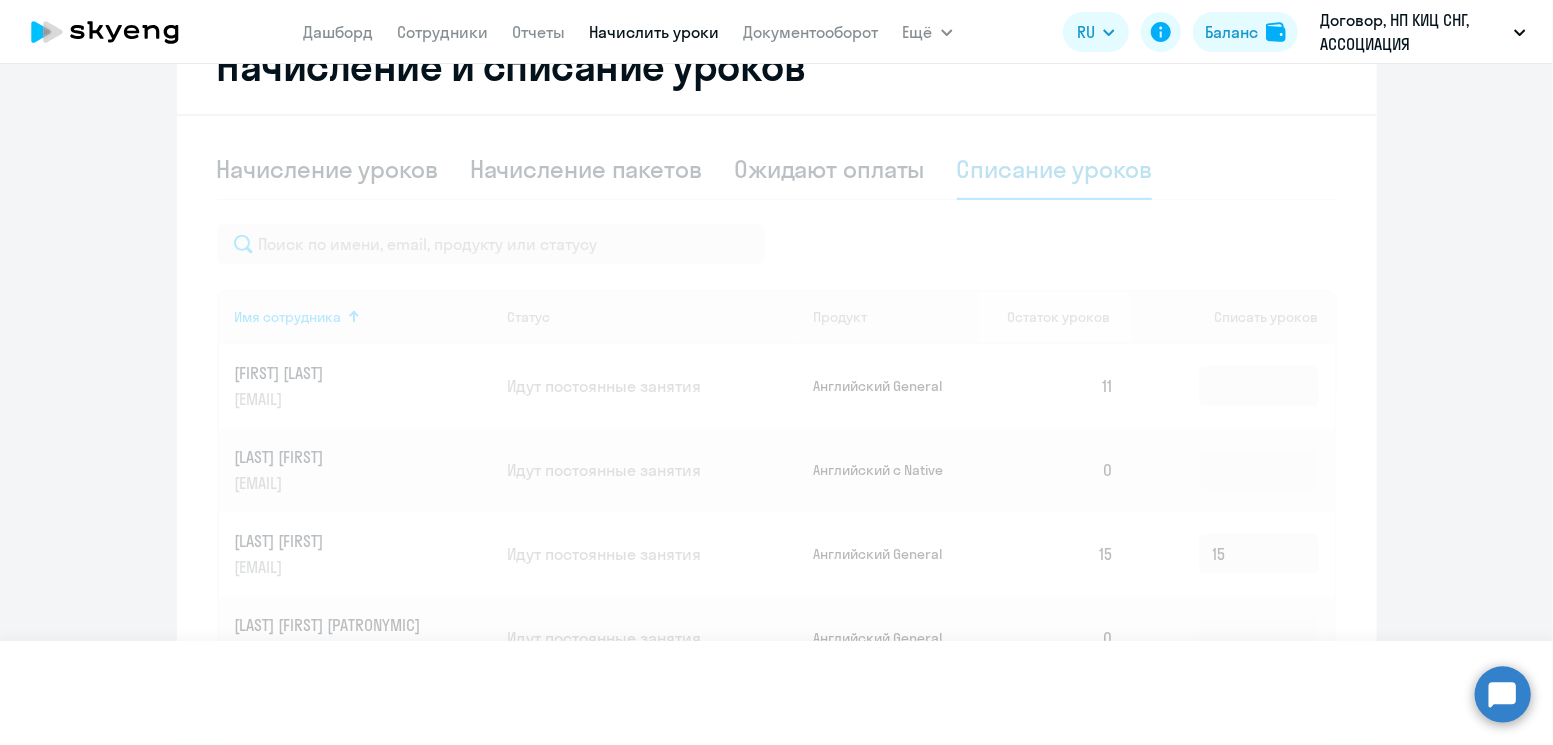 type 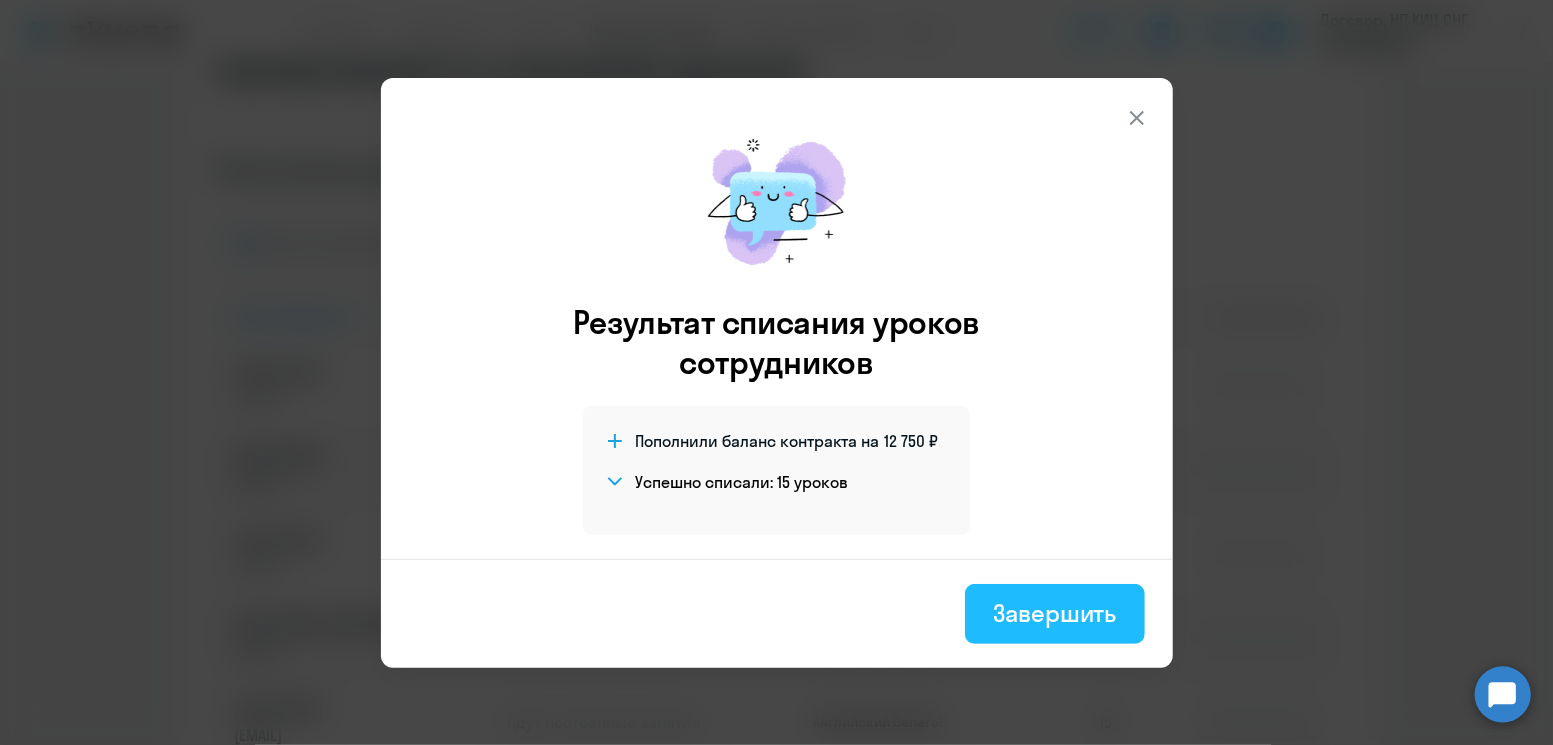 click on "Завершить" at bounding box center [1054, 613] 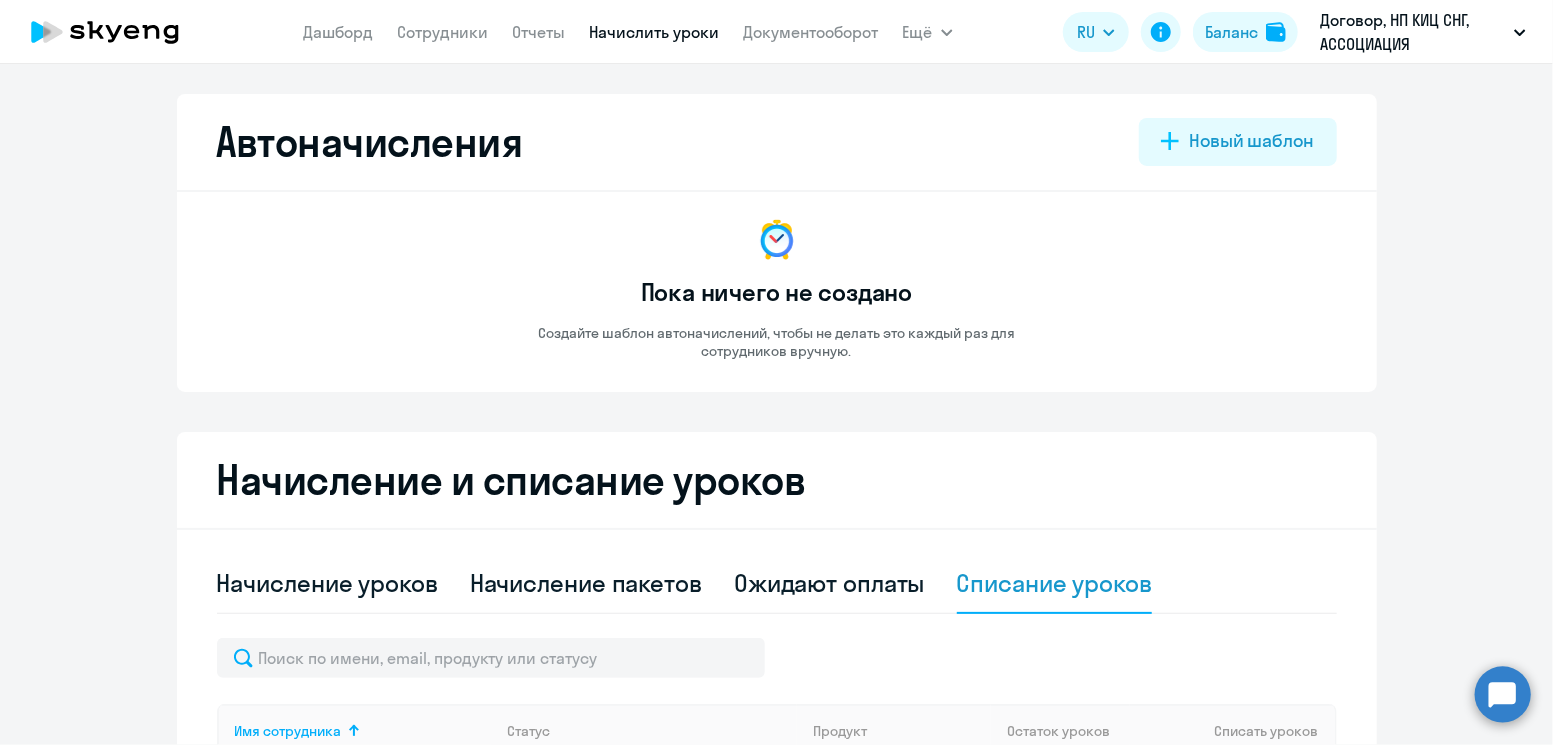 scroll, scrollTop: 0, scrollLeft: 0, axis: both 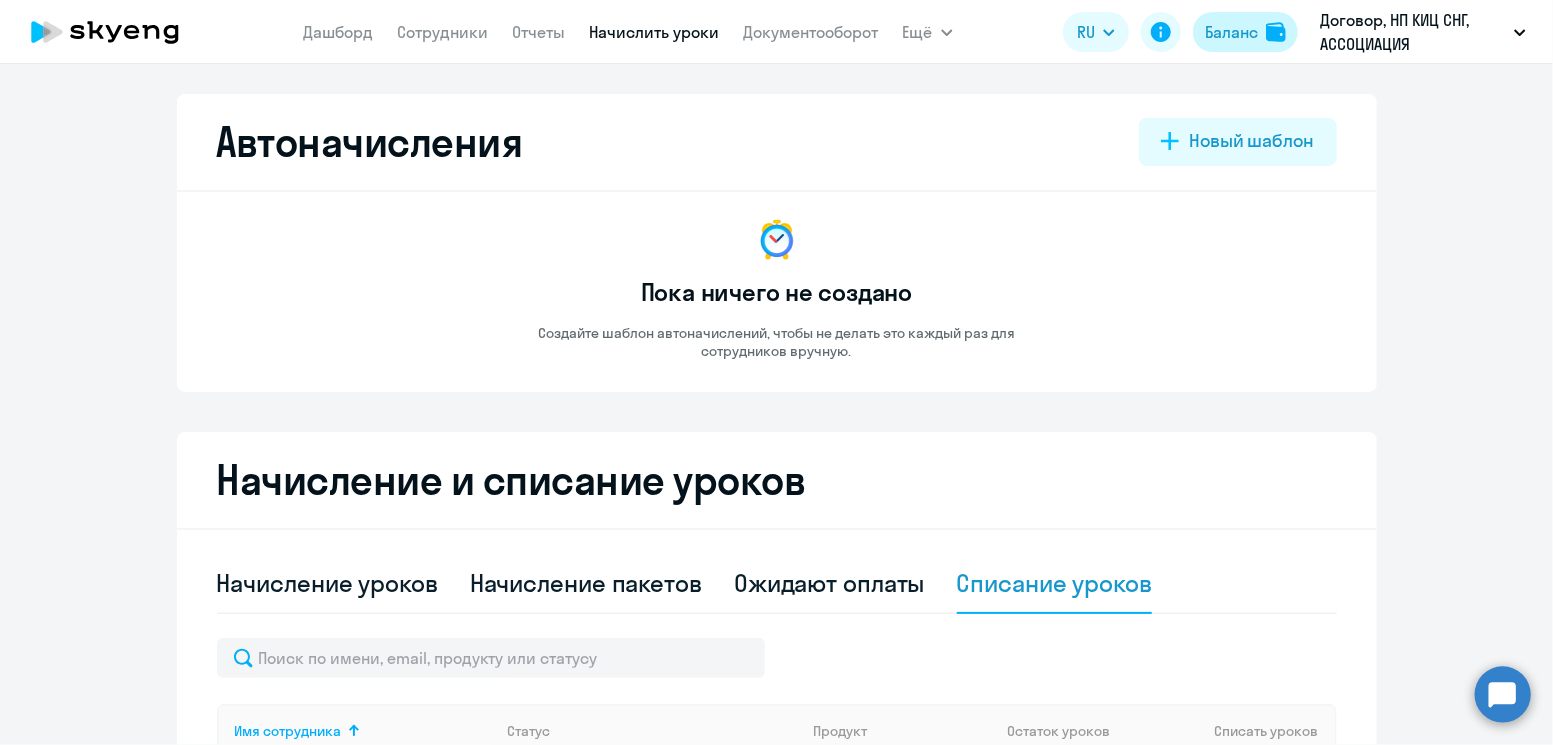 click on "Баланс" 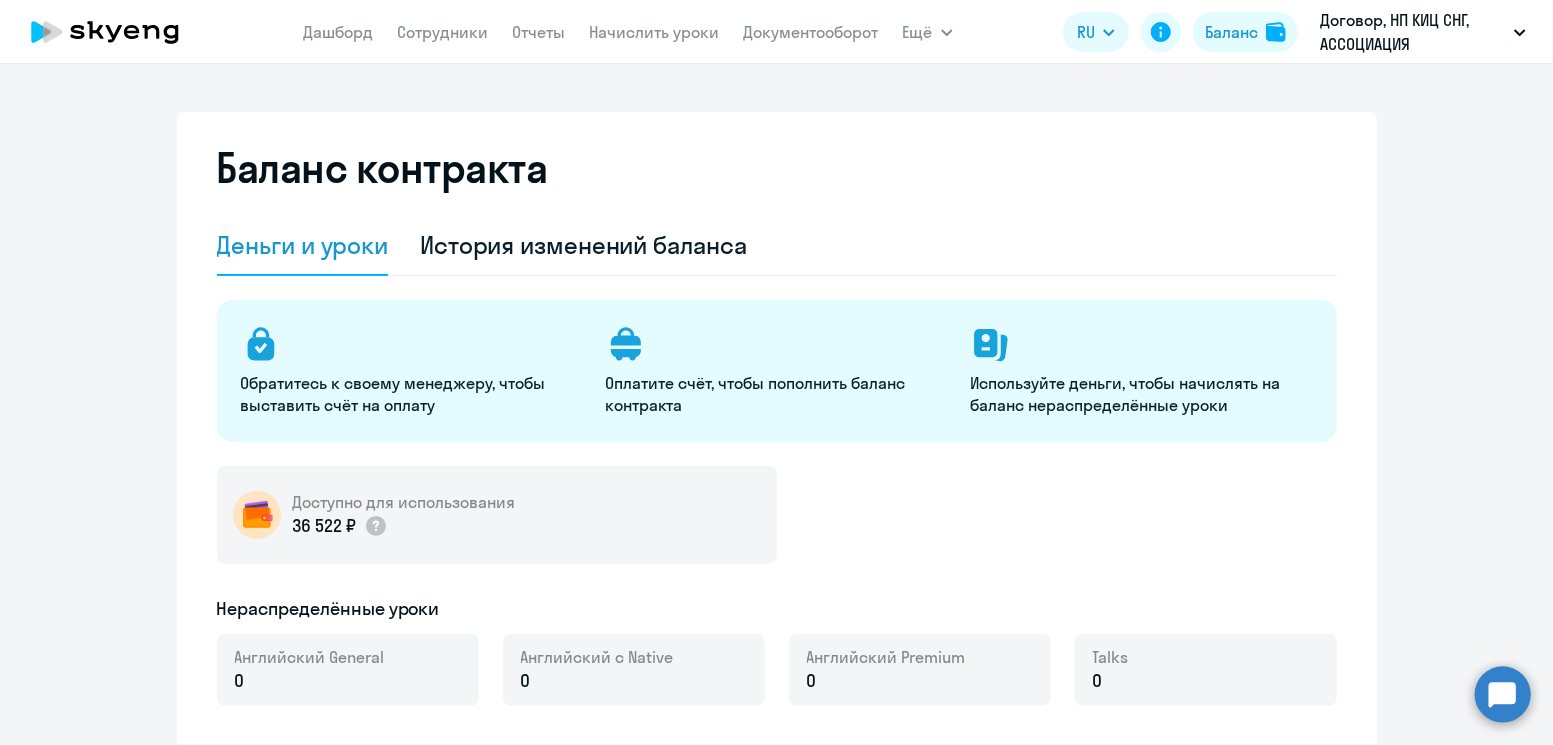 select on "english_adult_not_native_speaker" 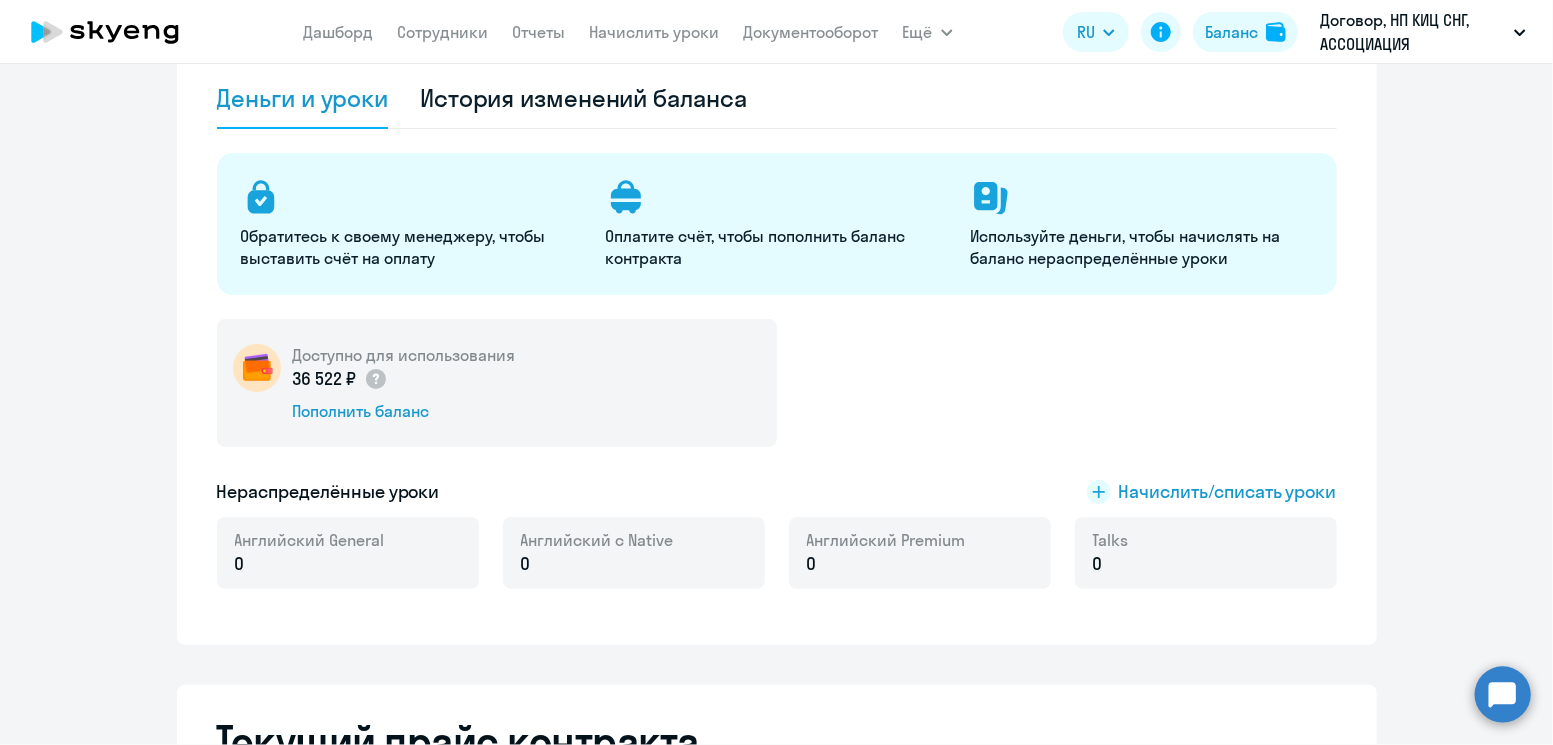 scroll, scrollTop: 0, scrollLeft: 0, axis: both 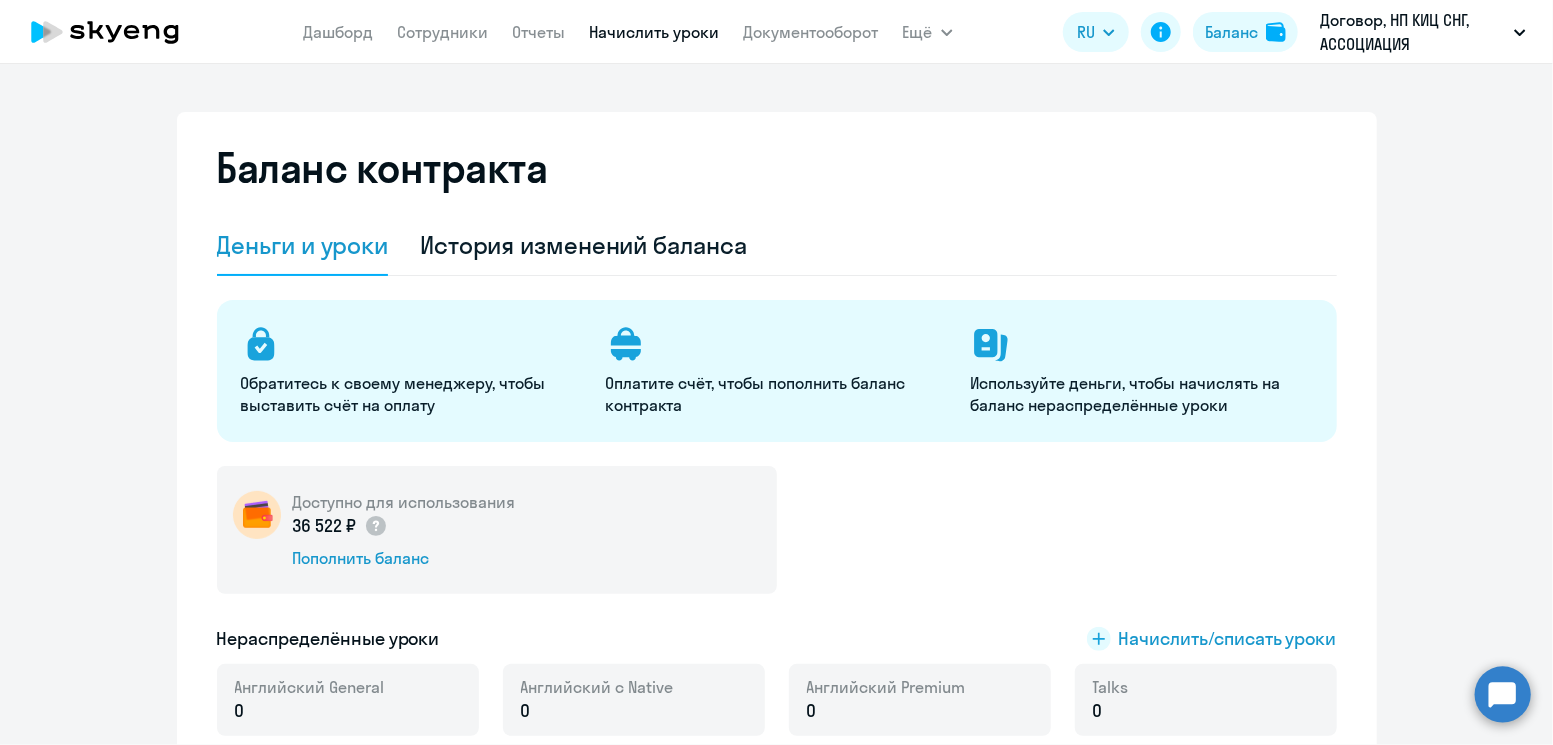 click on "Начислить уроки" at bounding box center [655, 32] 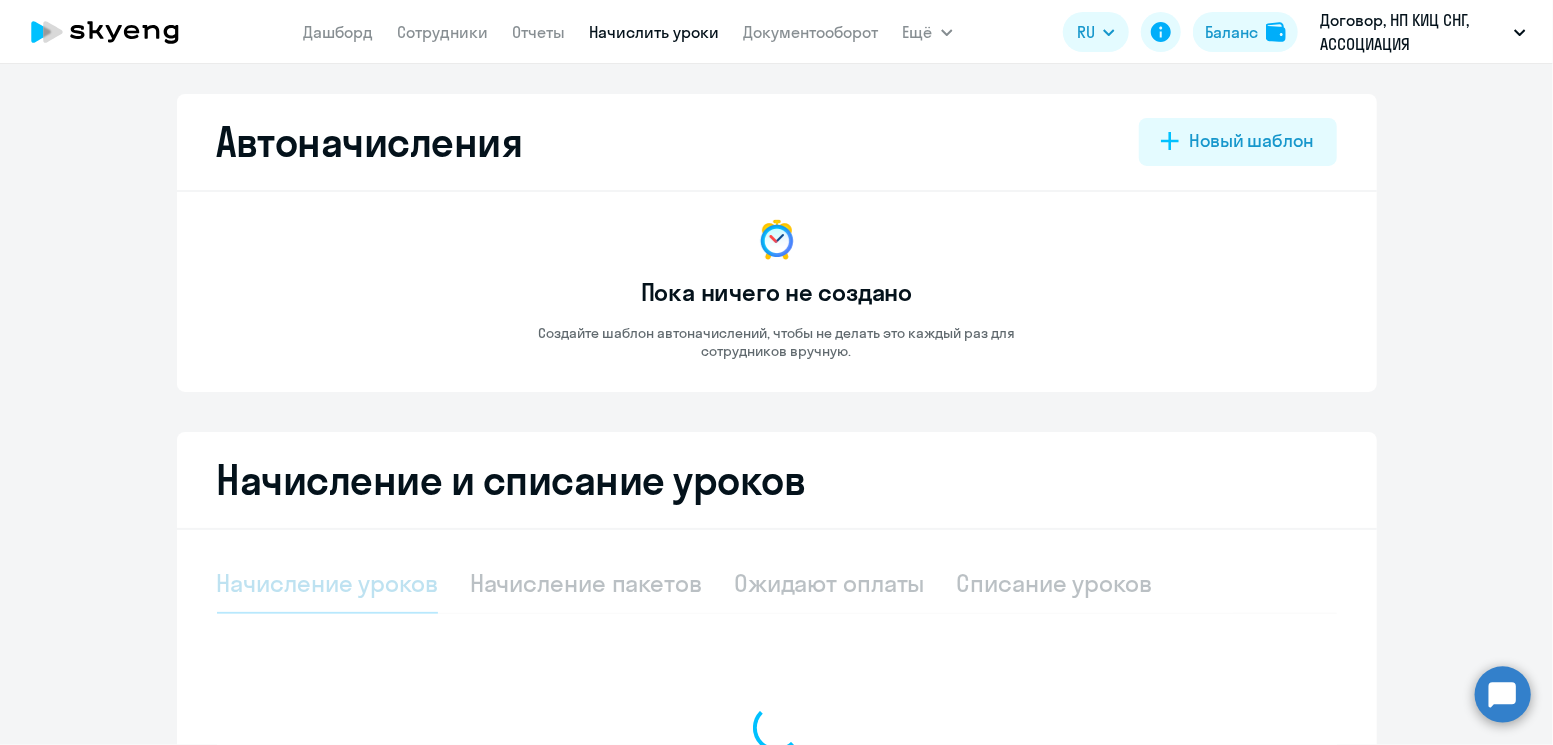 select on "10" 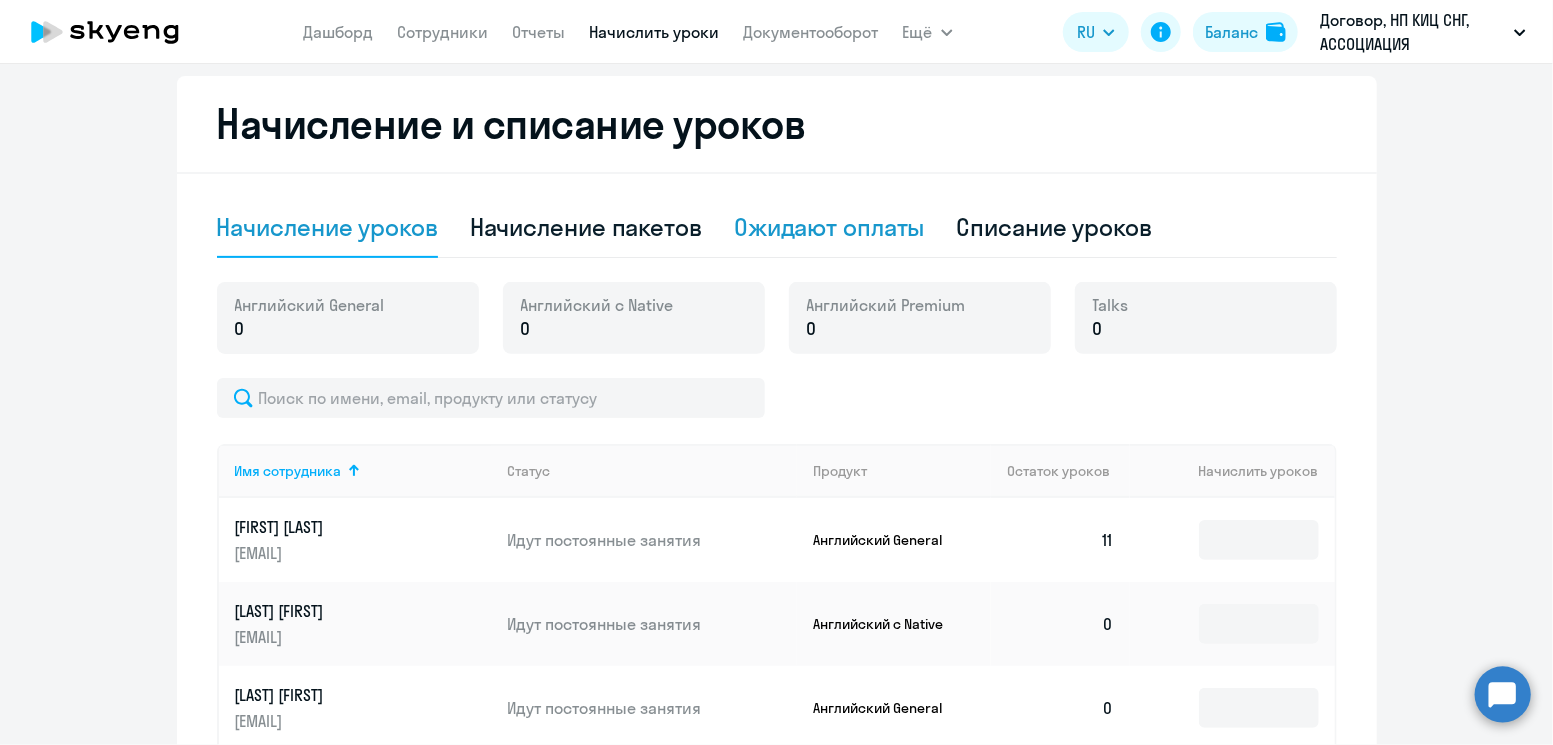 scroll, scrollTop: 0, scrollLeft: 0, axis: both 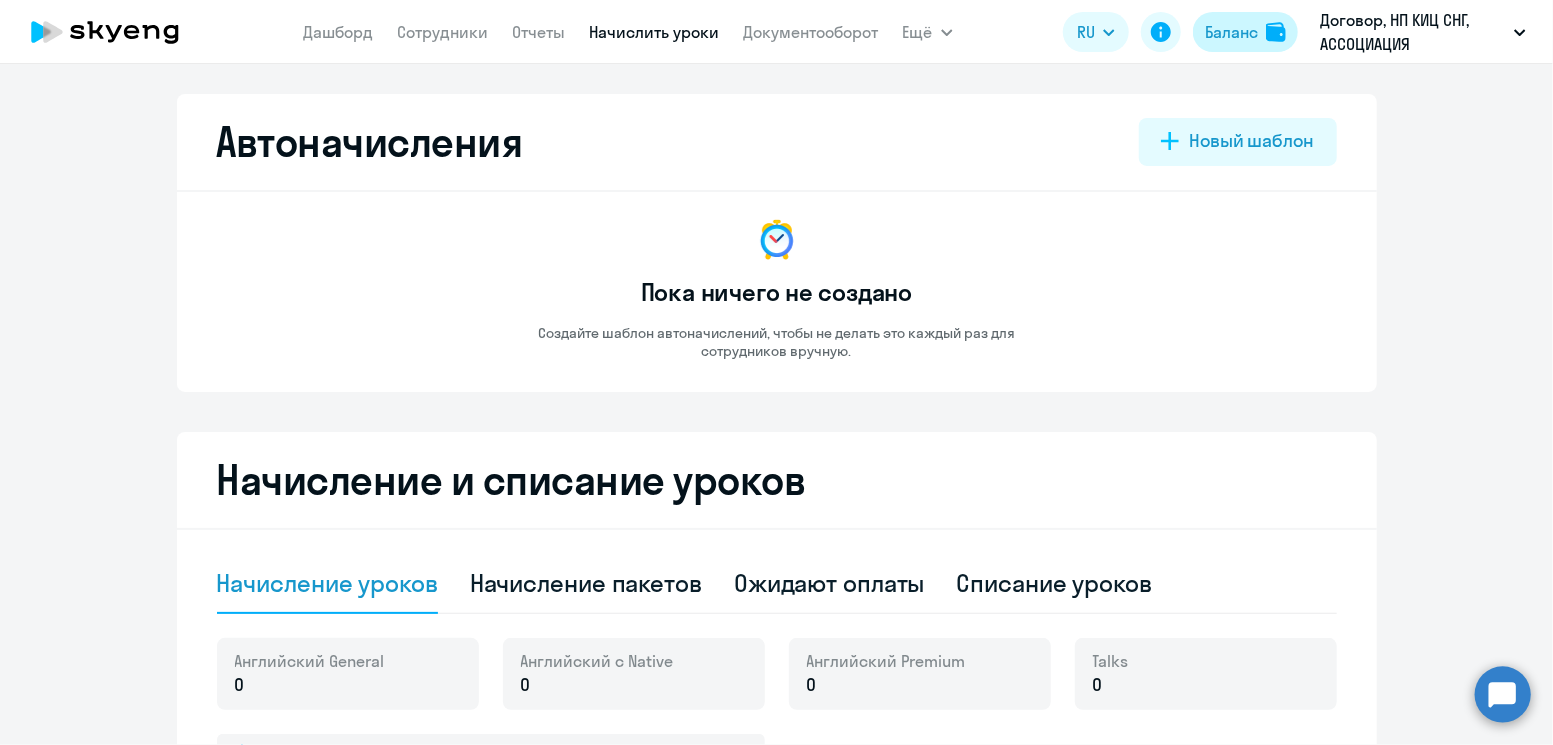 click 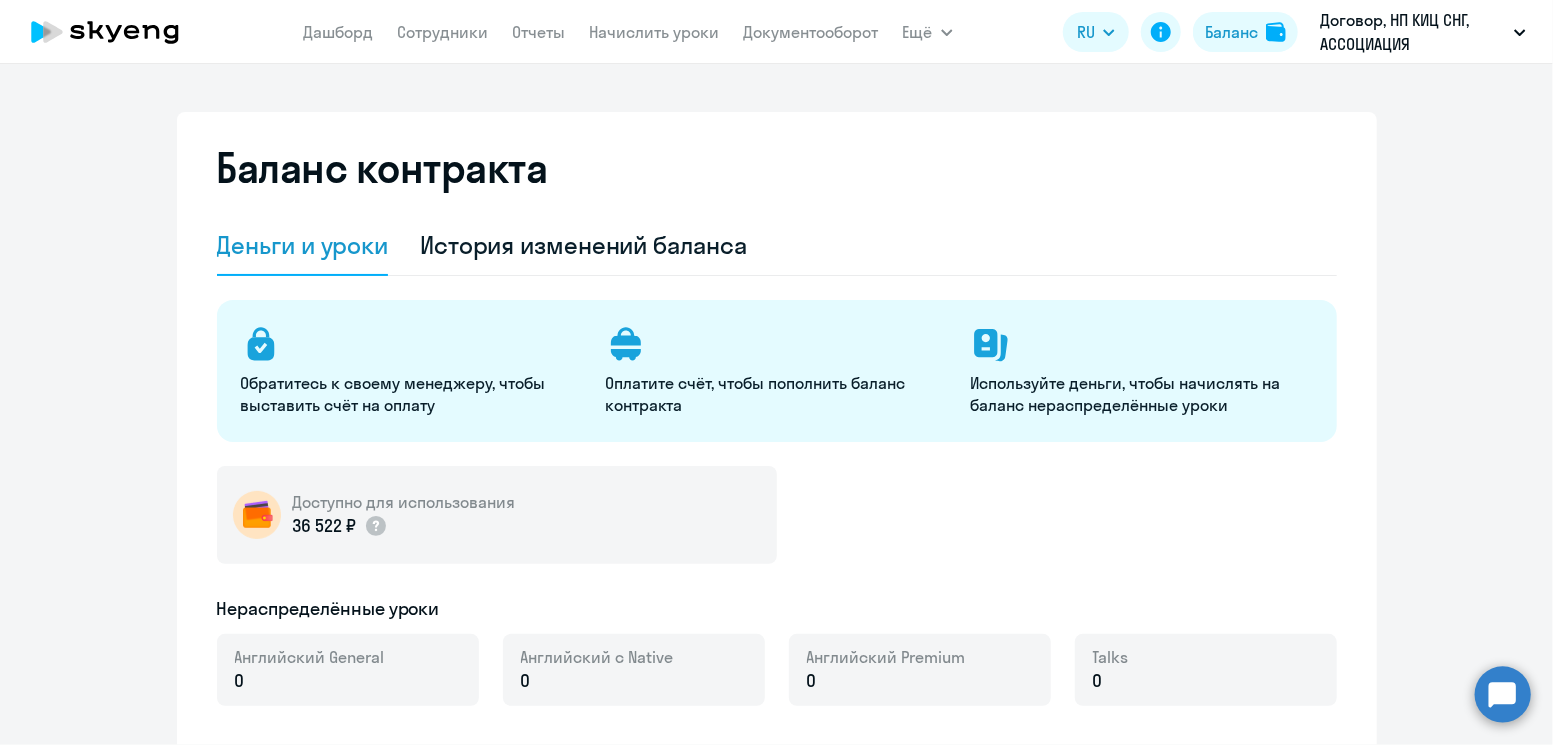 select on "english_adult_not_native_speaker" 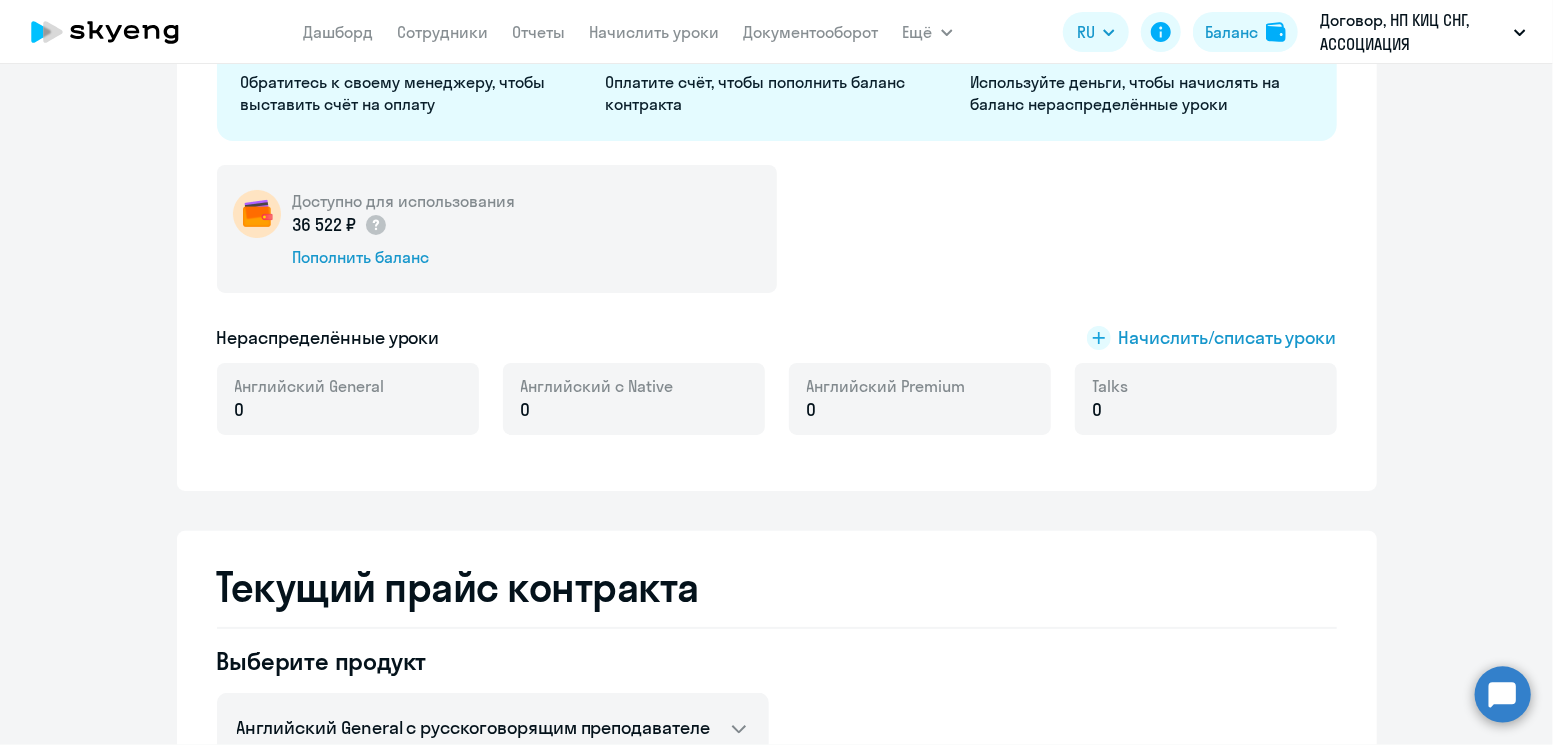 scroll, scrollTop: 303, scrollLeft: 0, axis: vertical 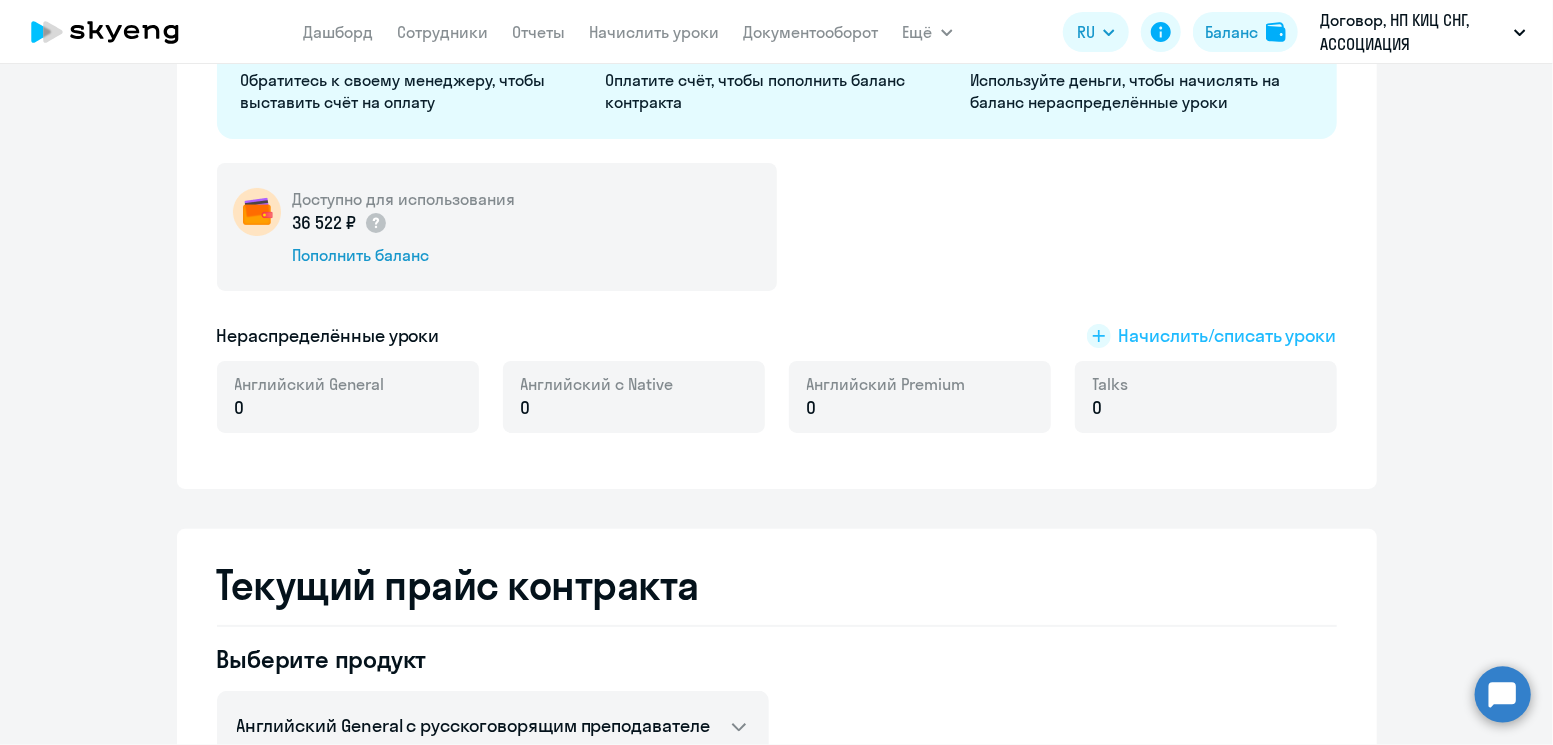 click on "Начислить/списать уроки" 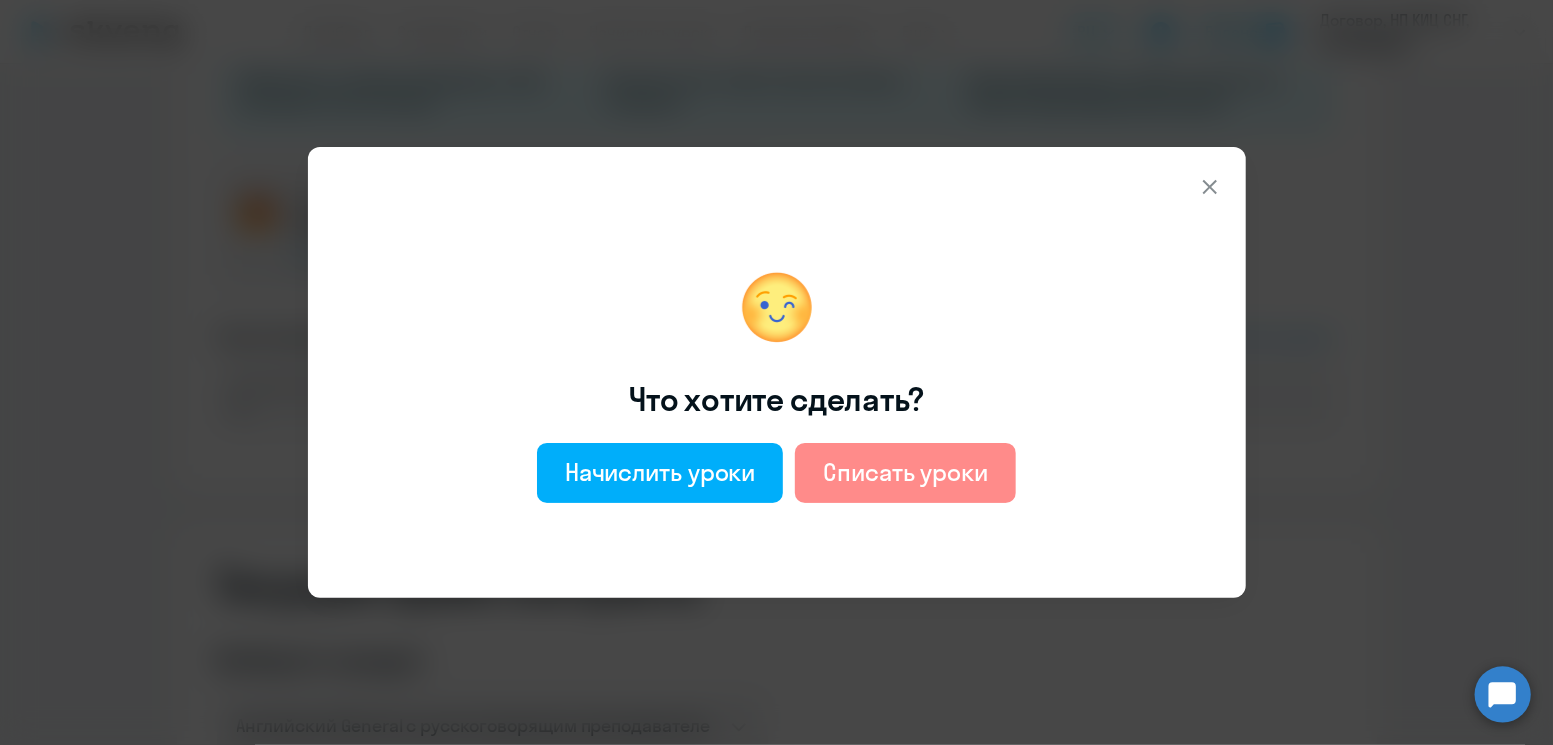 click on "Списать уроки" at bounding box center (905, 473) 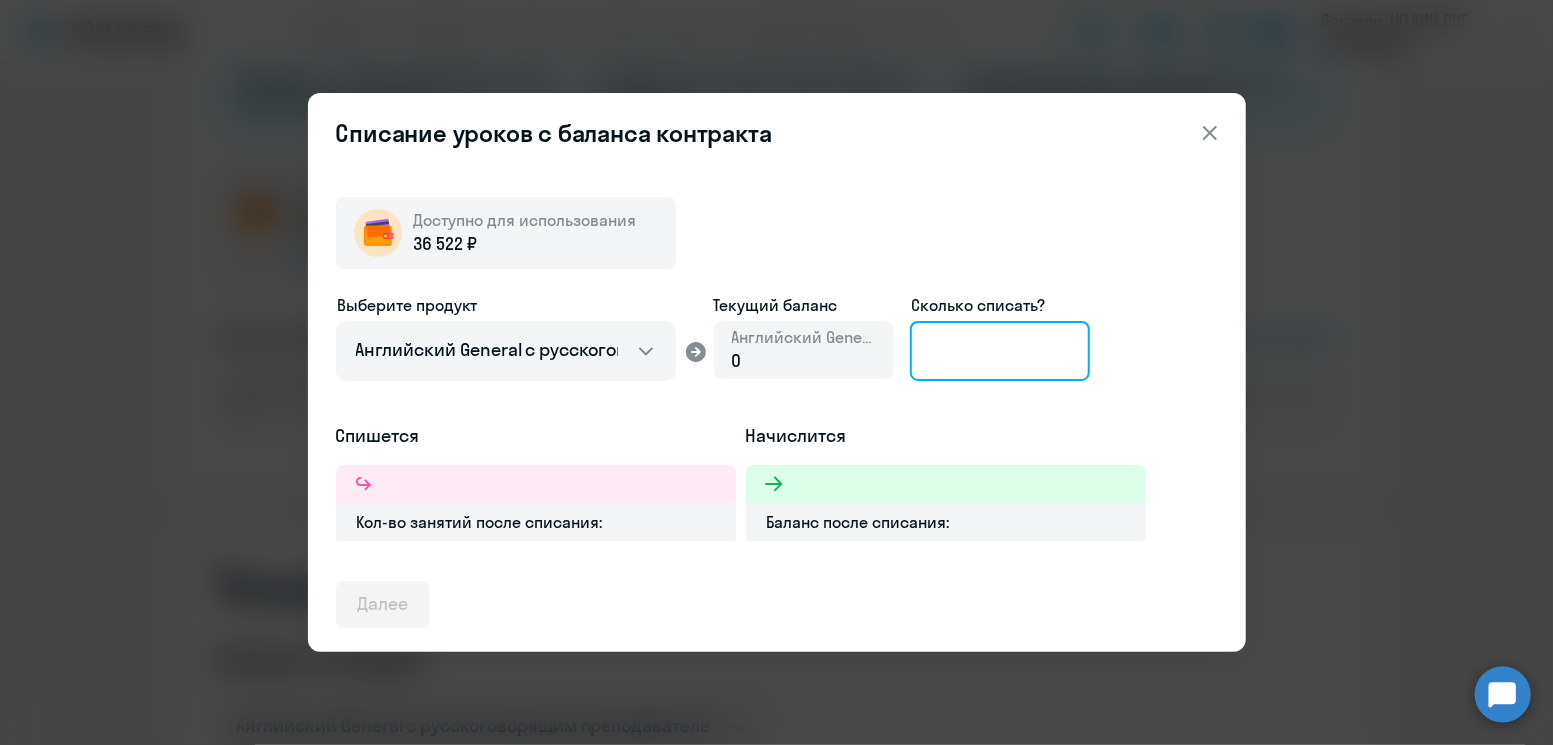 click 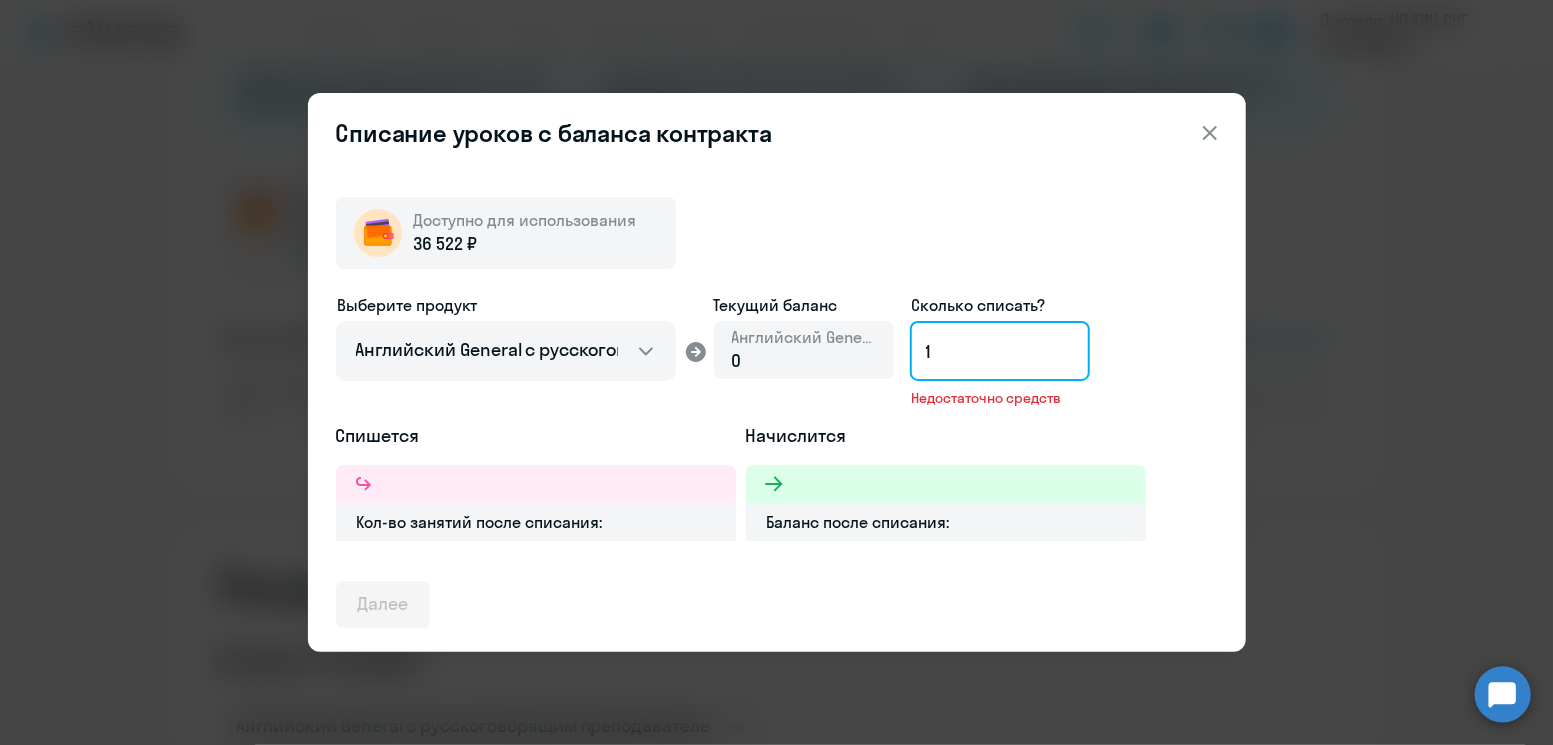 type 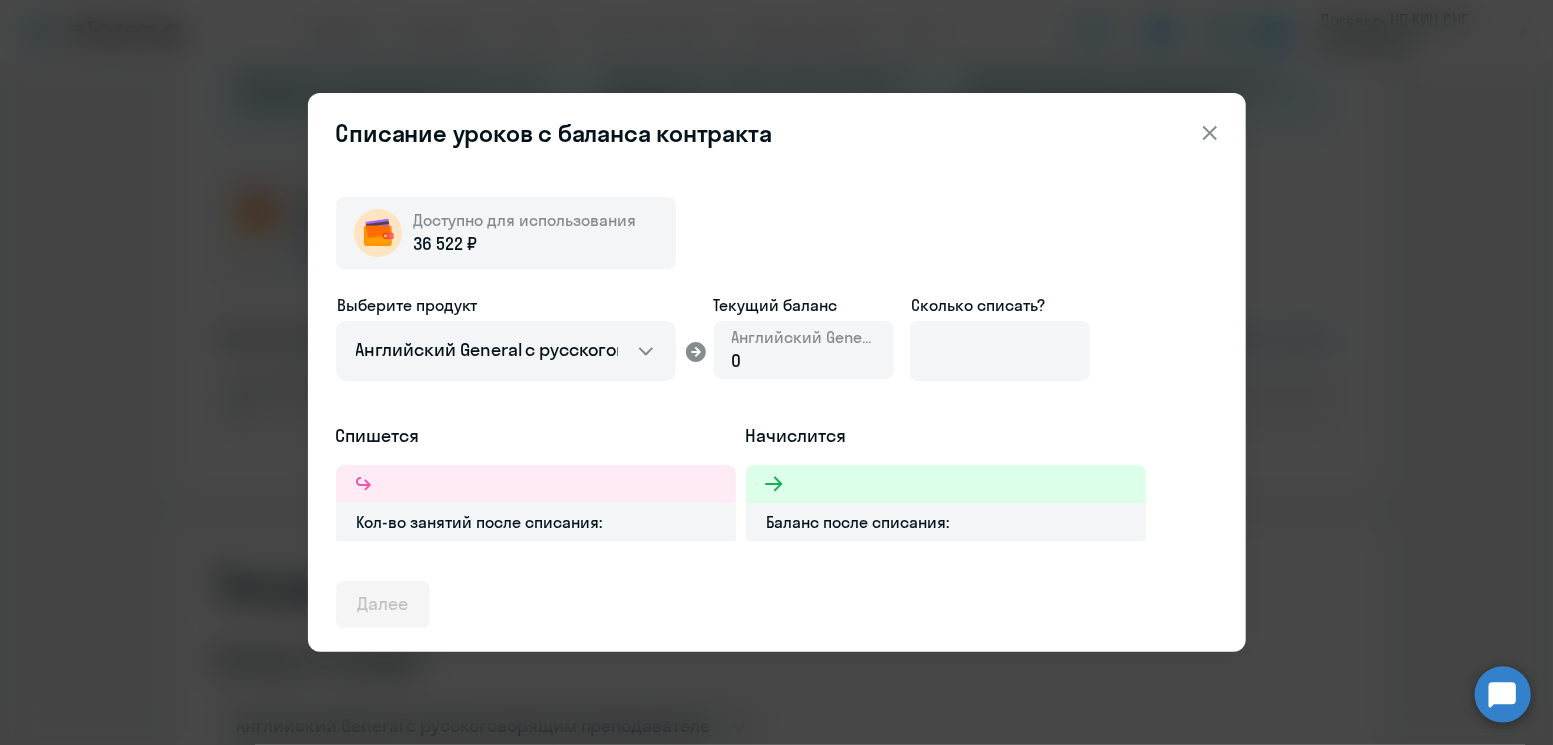 click at bounding box center (1210, 133) 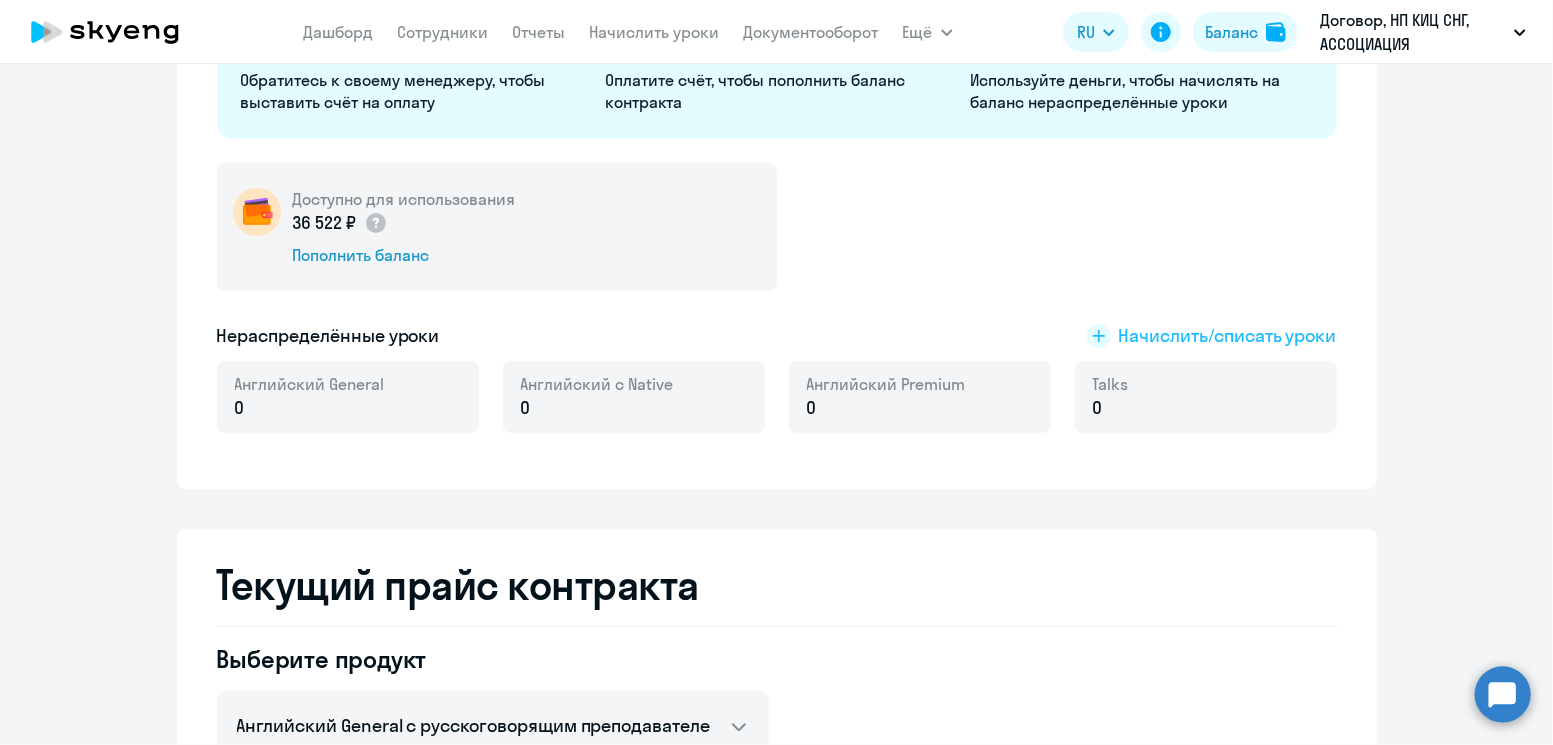 click on "Начислить/списать уроки" 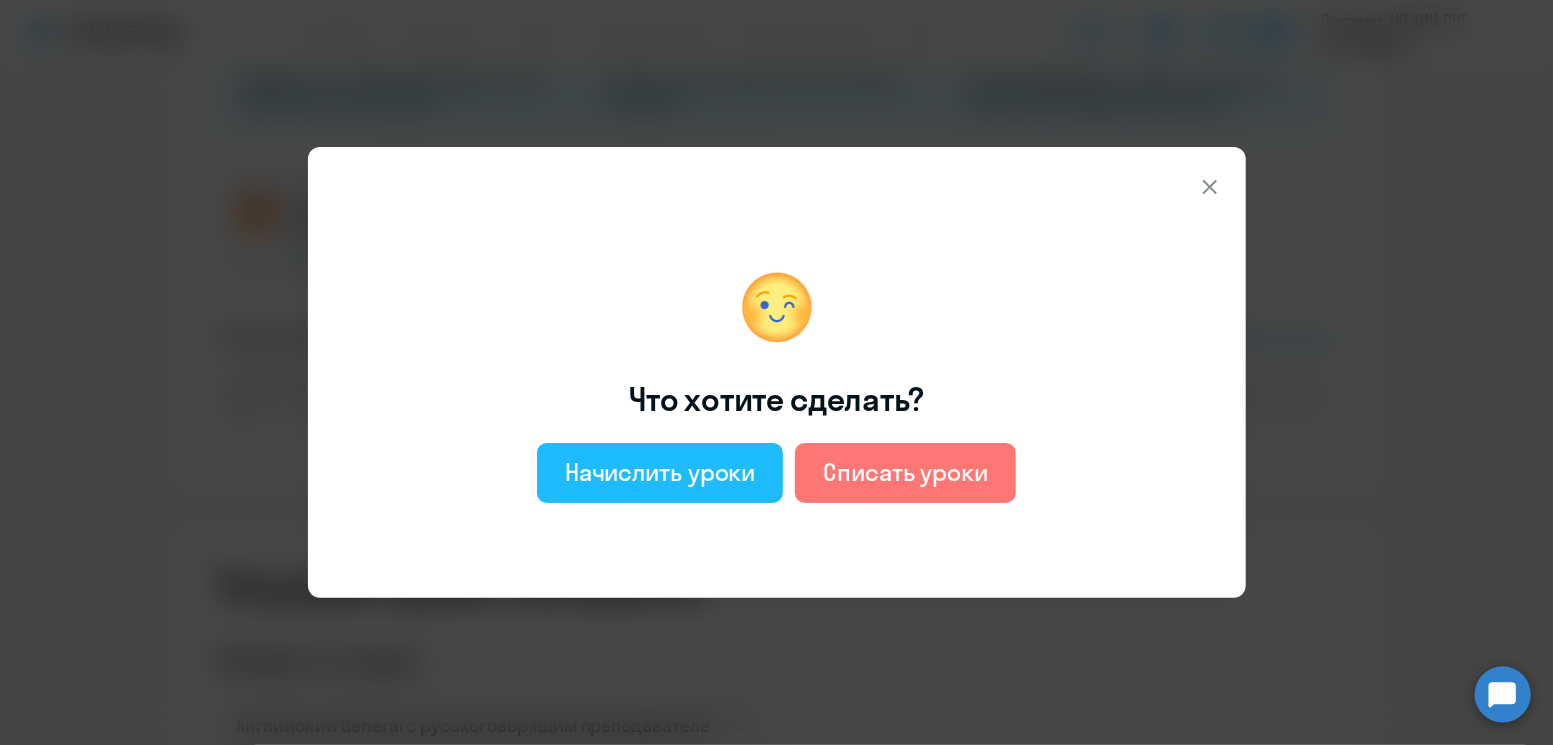 click on "Начислить уроки" at bounding box center [660, 473] 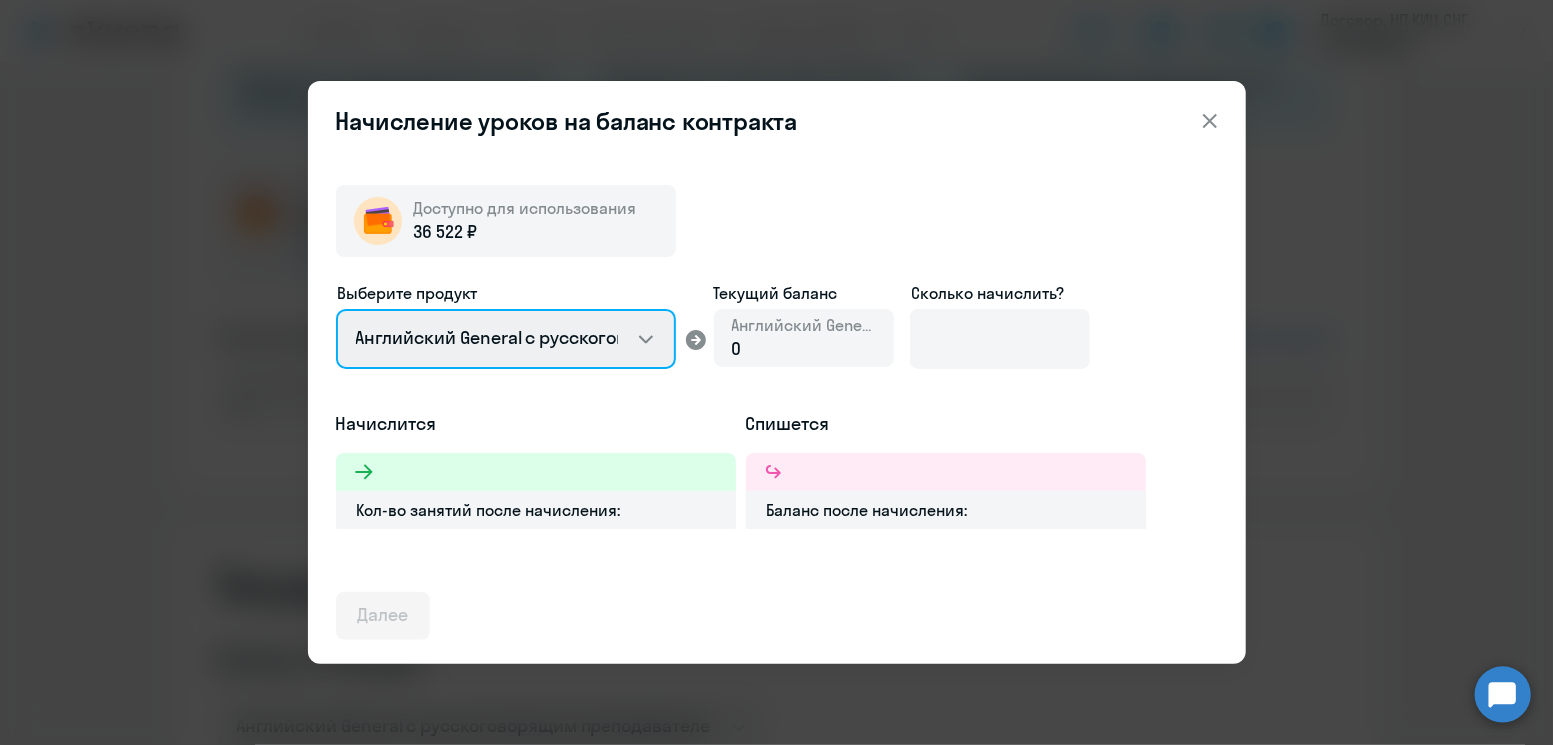 click on "Английский General с русскоговорящим преподавателем   Английский General с англоговорящим преподавателем   Премиум английский с русскоговорящим преподавателем   Talks 15 минутные разговоры на английском" at bounding box center [506, 339] 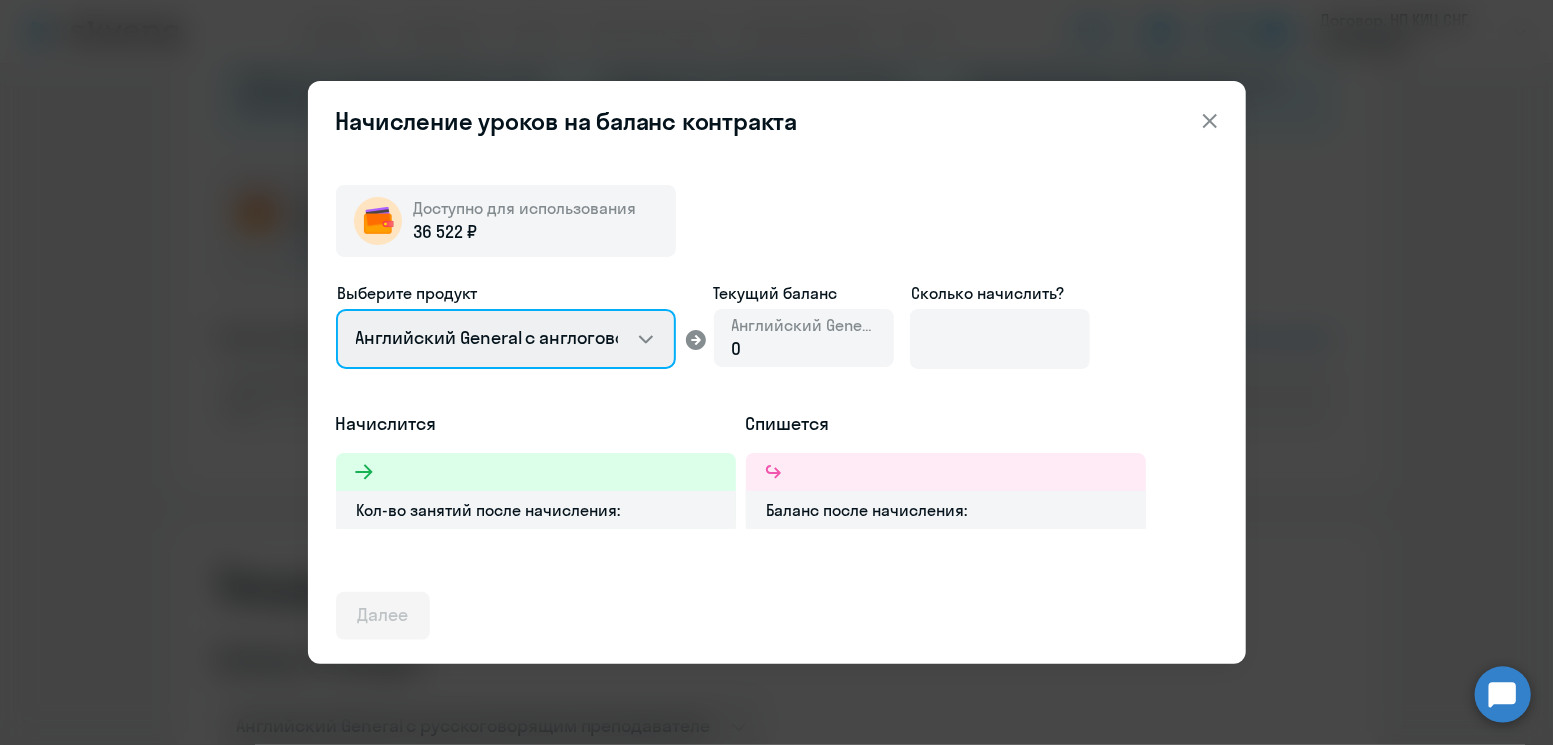 click on "Английский General с русскоговорящим преподавателем   Английский General с англоговорящим преподавателем   Премиум английский с русскоговорящим преподавателем   Talks 15 минутные разговоры на английском" at bounding box center (506, 339) 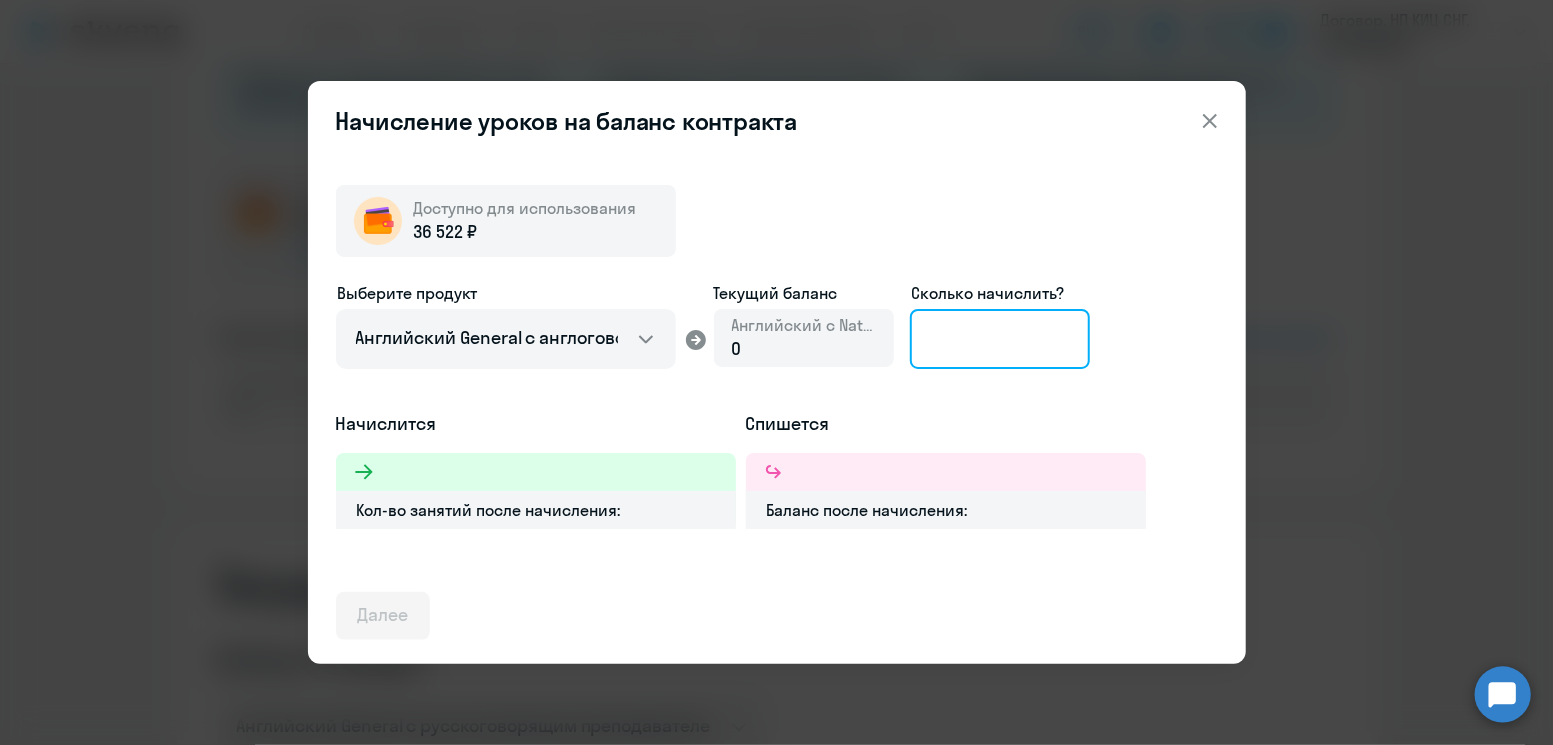 click 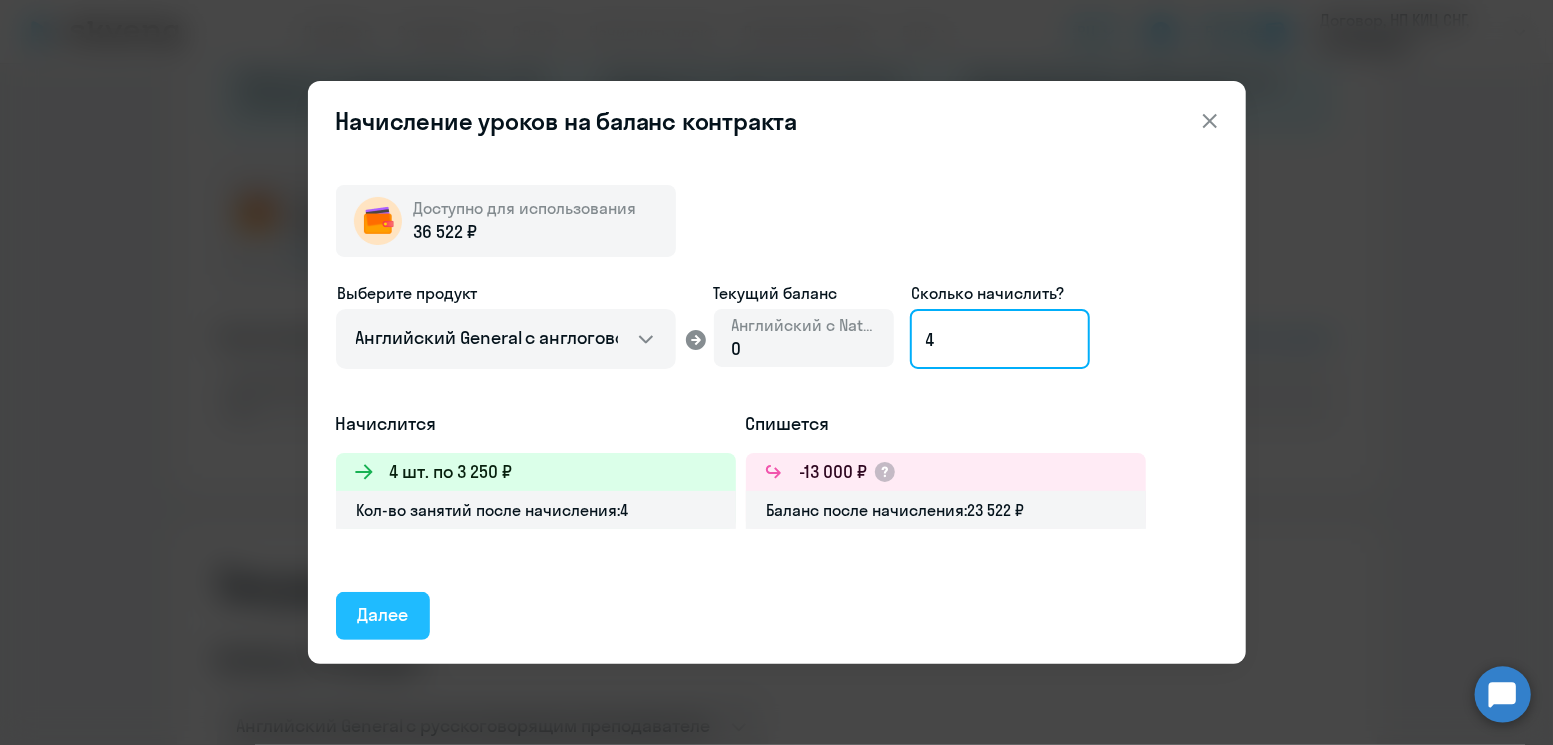 type on "4" 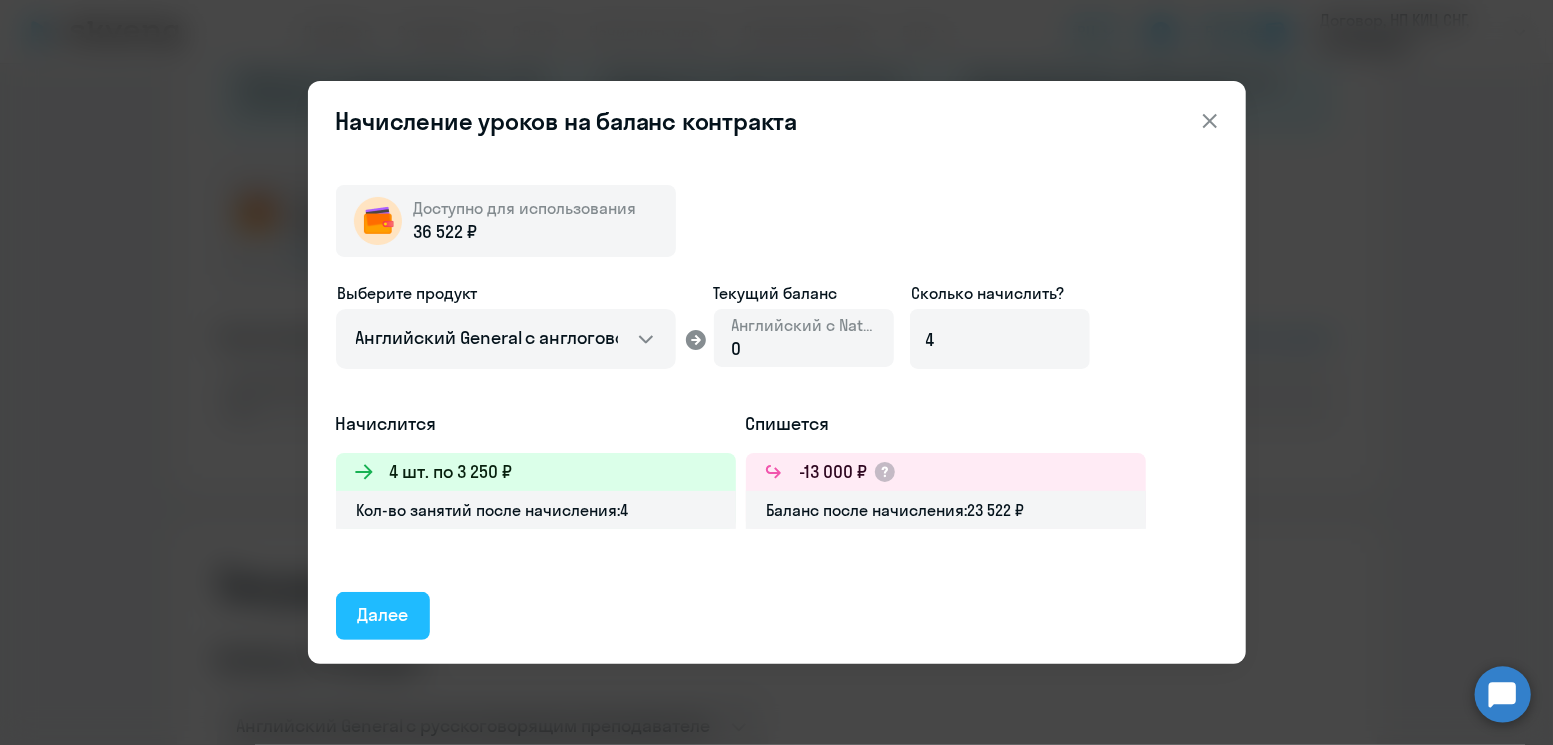 click on "Далее" 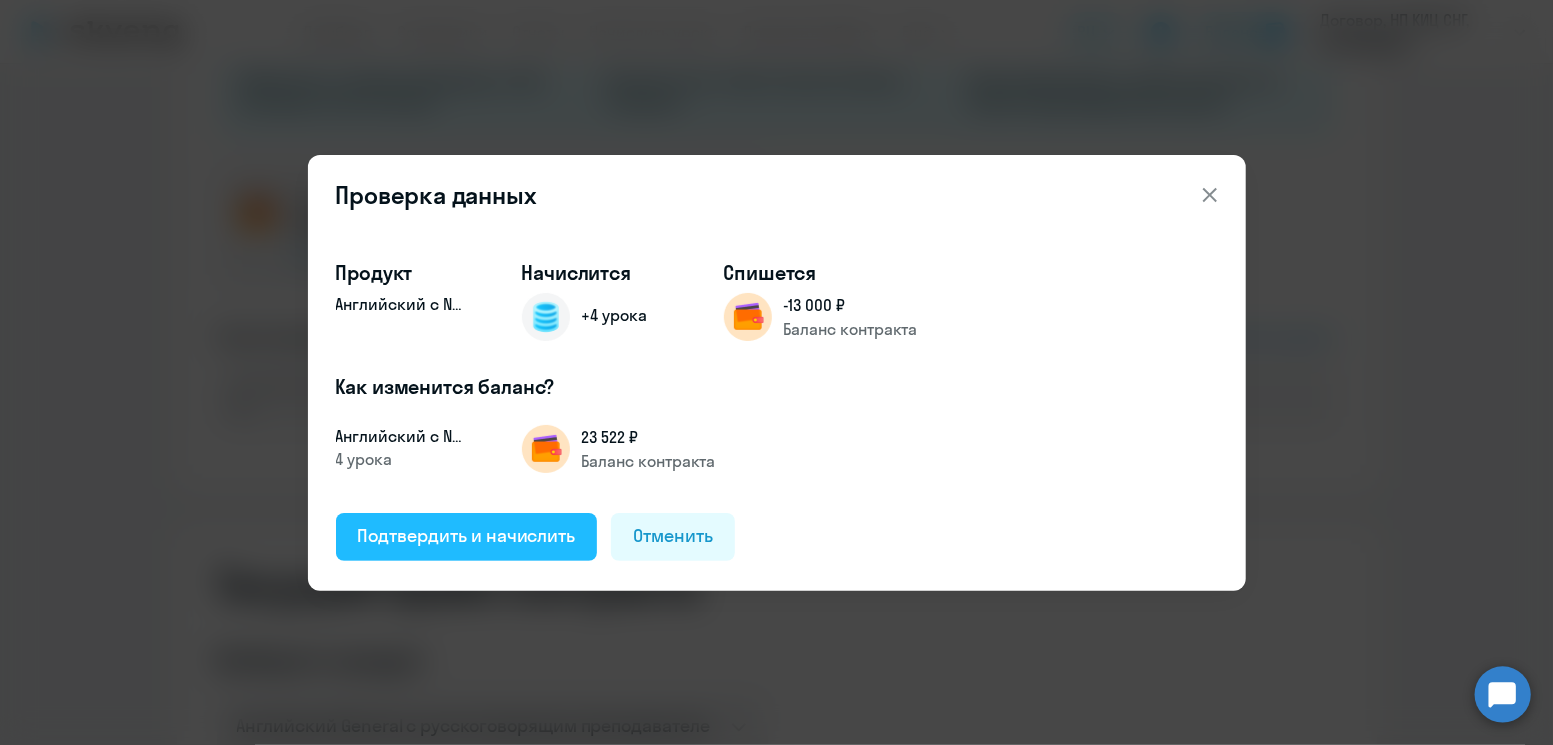 click on "Подтвердить и начислить" at bounding box center [467, 536] 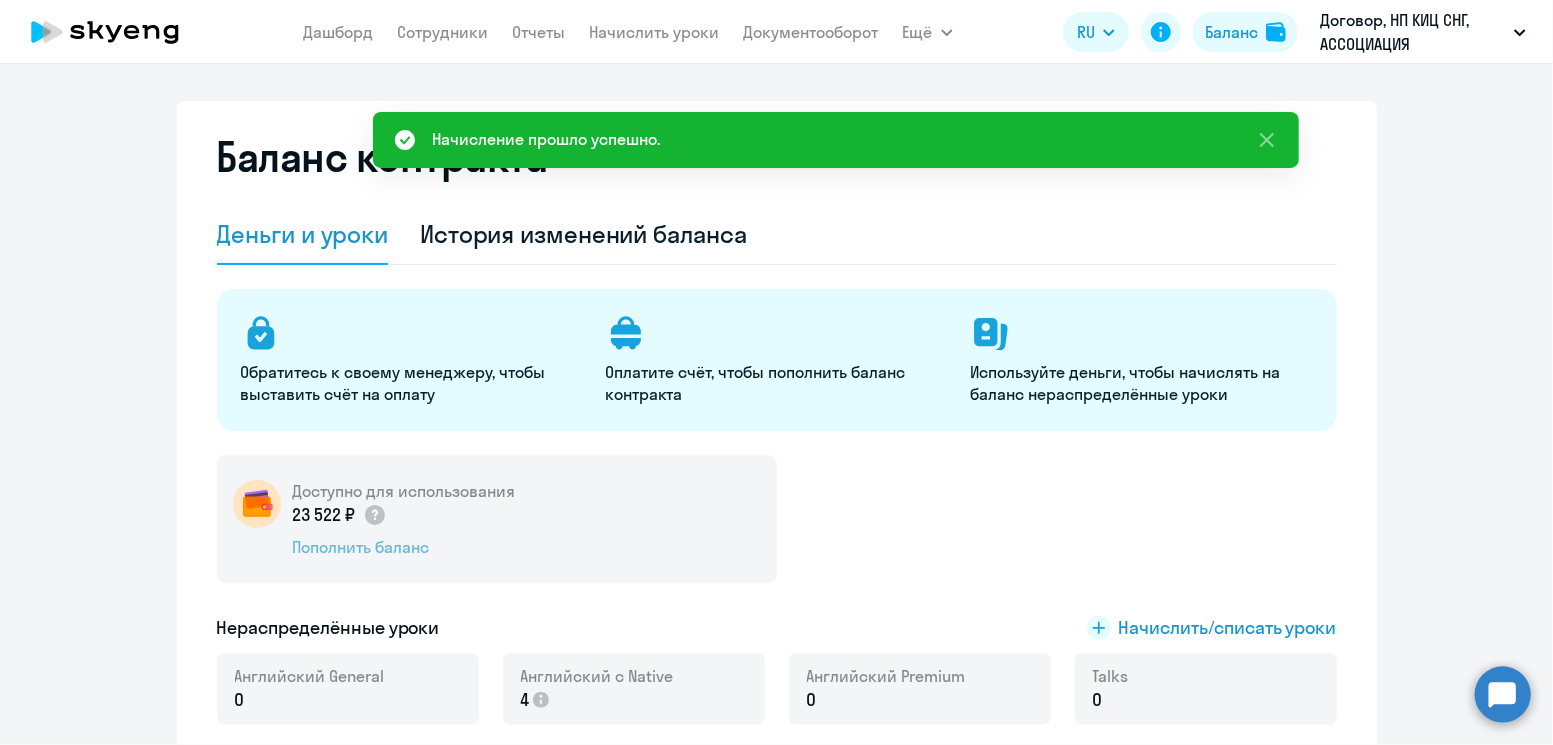 scroll, scrollTop: 0, scrollLeft: 0, axis: both 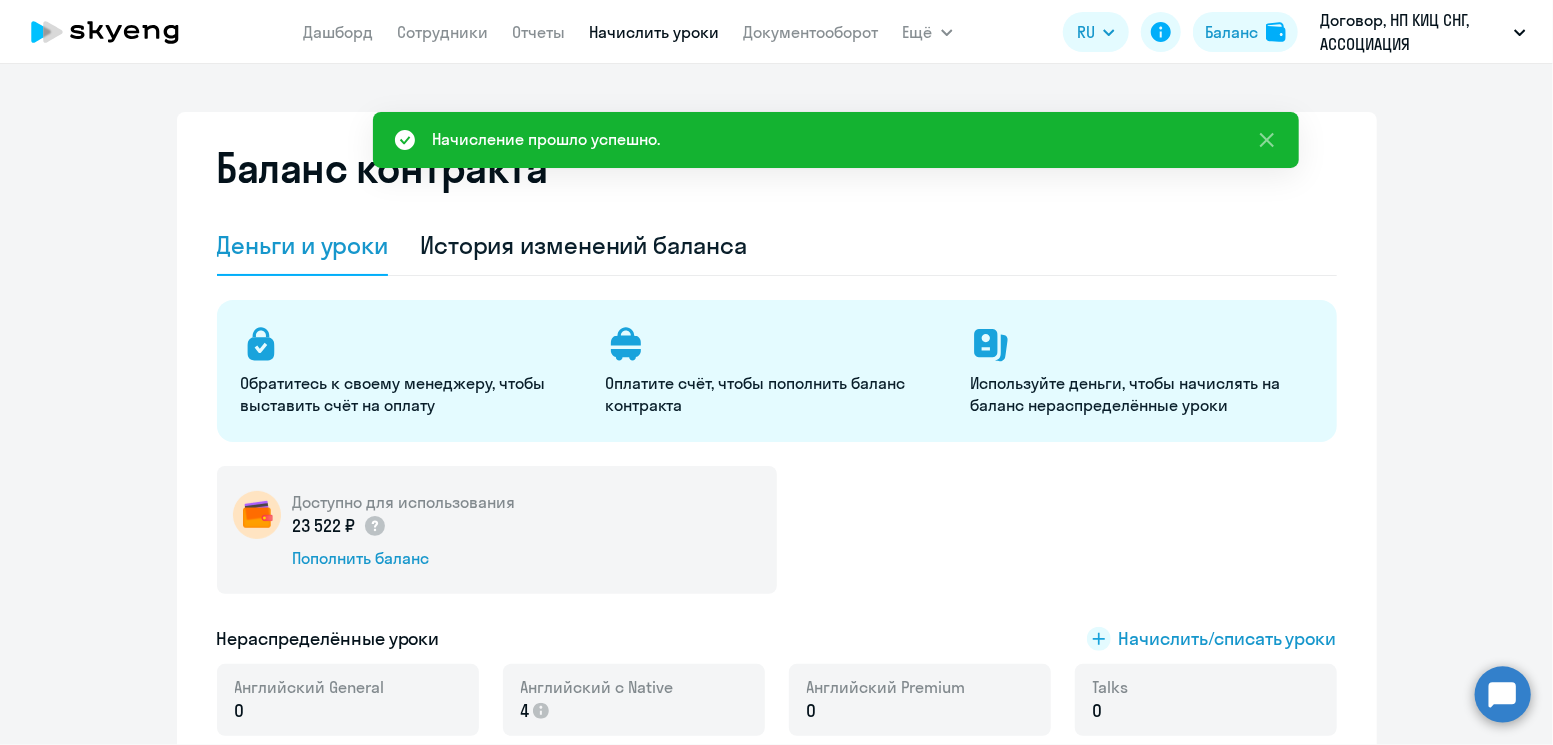 click on "Начислить уроки" at bounding box center [655, 32] 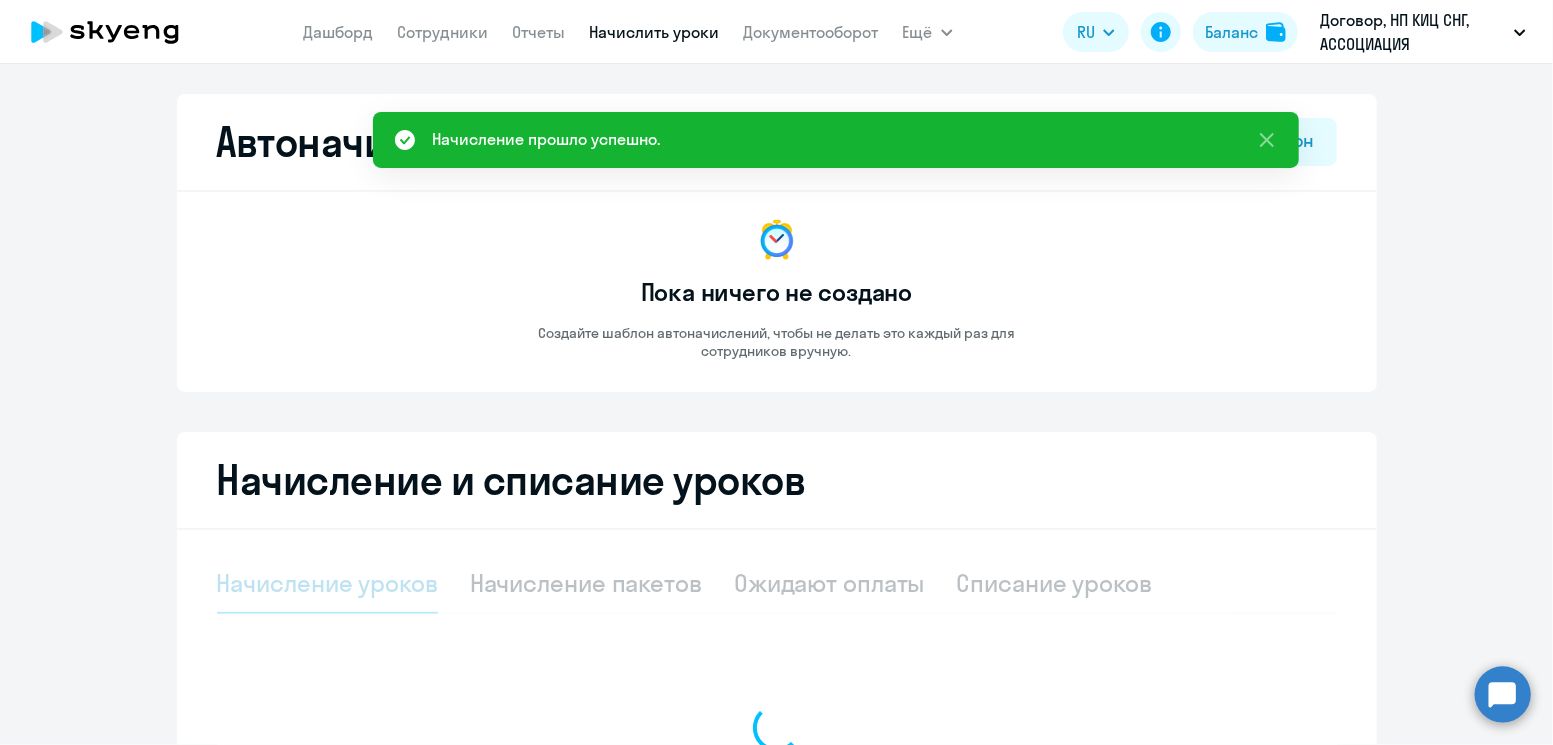 select on "10" 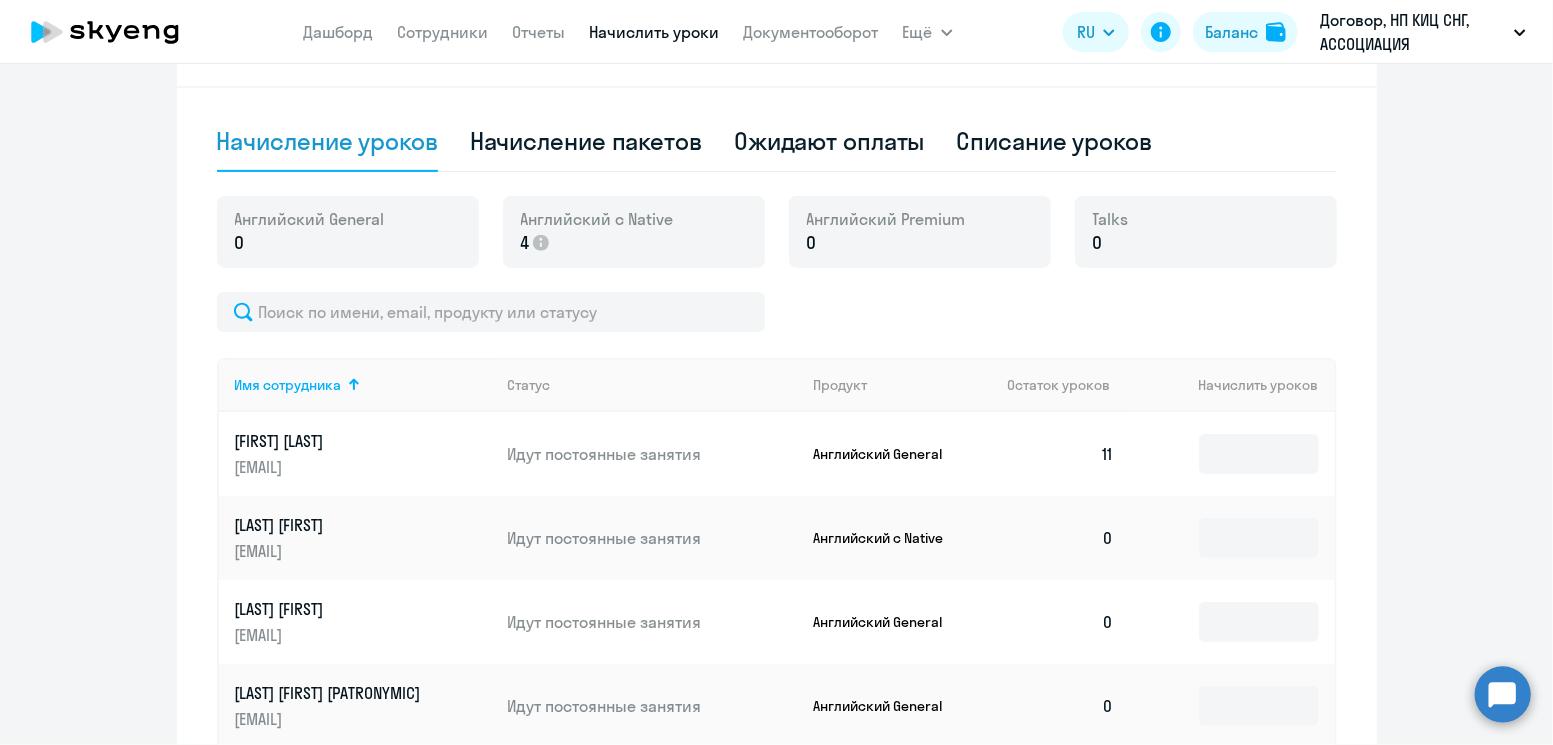 scroll, scrollTop: 443, scrollLeft: 0, axis: vertical 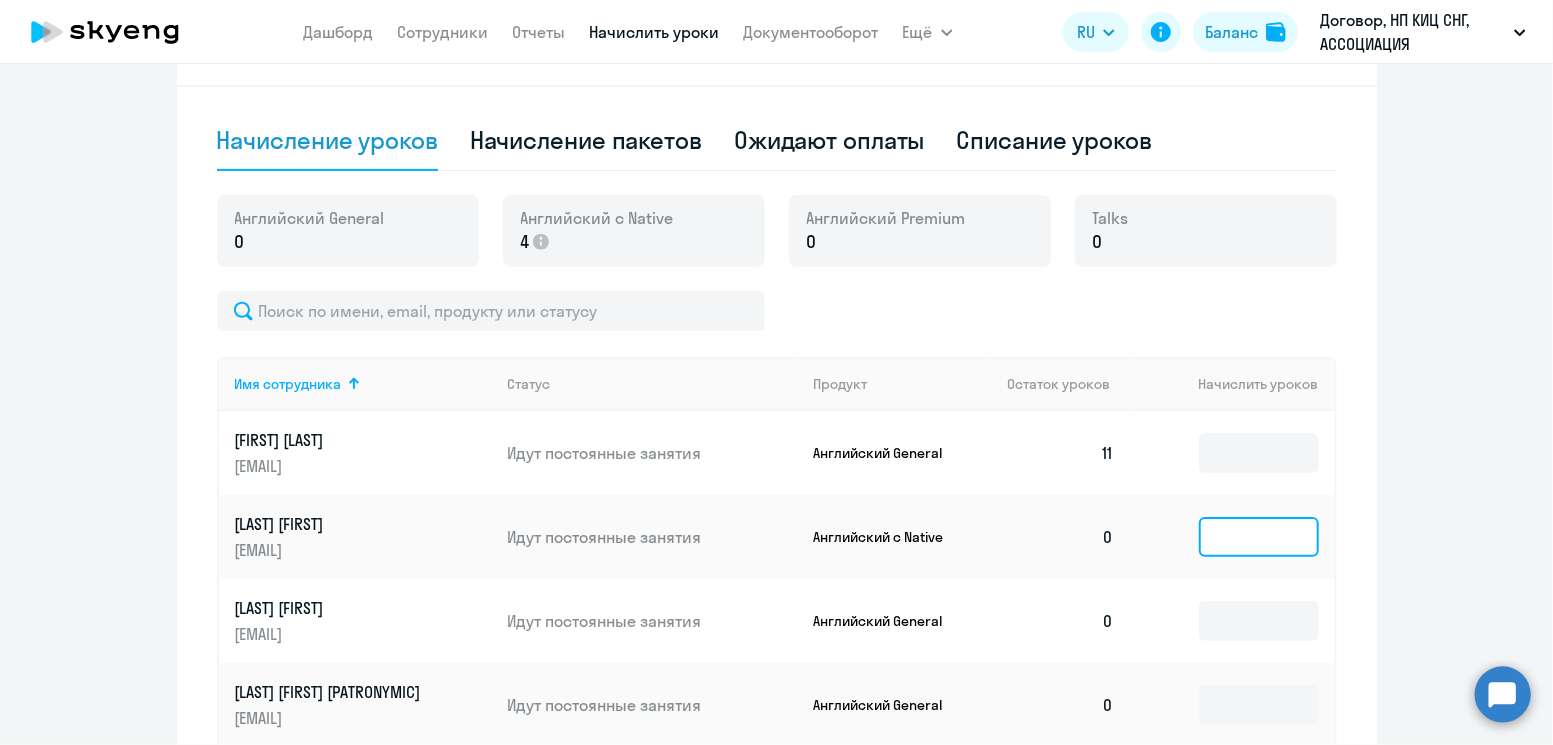 click 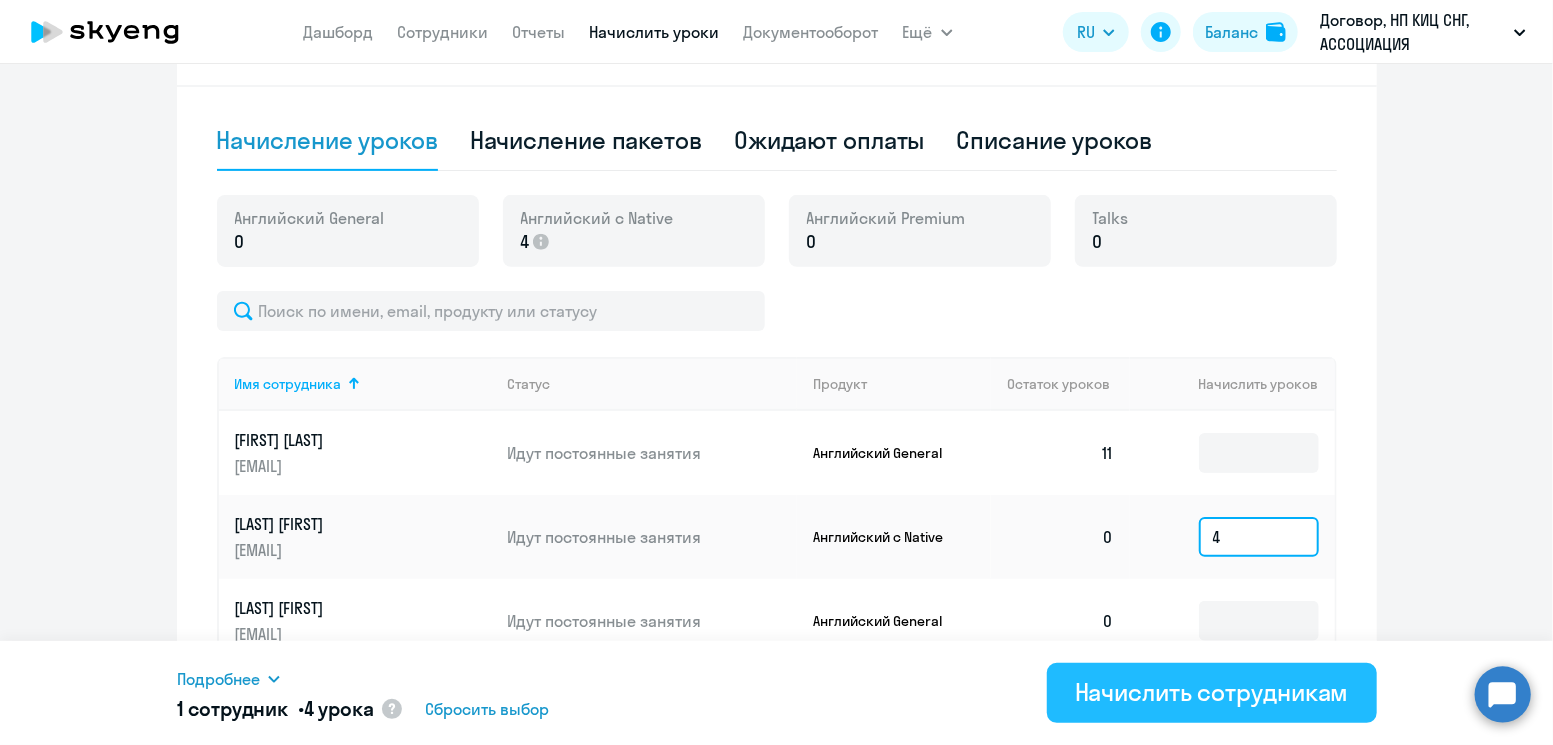 type on "4" 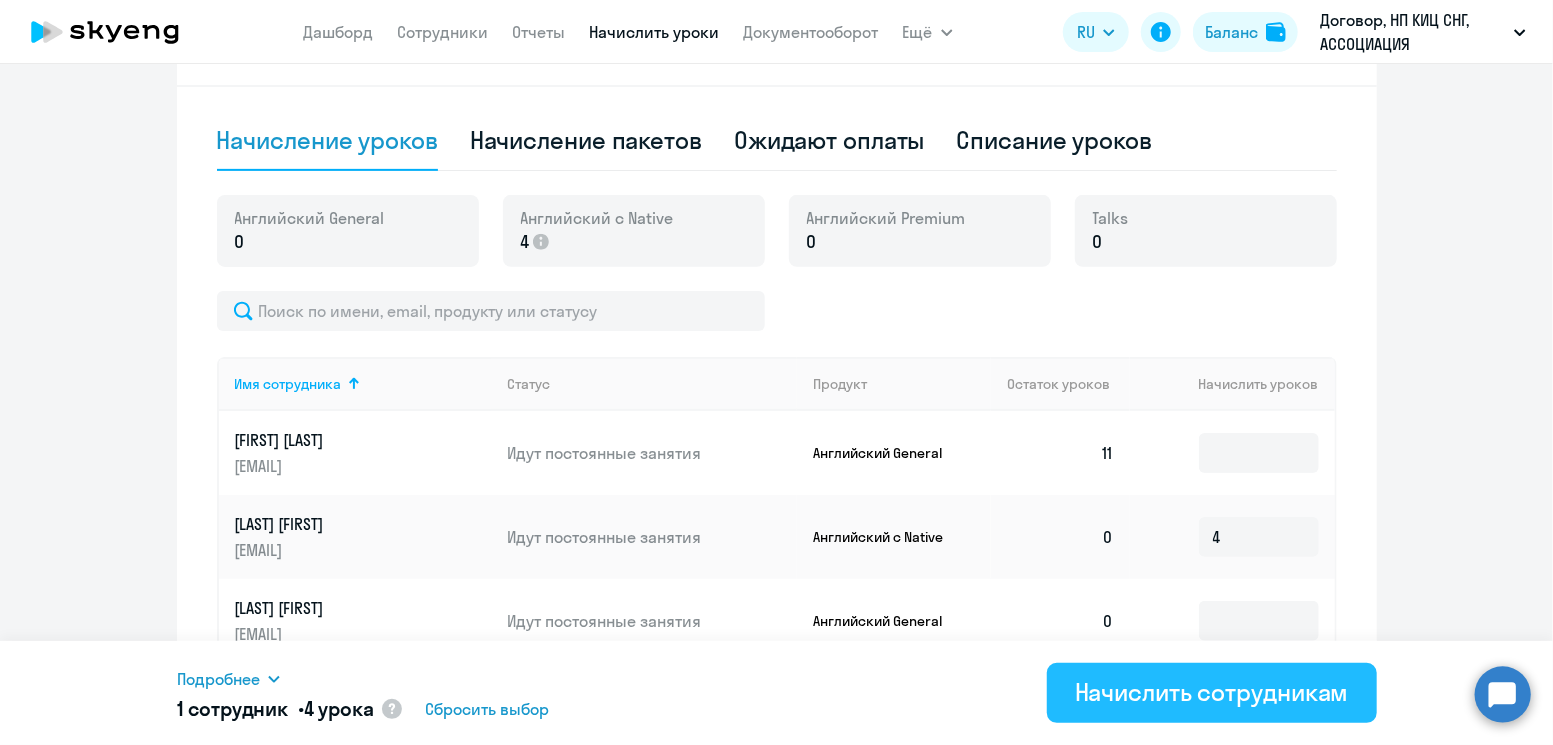 click on "Начислить сотрудникам" at bounding box center [1212, 692] 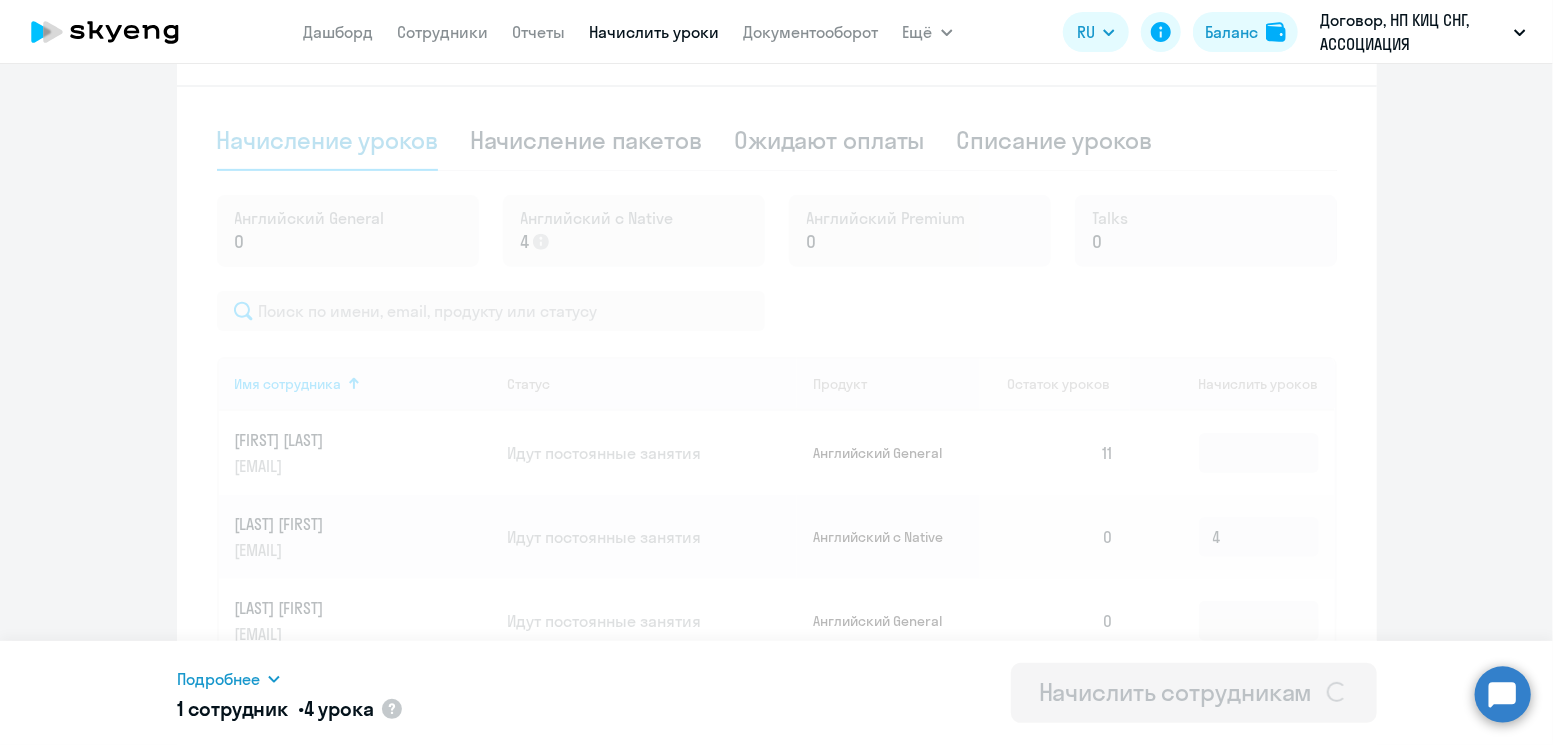 type 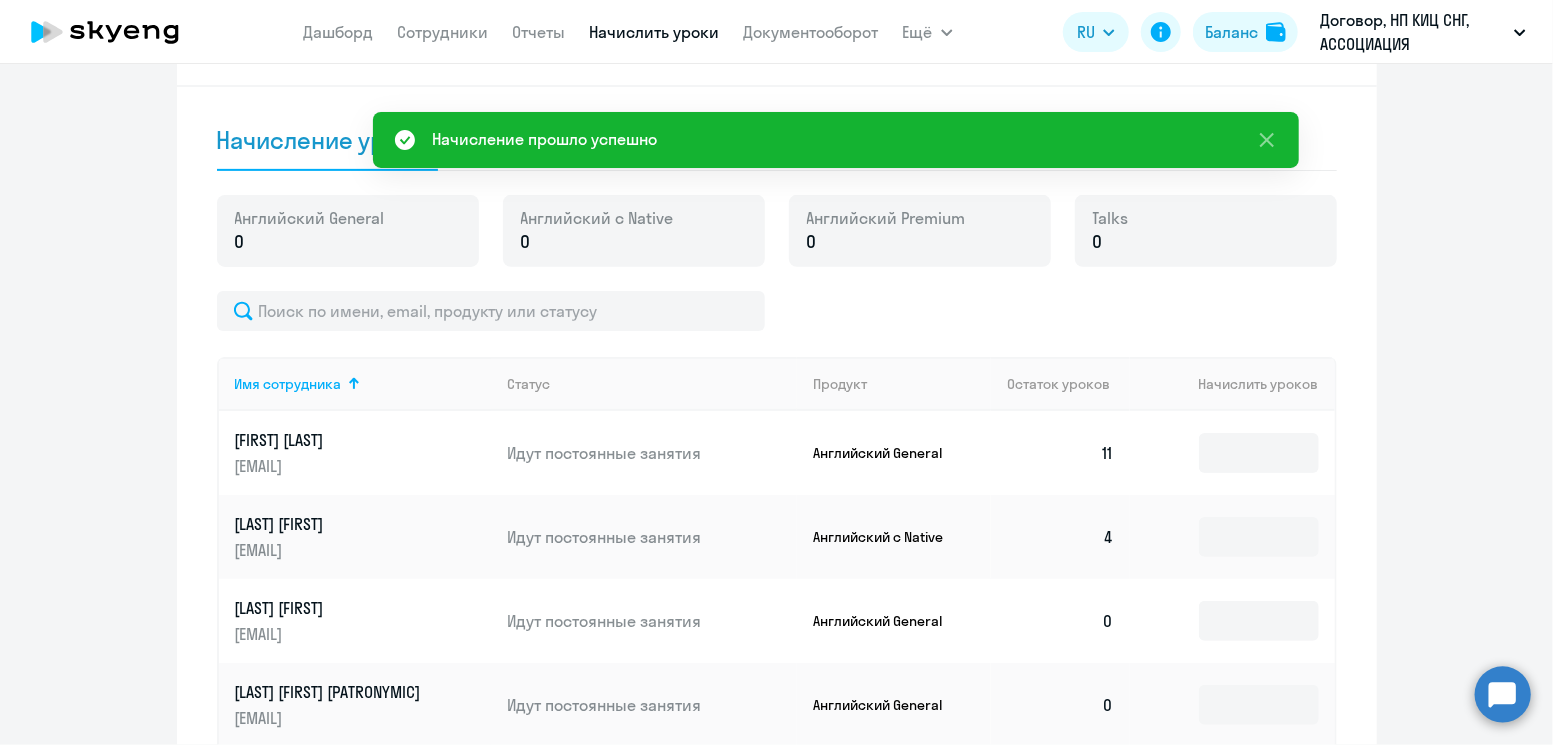 scroll, scrollTop: 0, scrollLeft: 0, axis: both 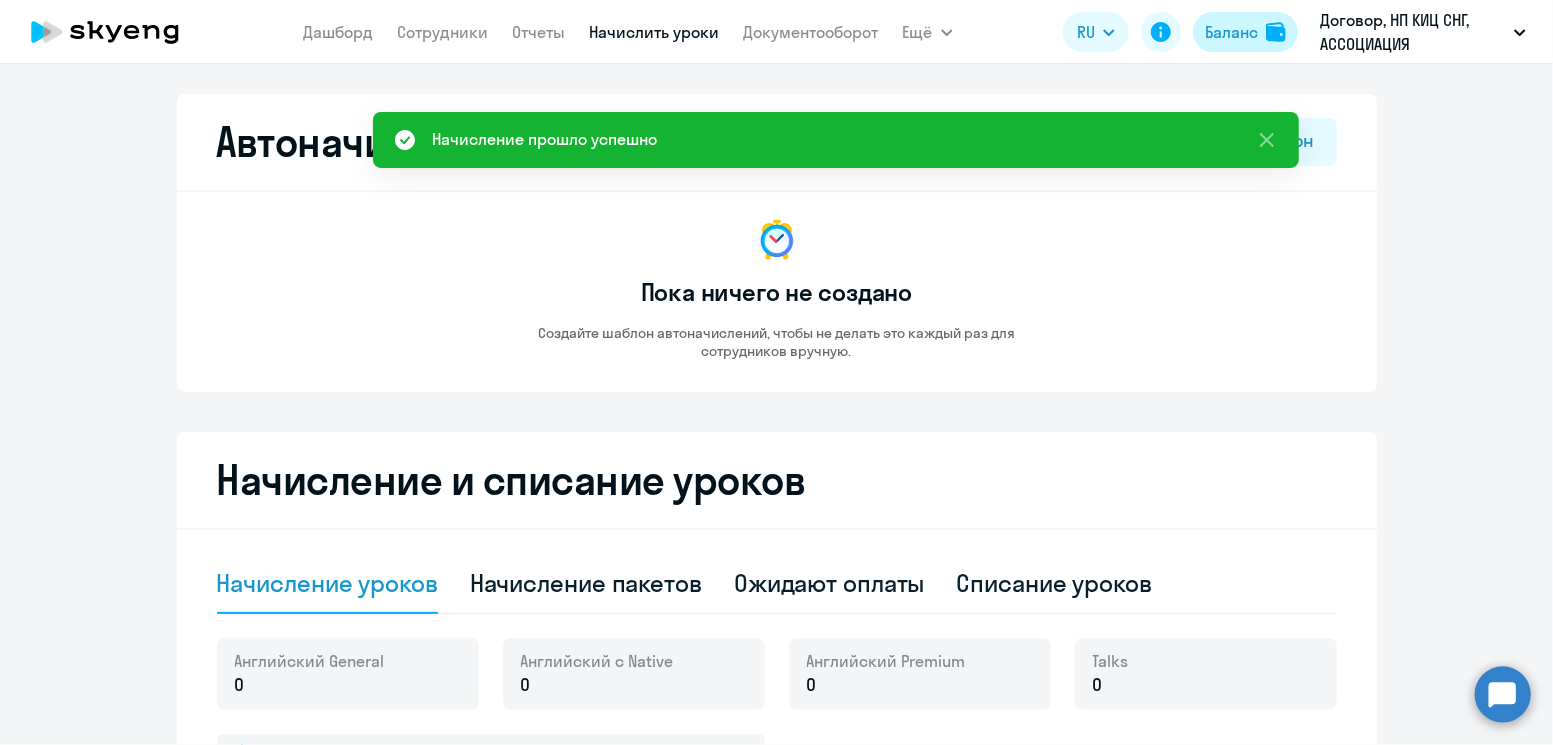 click on "Баланс" 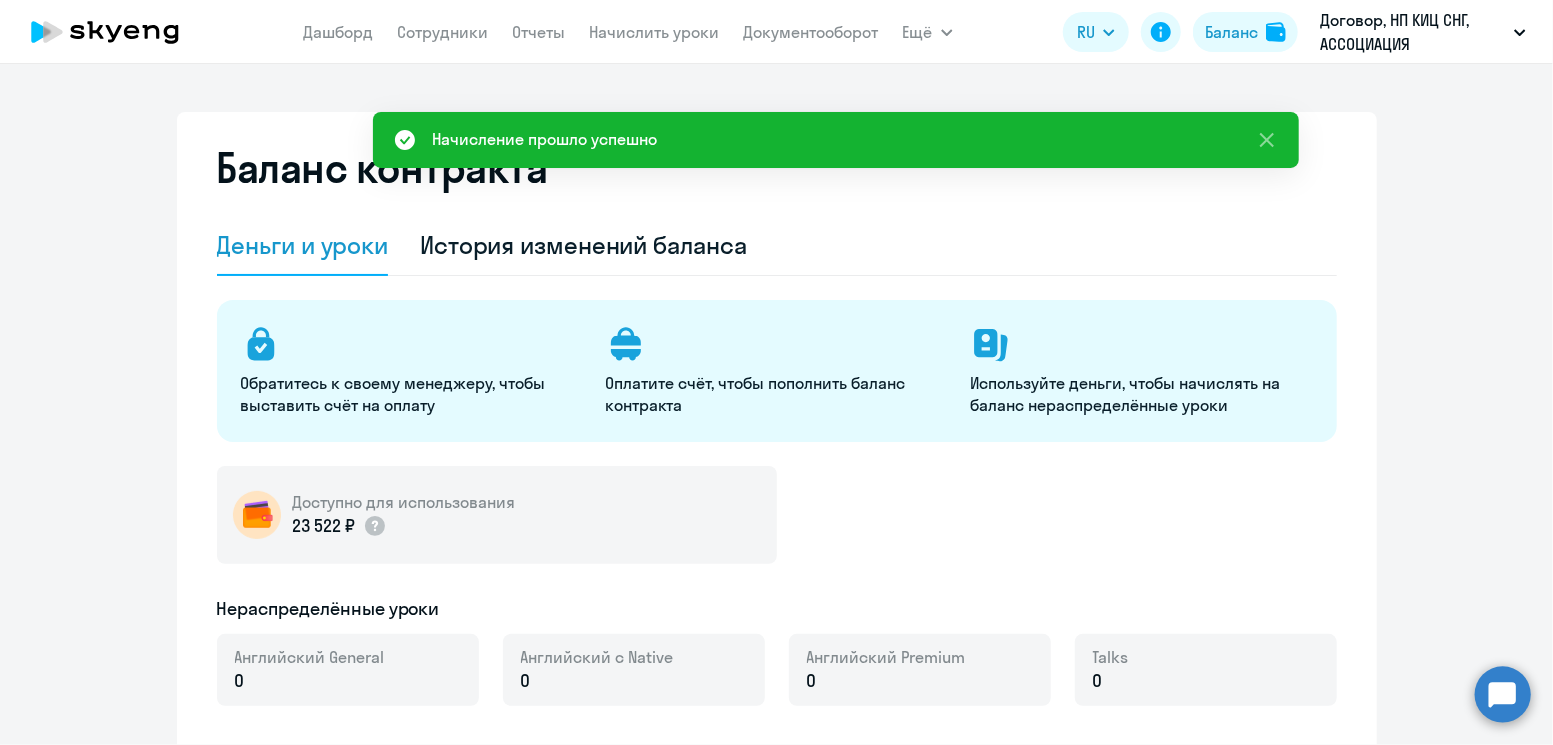 select on "english_adult_not_native_speaker" 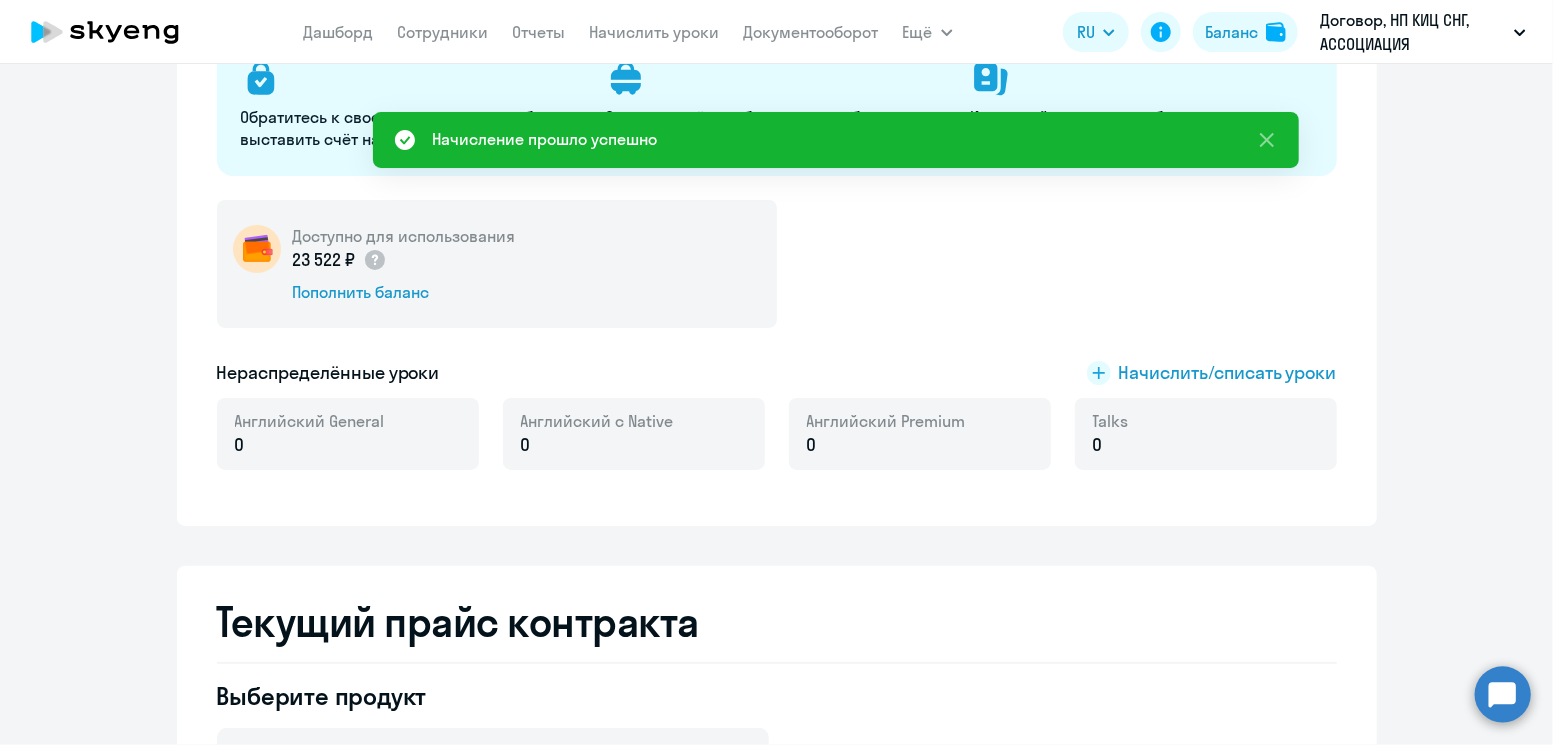 scroll, scrollTop: 271, scrollLeft: 0, axis: vertical 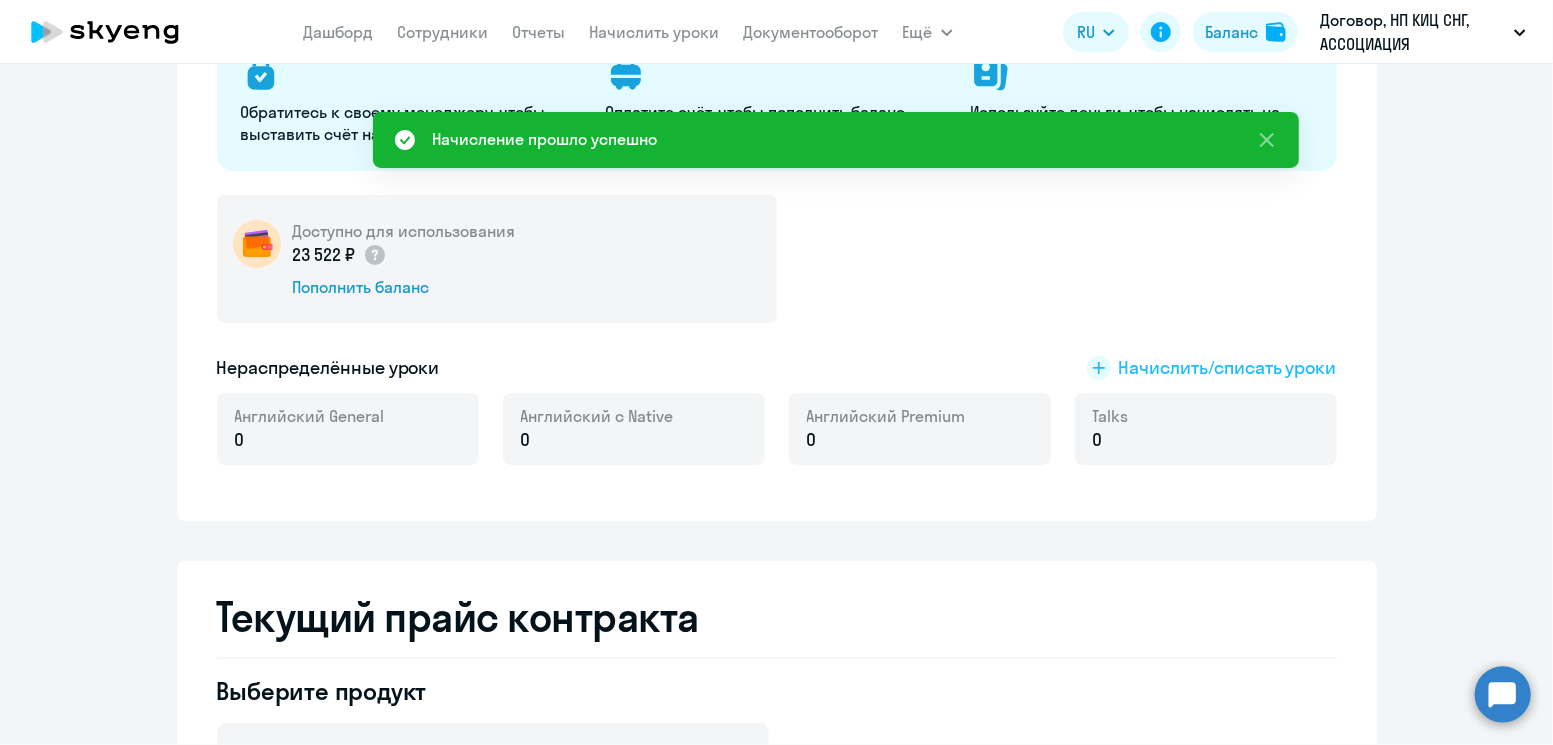 click on "Начислить/списать уроки" 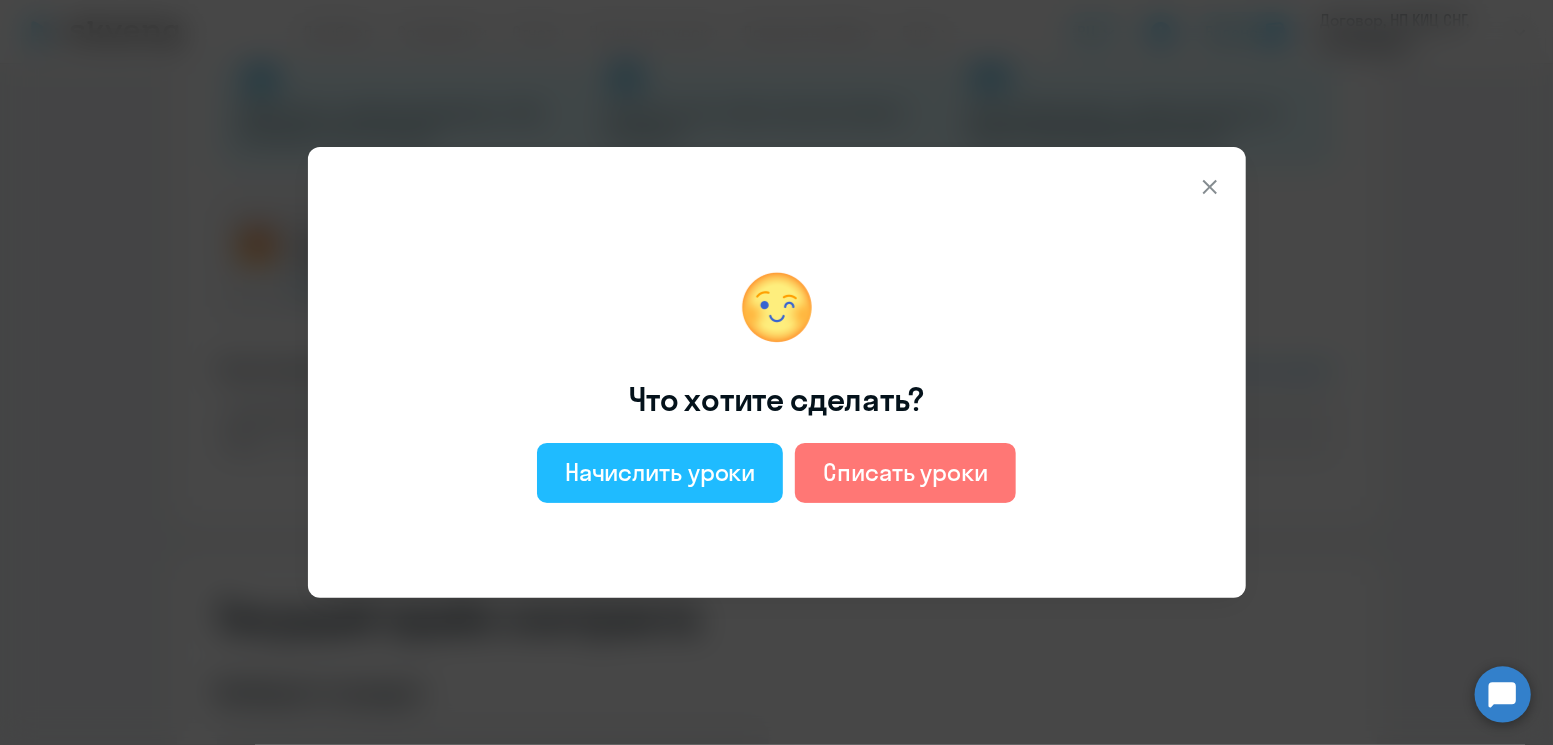 click on "Начислить уроки" at bounding box center (660, 472) 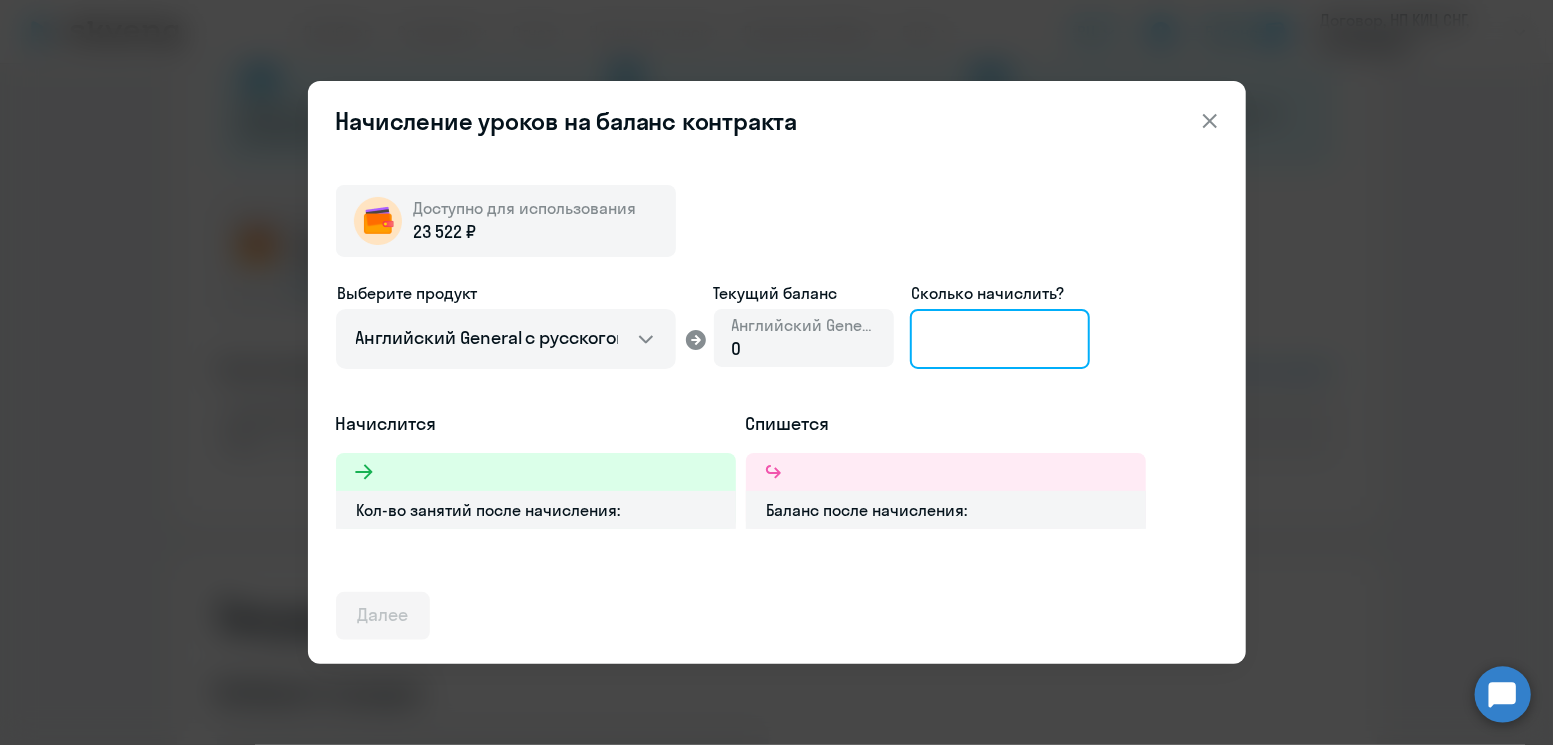 click 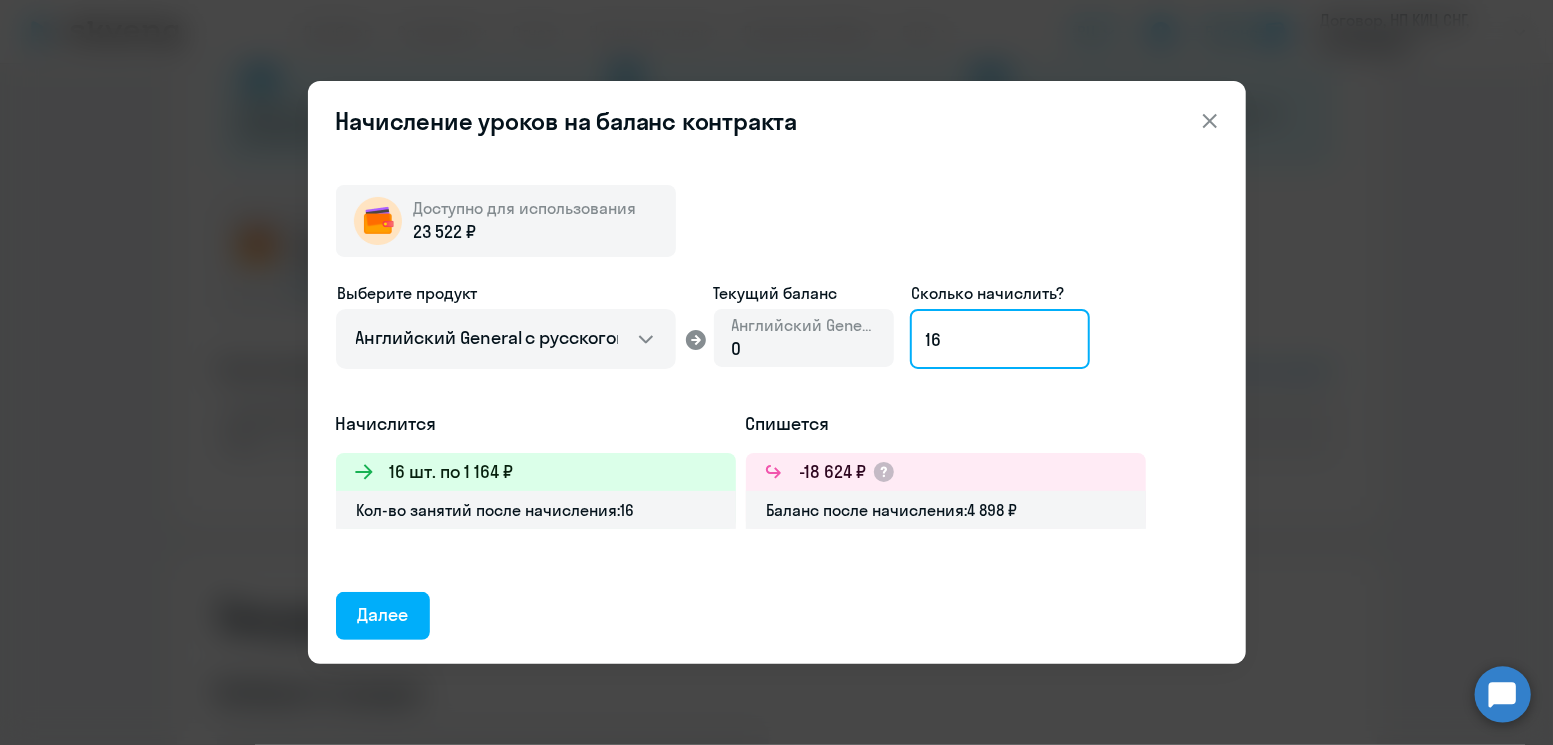 type on "16" 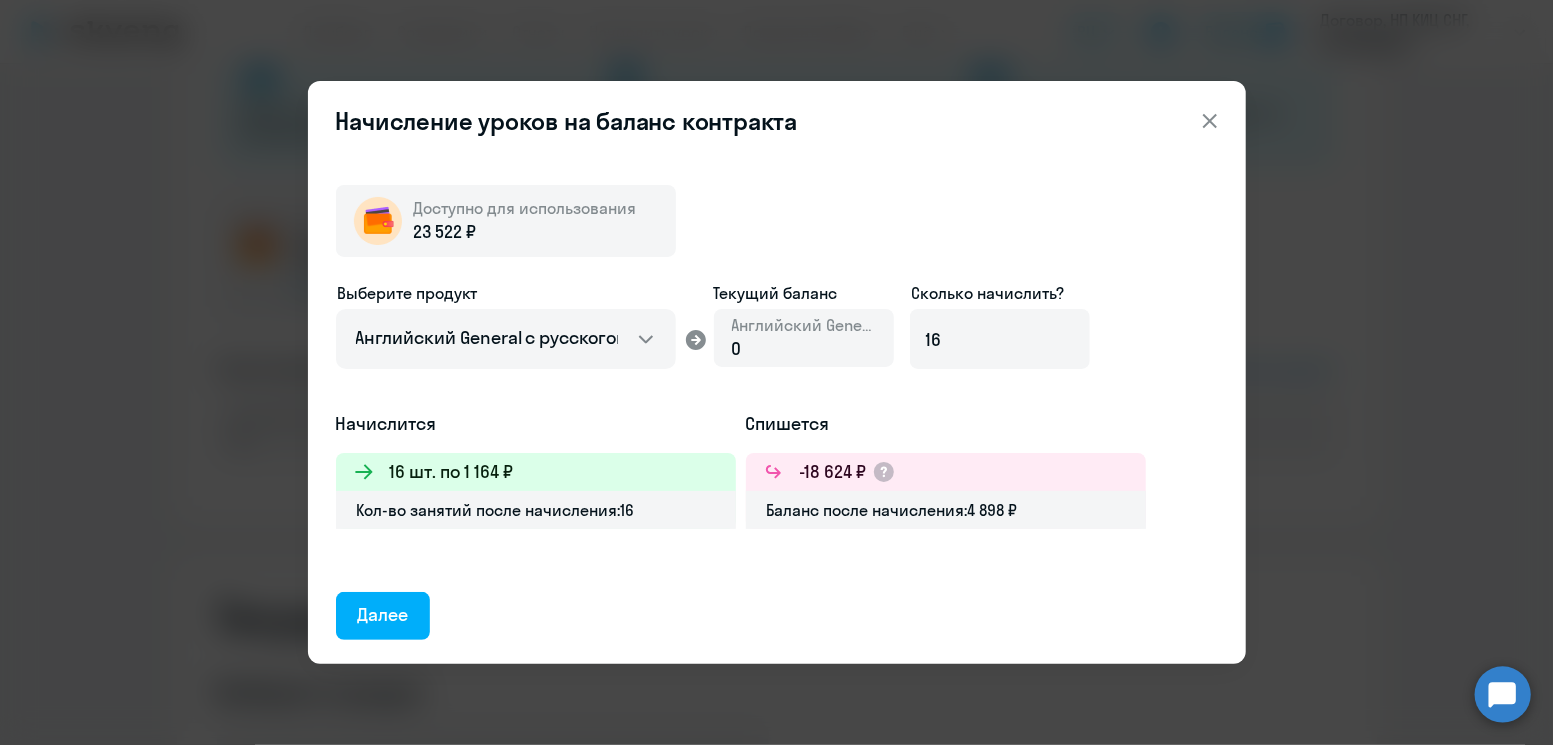 click 